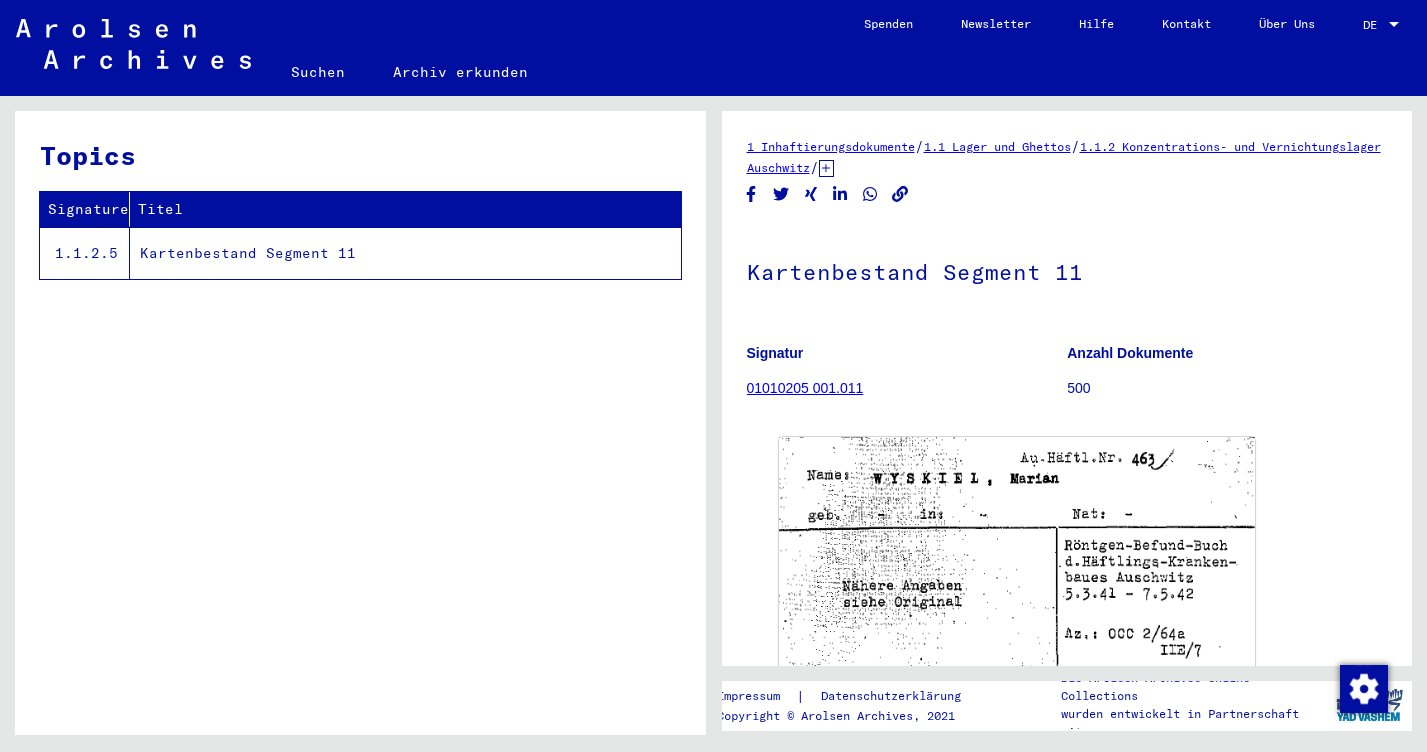 scroll, scrollTop: 0, scrollLeft: 0, axis: both 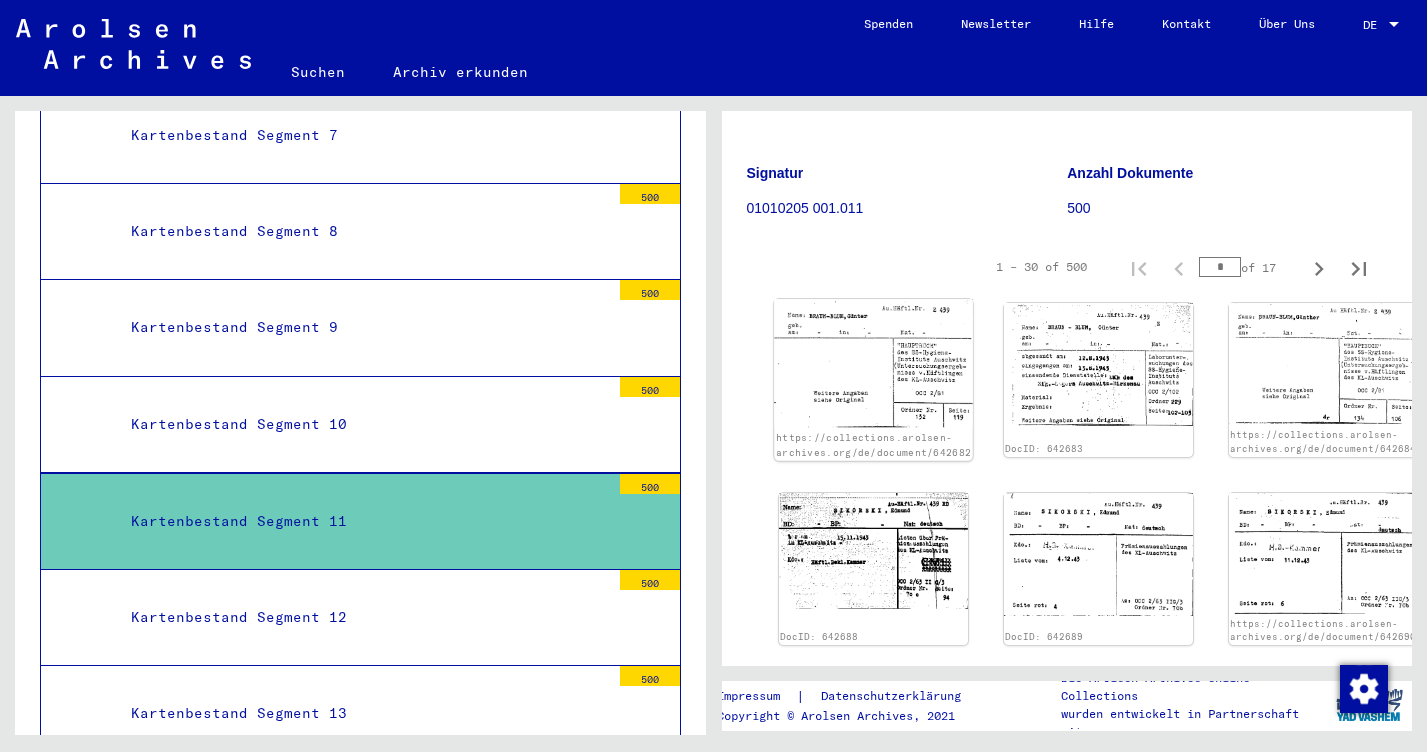 click on "Suchen   Archiv erkunden  Spenden Newsletter Hilfe Kontakt Über Uns  Suchen   Archiv erkunden   Detailfragen/-infos zu den Dokumenten? Stelle hier einen kostenlosen Antrag.  Spenden Newsletter Hilfe Kontakt Über Uns DE DE  Archivbaum der Arolsen Archives  0 - Globale Findmittel 1 - Inhaftierungsdokumente 1.1 - Lager und Ghettos 1.1.0 - Allgemeines 1.1.1 - Polizeiliches Durchgangslager Amersfoort 1.1.2 - Konzentrations- und Vernichtungslager Auschwitz 1.1.2.0 - Allgemeine Informationen Konzentrations- und Vernichtungslager Auschwitz 4914 1.1.2.1 - Listenmaterial Auschwitz 150667 1.1.2.5 - Nummernkartei Auschwitz 561030 Kartenbestand Segmente 1 und folgende 250000 Kartenbestand Segment 1 500 Kartenbestand Segment 2 500 Kartenbestand Segment 3 500 Kartenbestand Segment 4 500 Kartenbestand Segment 5 500 Kartenbestand Segment 6 500 Kartenbestand Segment 7 500 Kartenbestand Segment 8 500 Kartenbestand Segment 9 500 Kartenbestand Segment 10 500 Kartenbestand Segment 11 500 500 500 500 500 500" at bounding box center [713, 376] 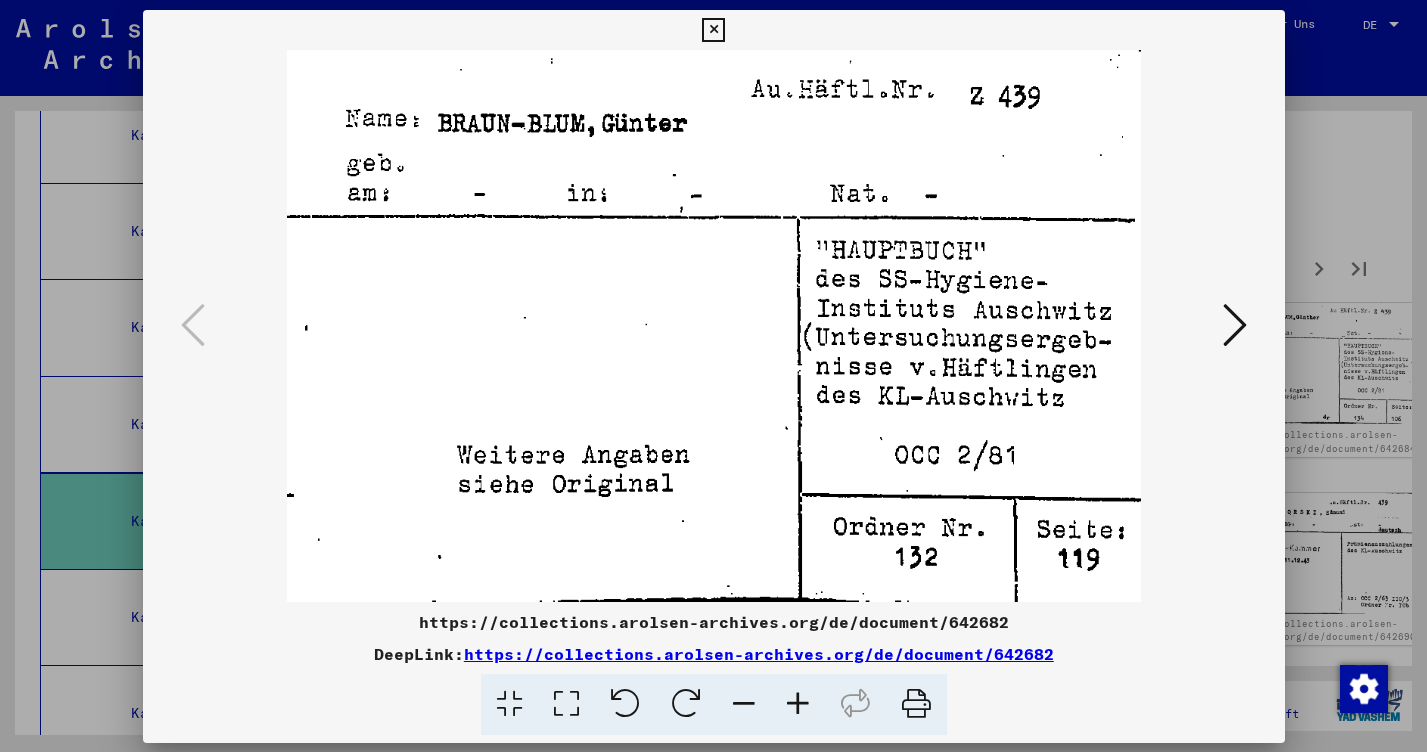 click at bounding box center (714, 326) 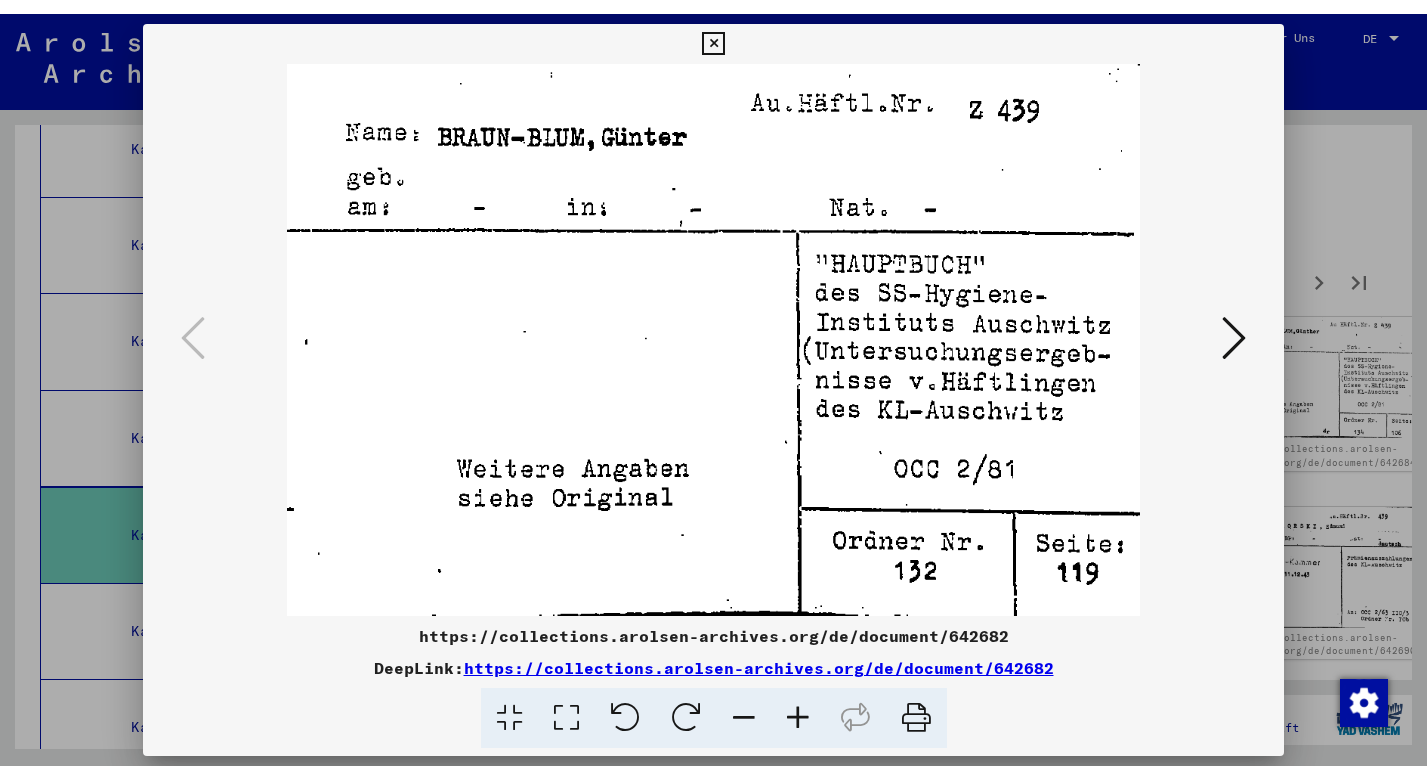 scroll, scrollTop: 0, scrollLeft: 0, axis: both 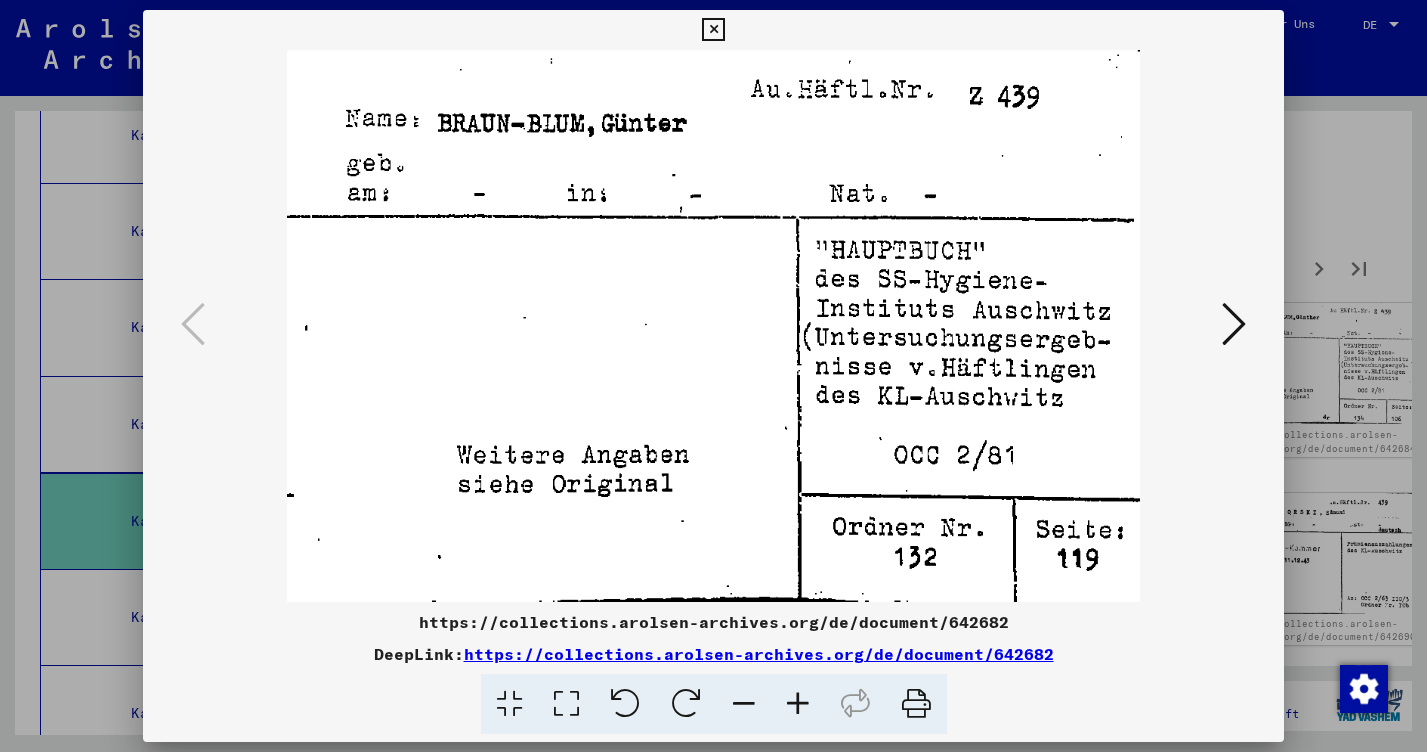 click at bounding box center [1234, 324] 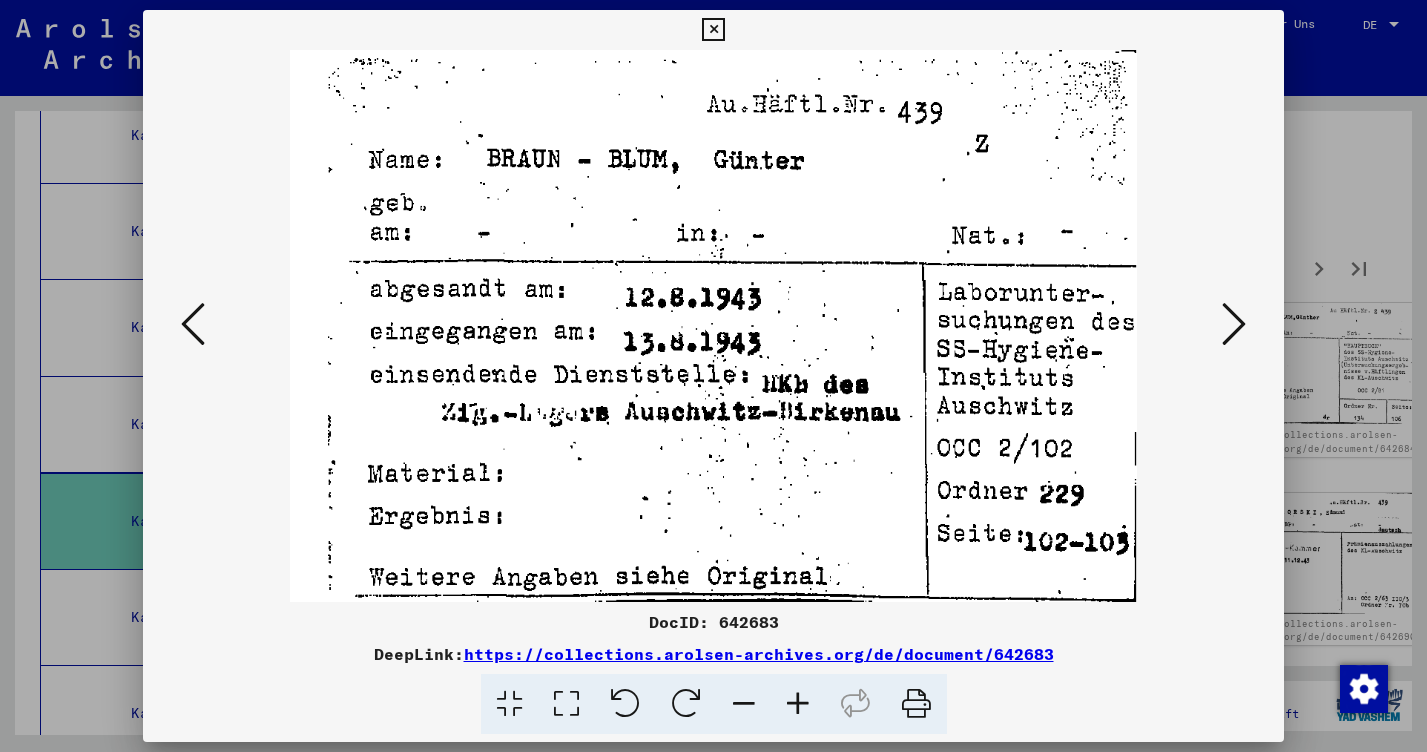 click at bounding box center [1234, 324] 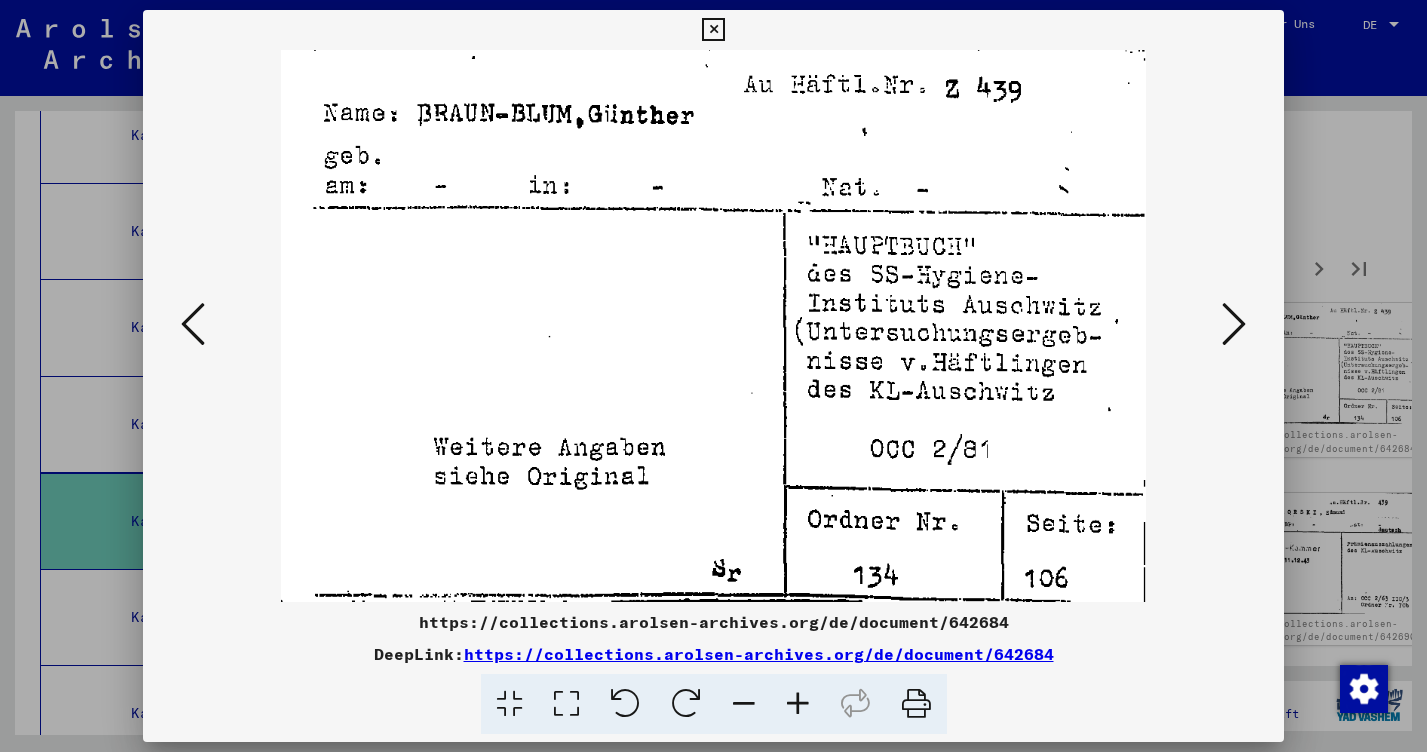 click at bounding box center (1234, 324) 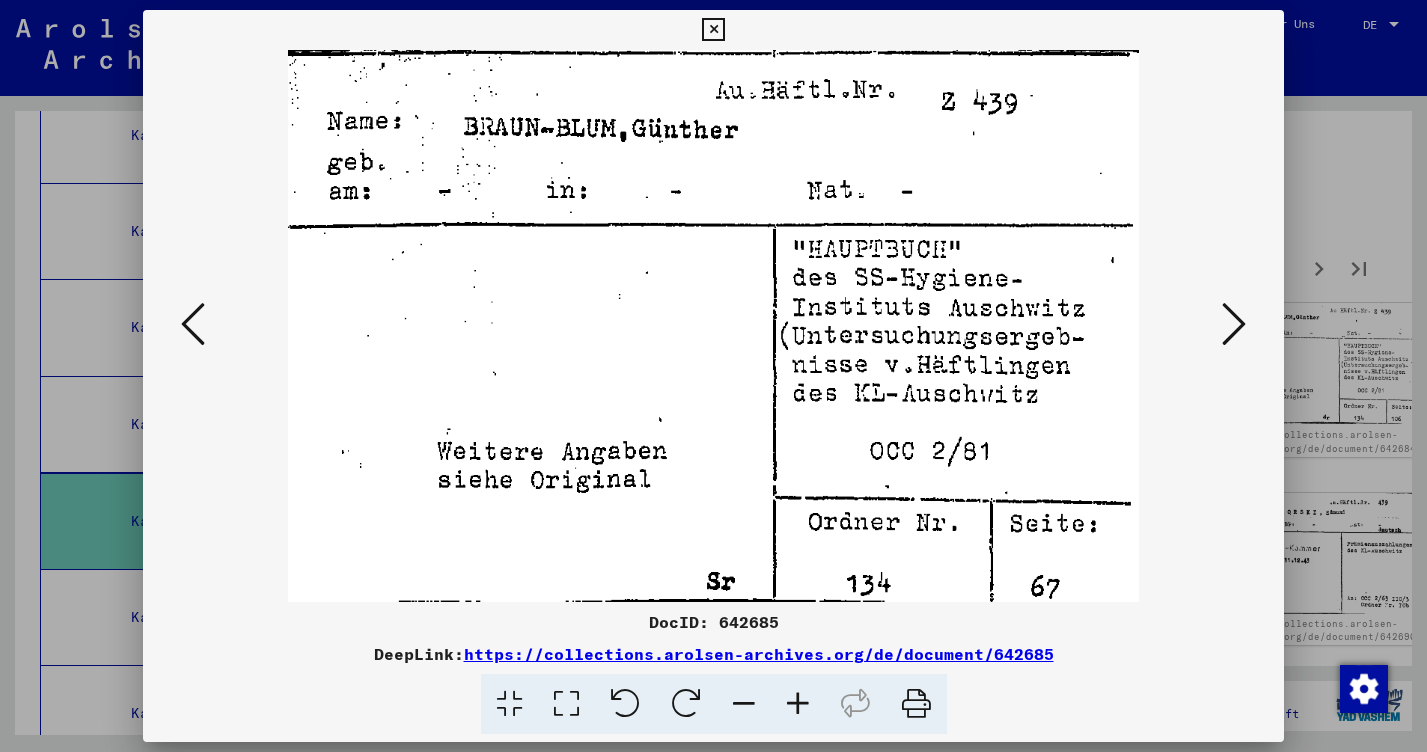 click at bounding box center [1234, 324] 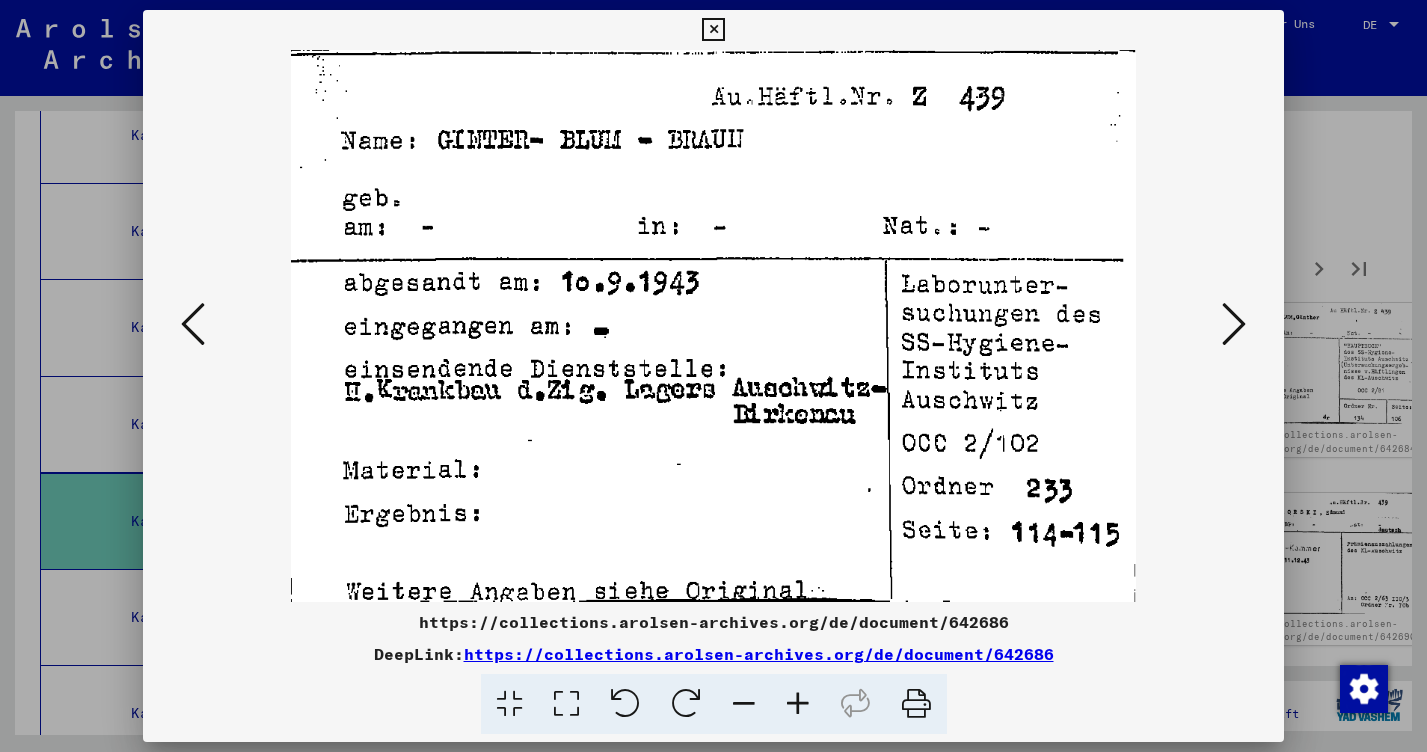 click at bounding box center [1234, 324] 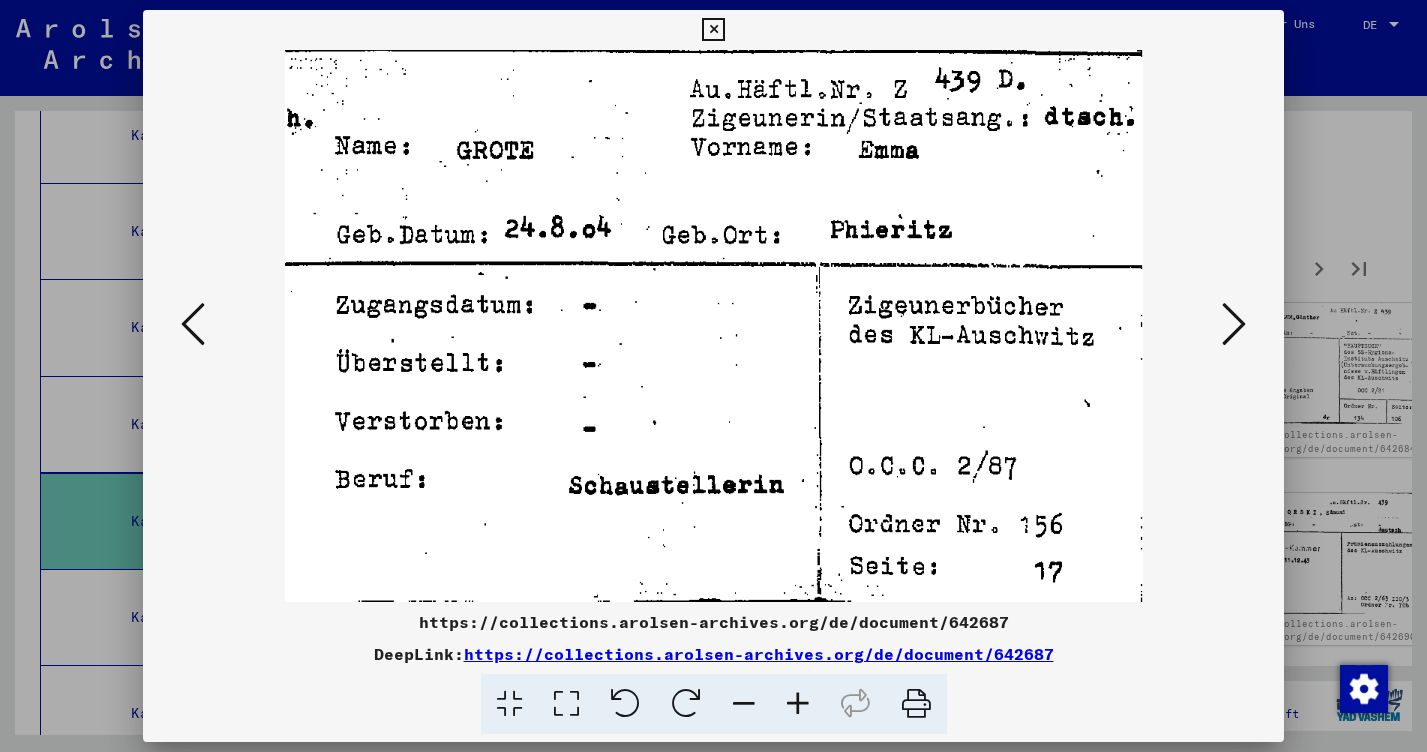 click at bounding box center (1234, 324) 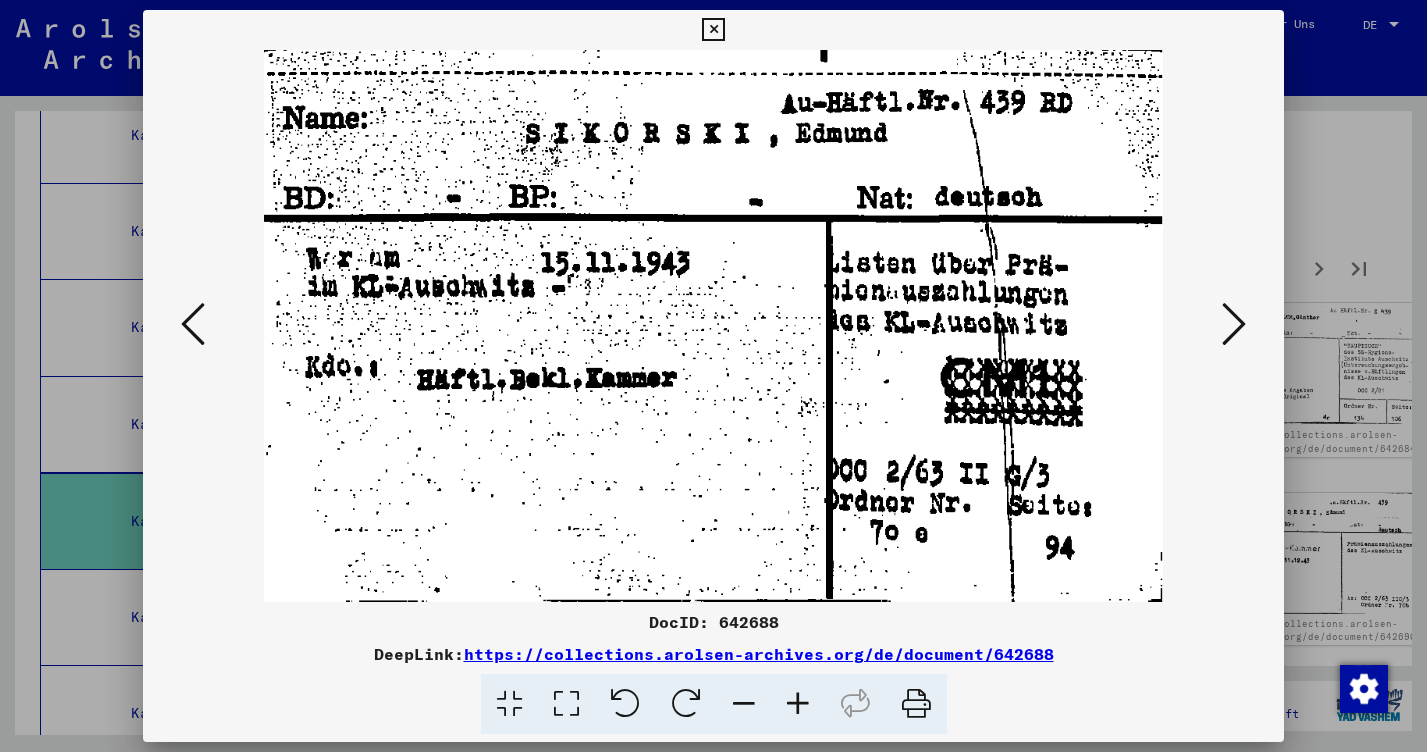 click at bounding box center (1234, 324) 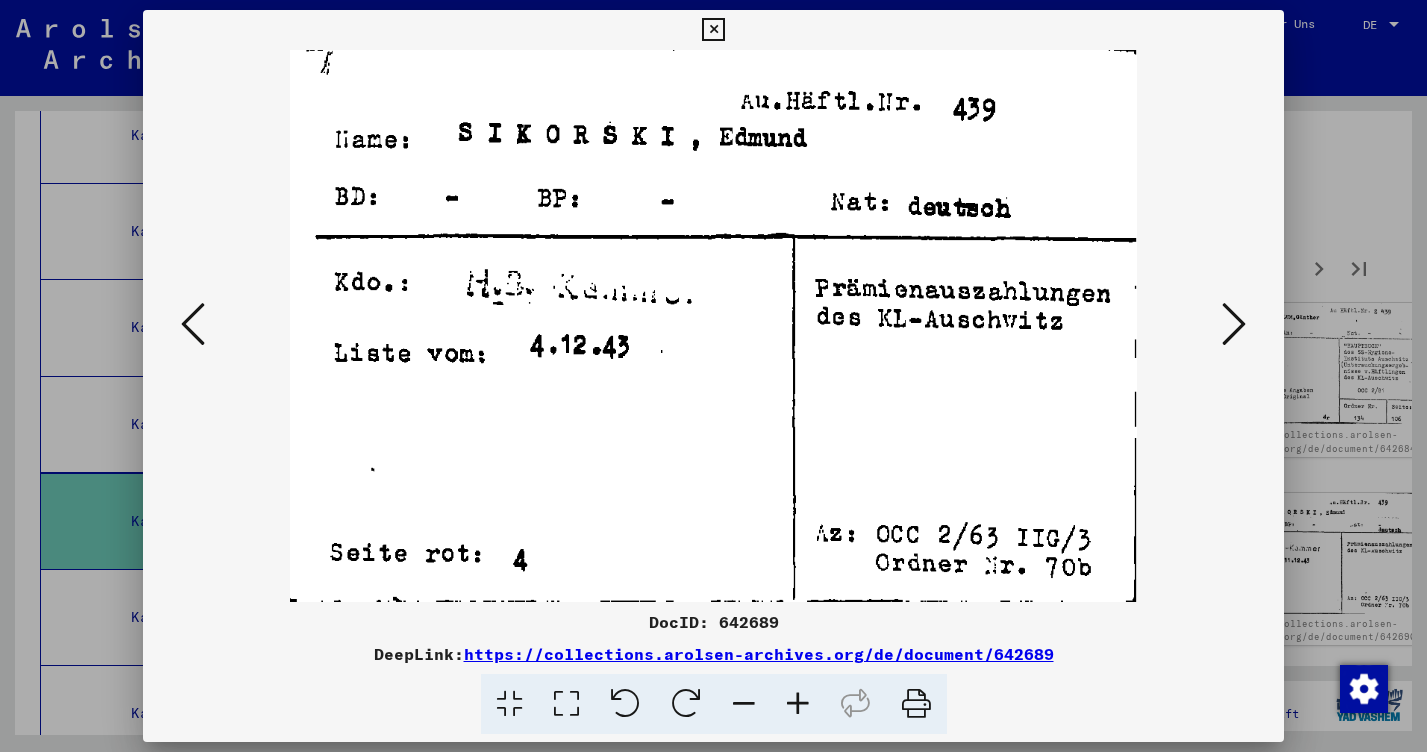 click at bounding box center [1234, 324] 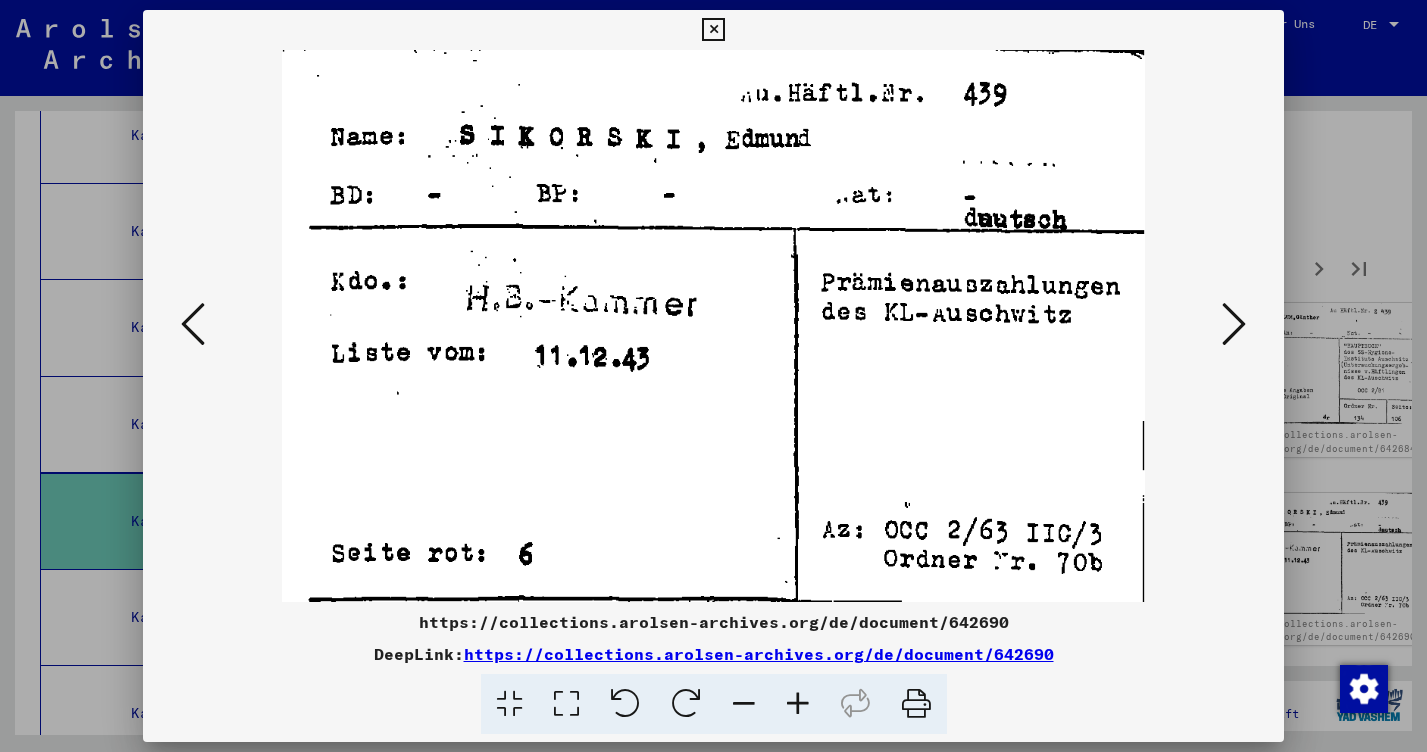 click at bounding box center (1234, 324) 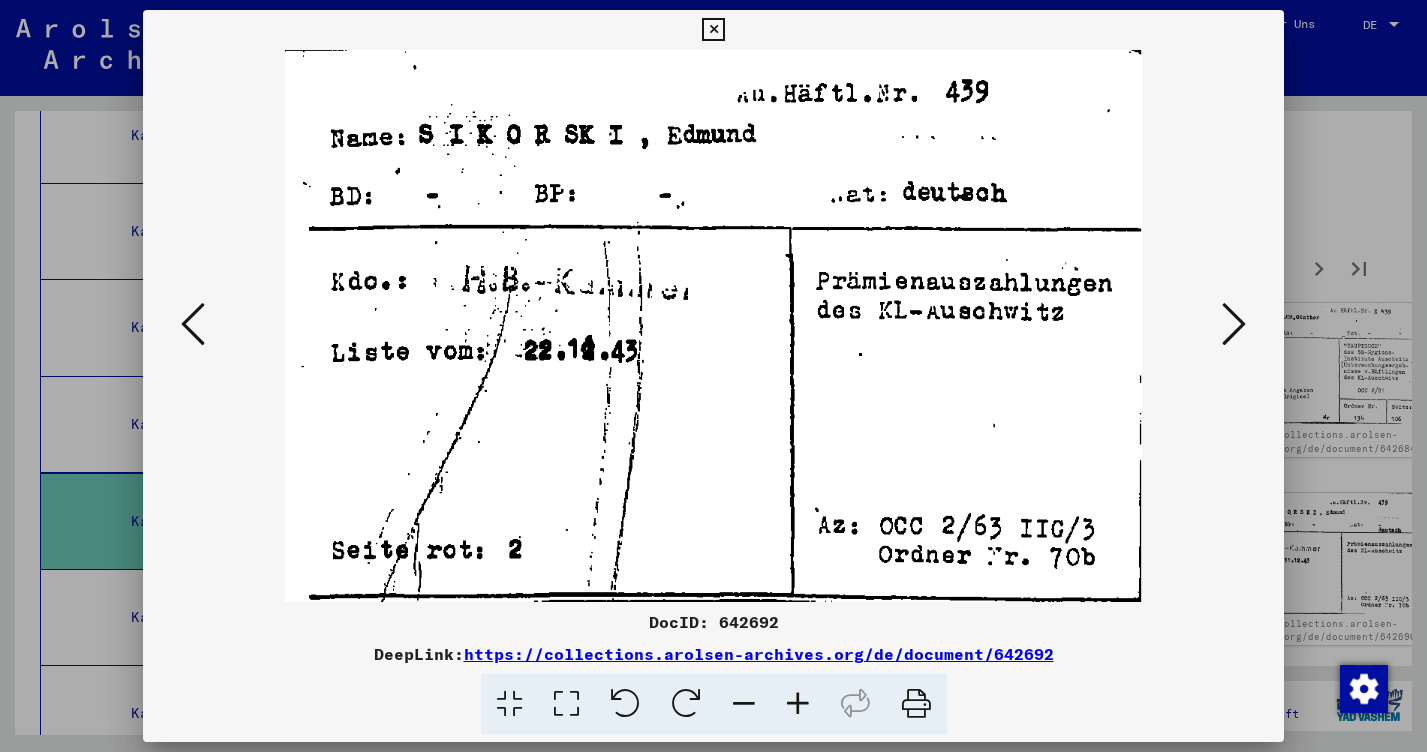 click at bounding box center [1234, 324] 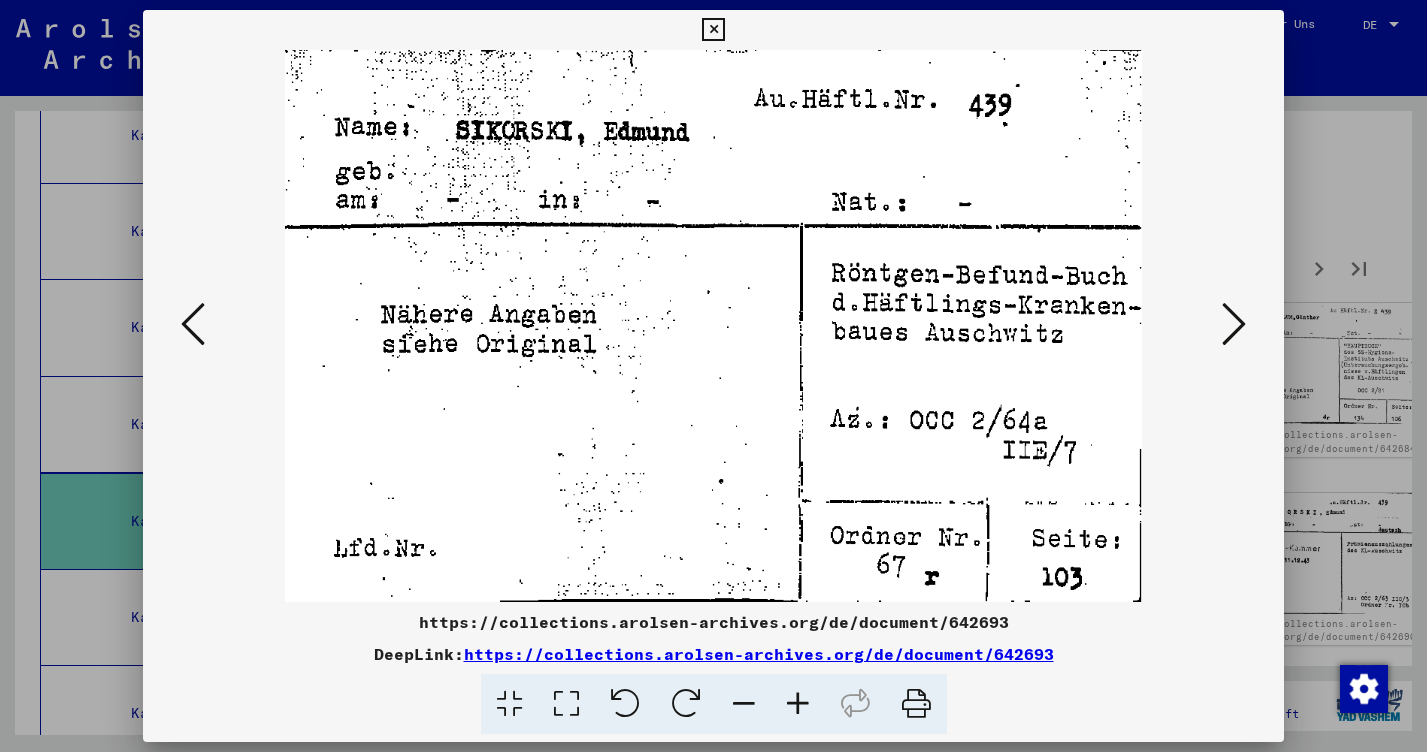 click at bounding box center (1234, 324) 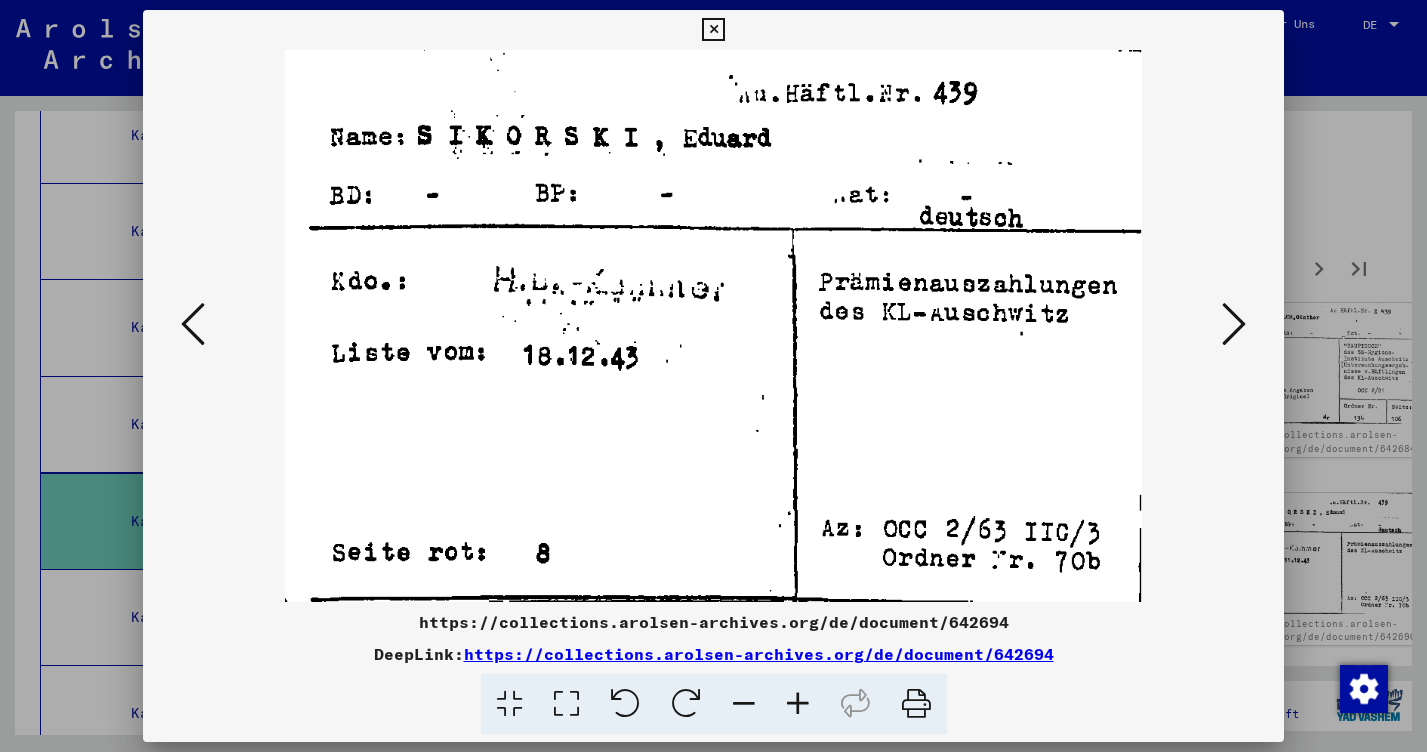 click at bounding box center (1234, 324) 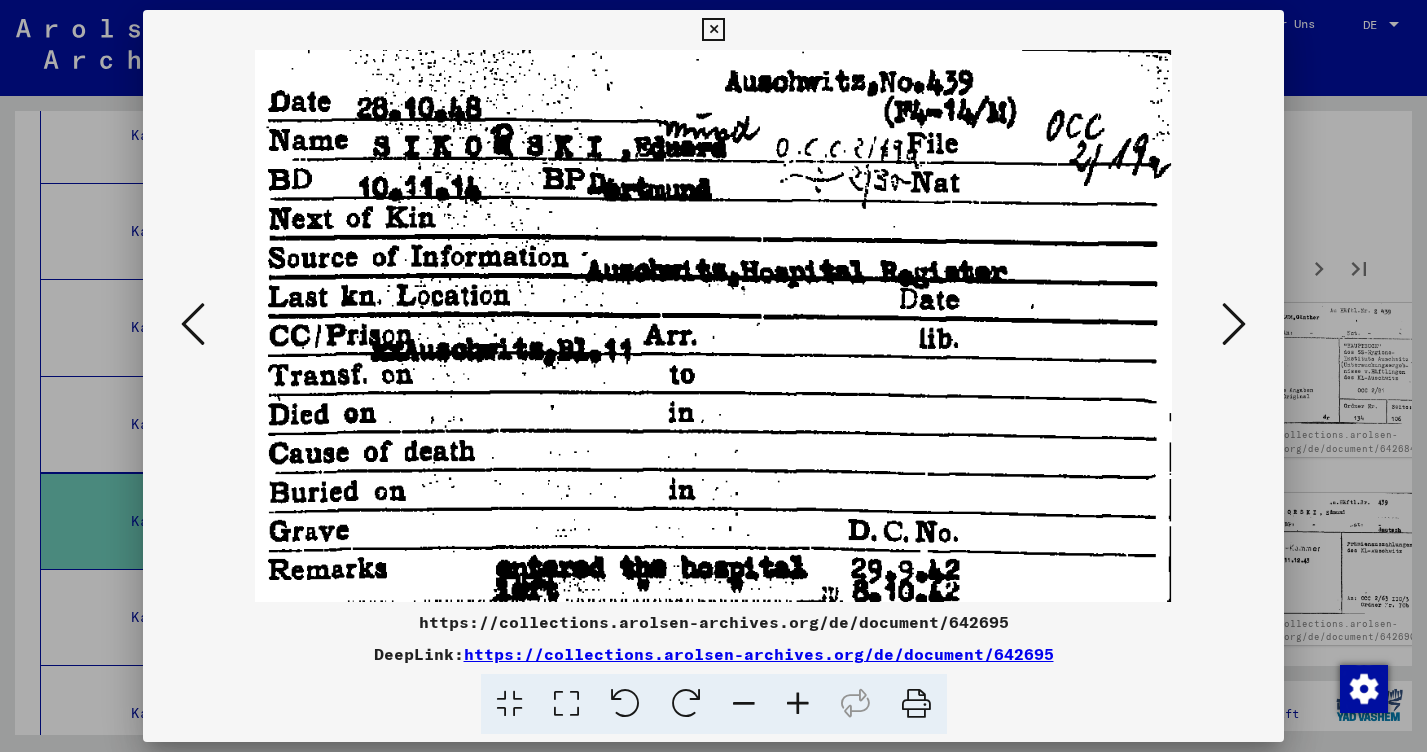 click at bounding box center (1234, 324) 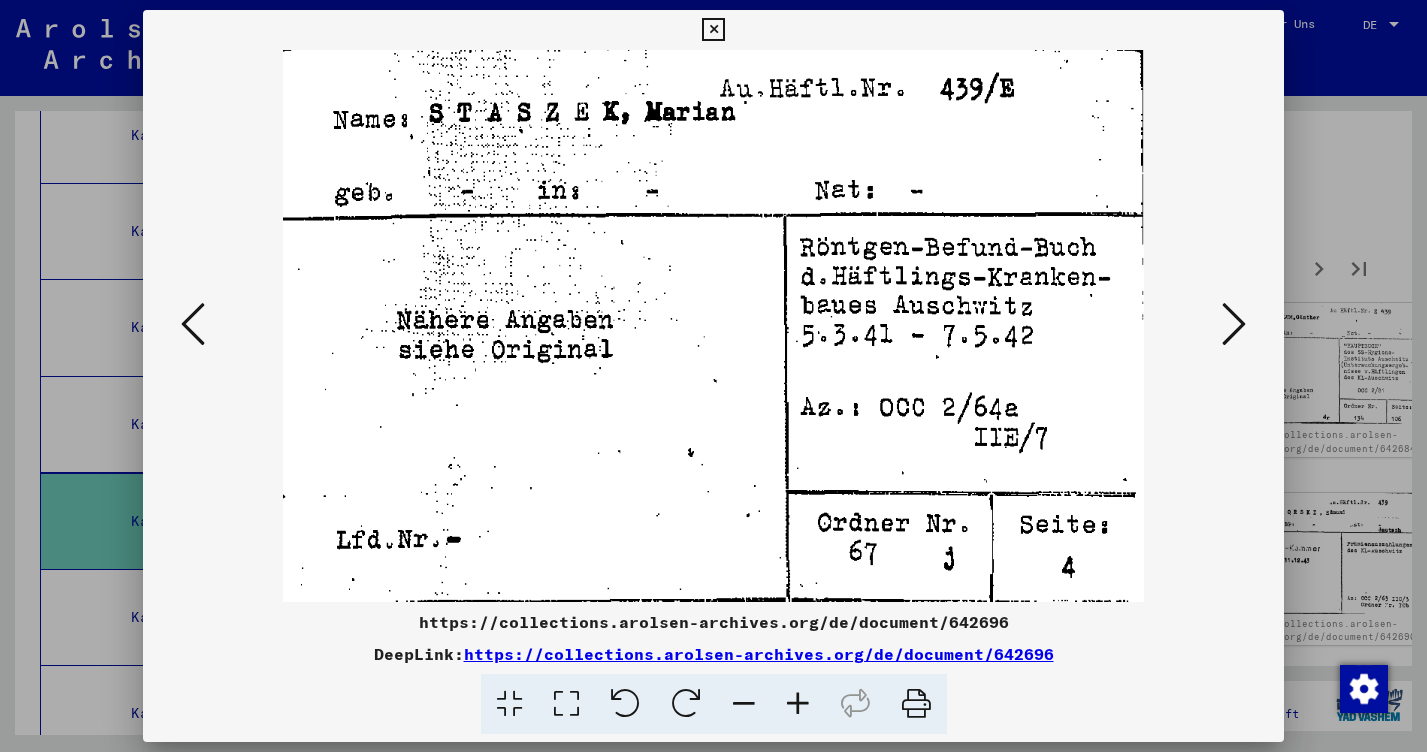 click at bounding box center (1234, 324) 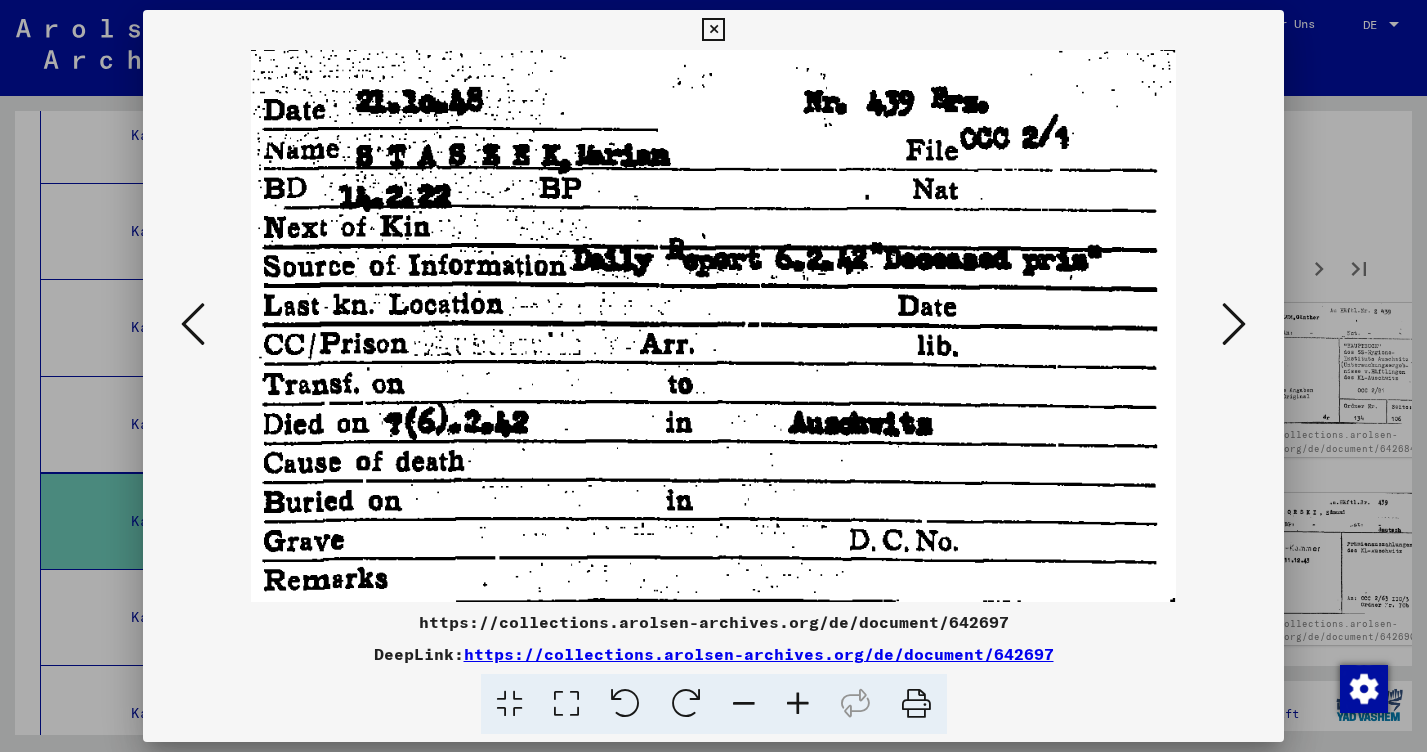 click at bounding box center (1234, 324) 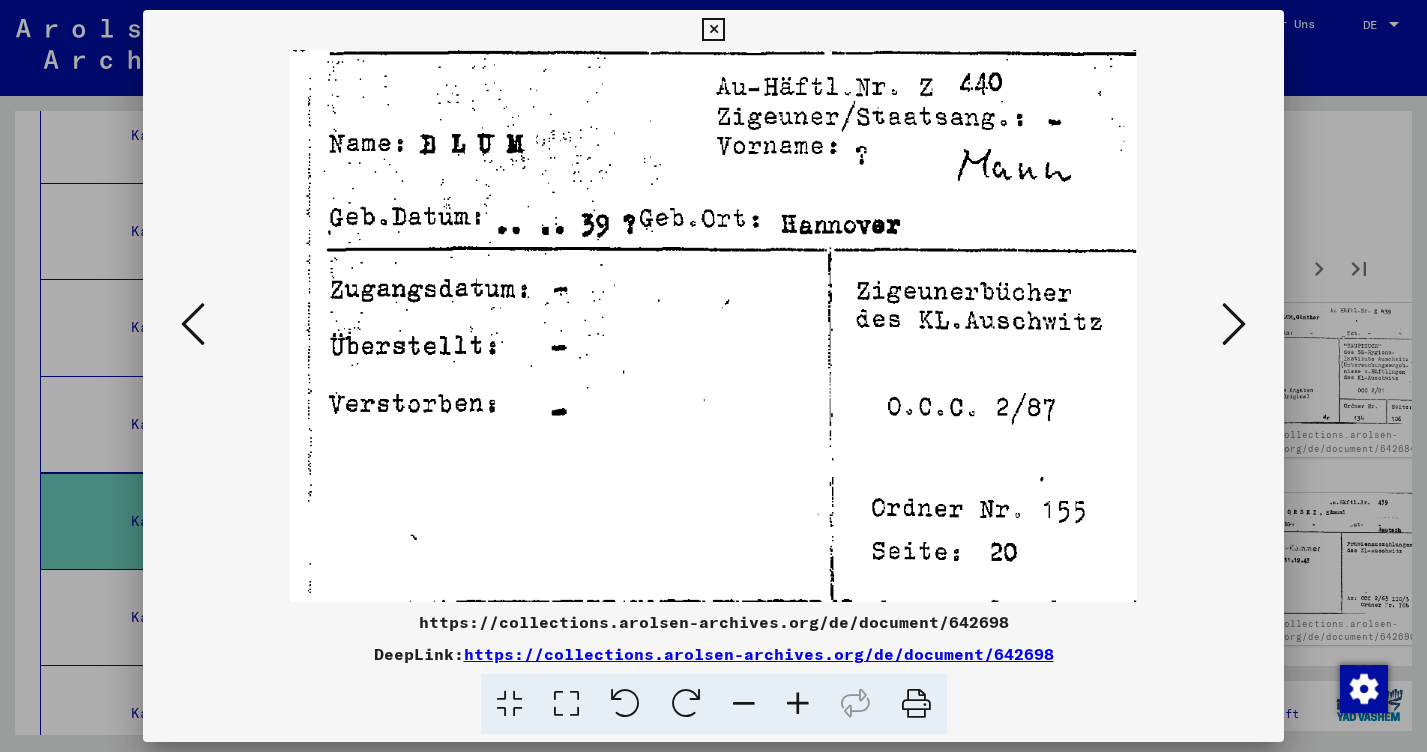 click at bounding box center (1234, 324) 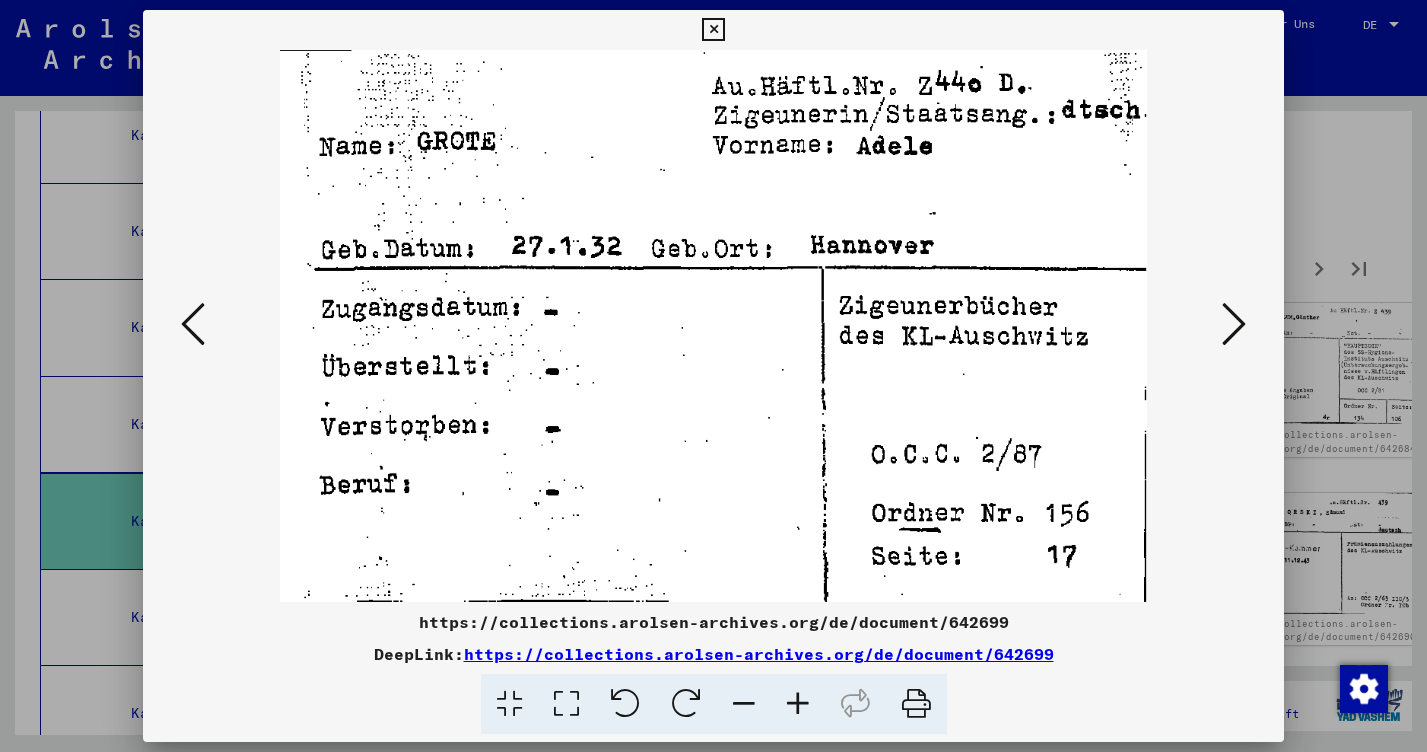 click at bounding box center [1234, 324] 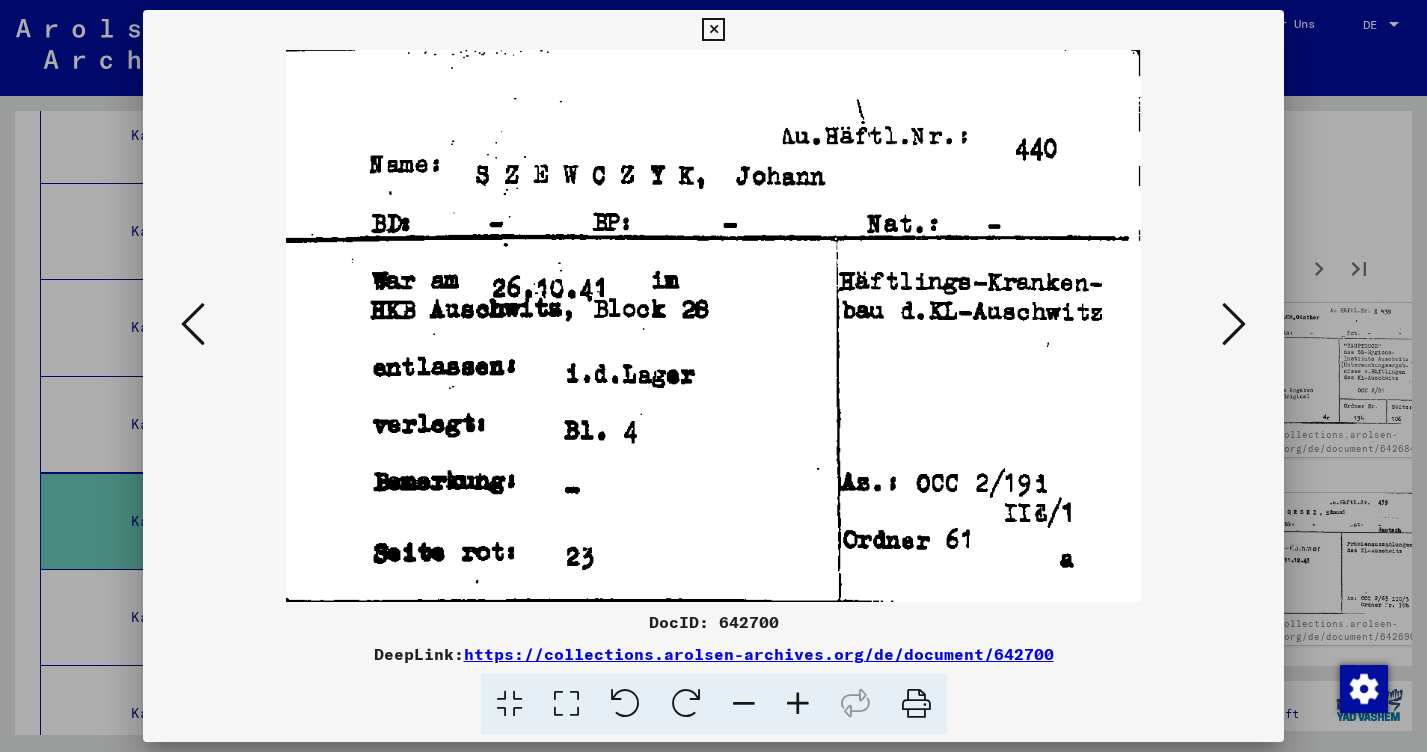 click at bounding box center [1234, 324] 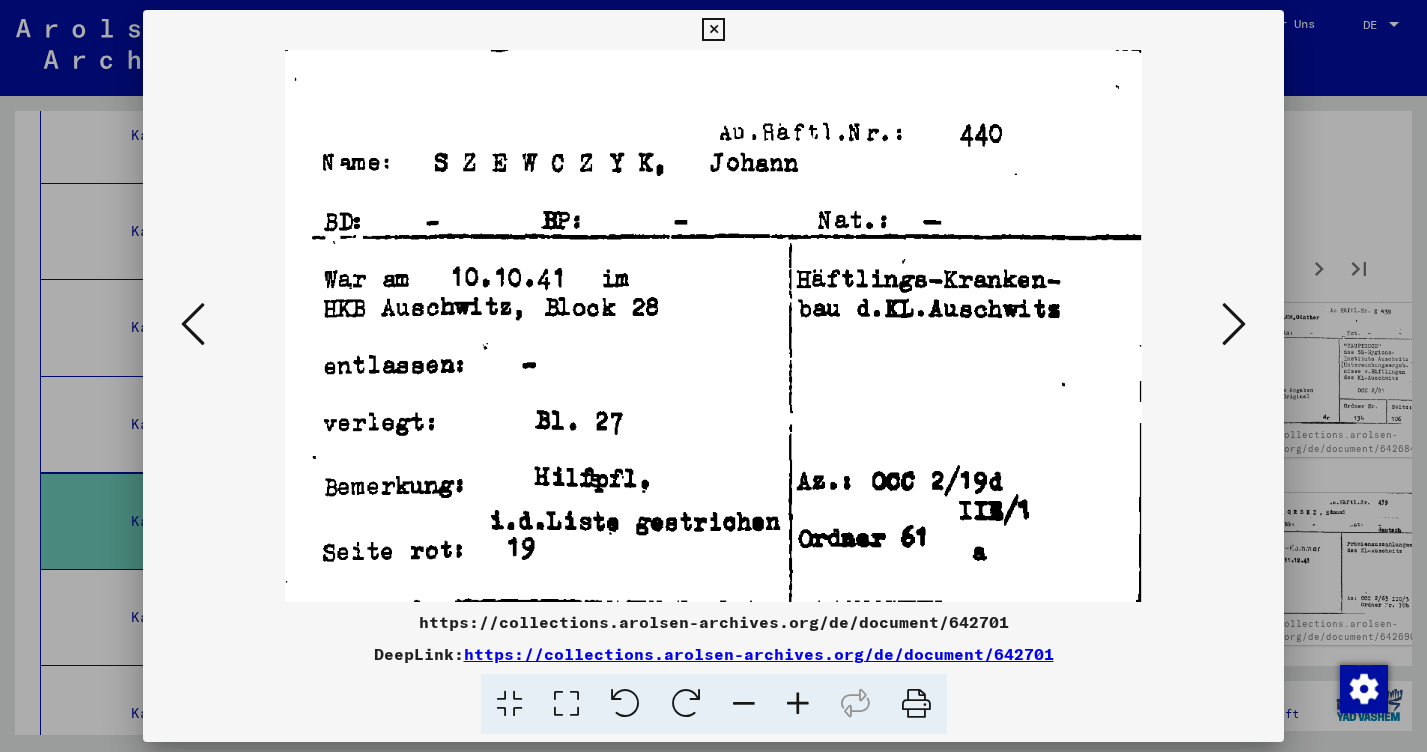 click at bounding box center [1234, 324] 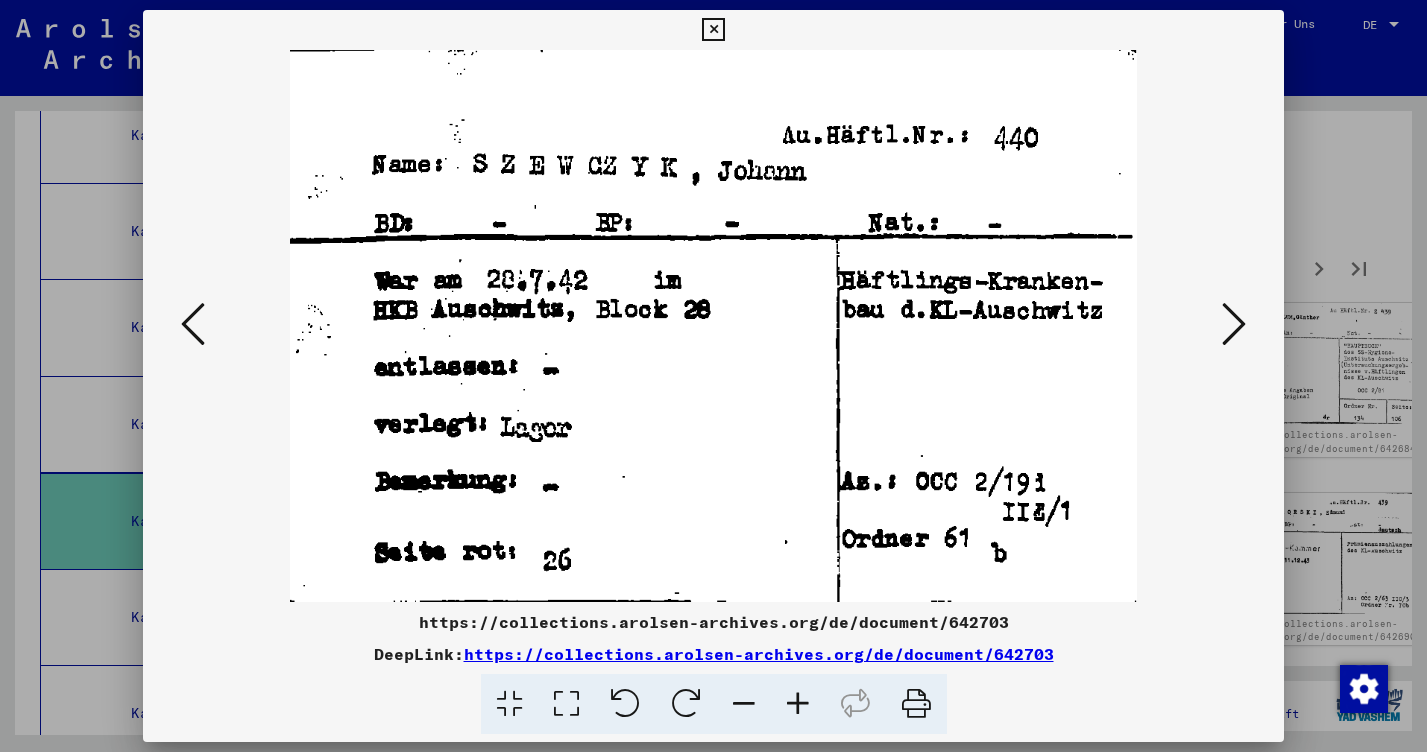 click at bounding box center [1234, 324] 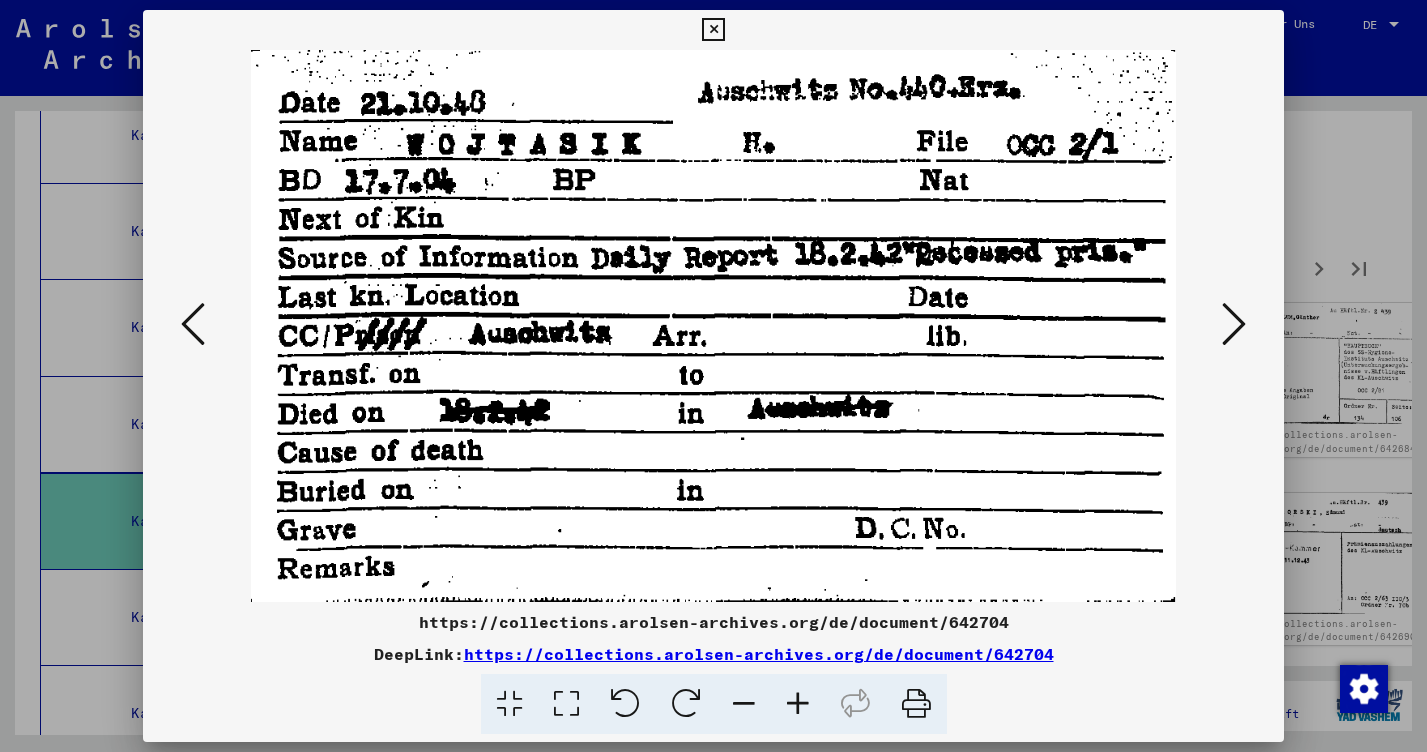 click at bounding box center (1234, 324) 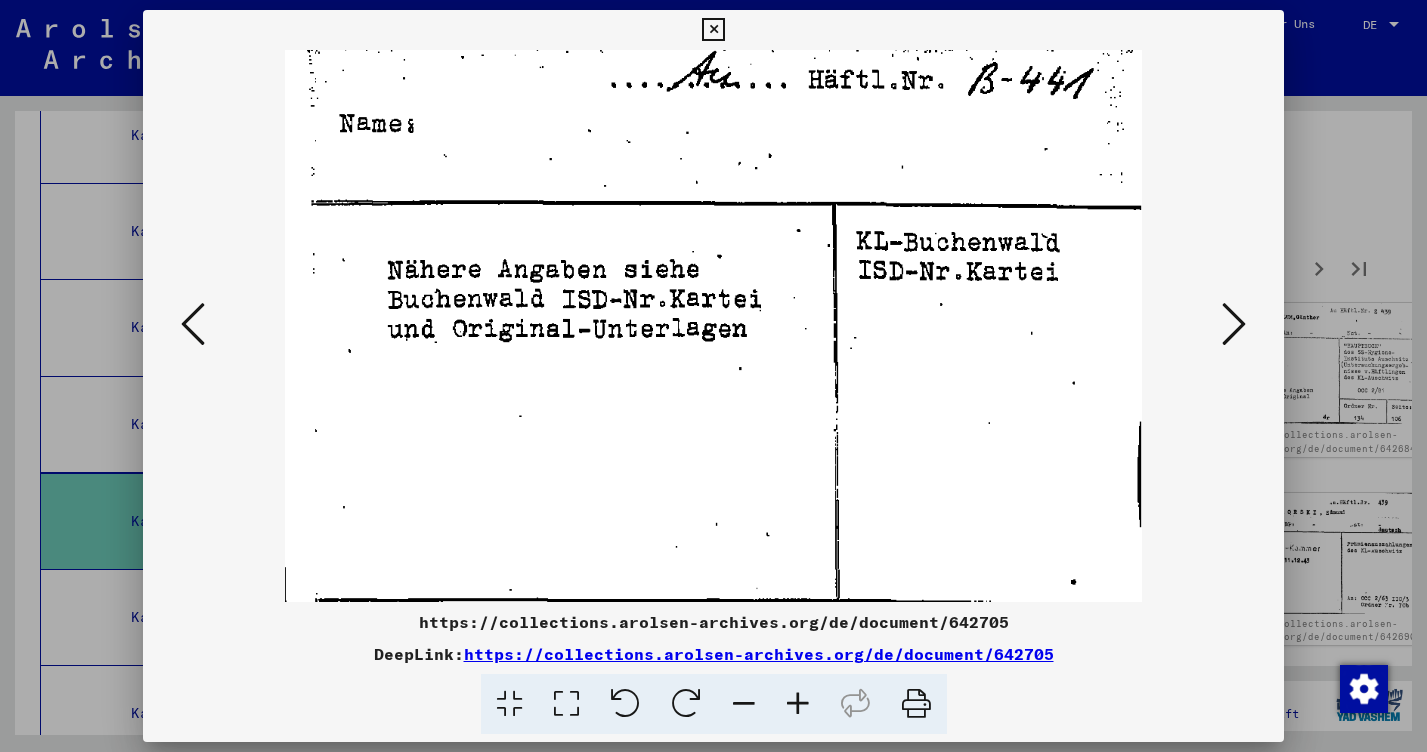 click at bounding box center (1234, 324) 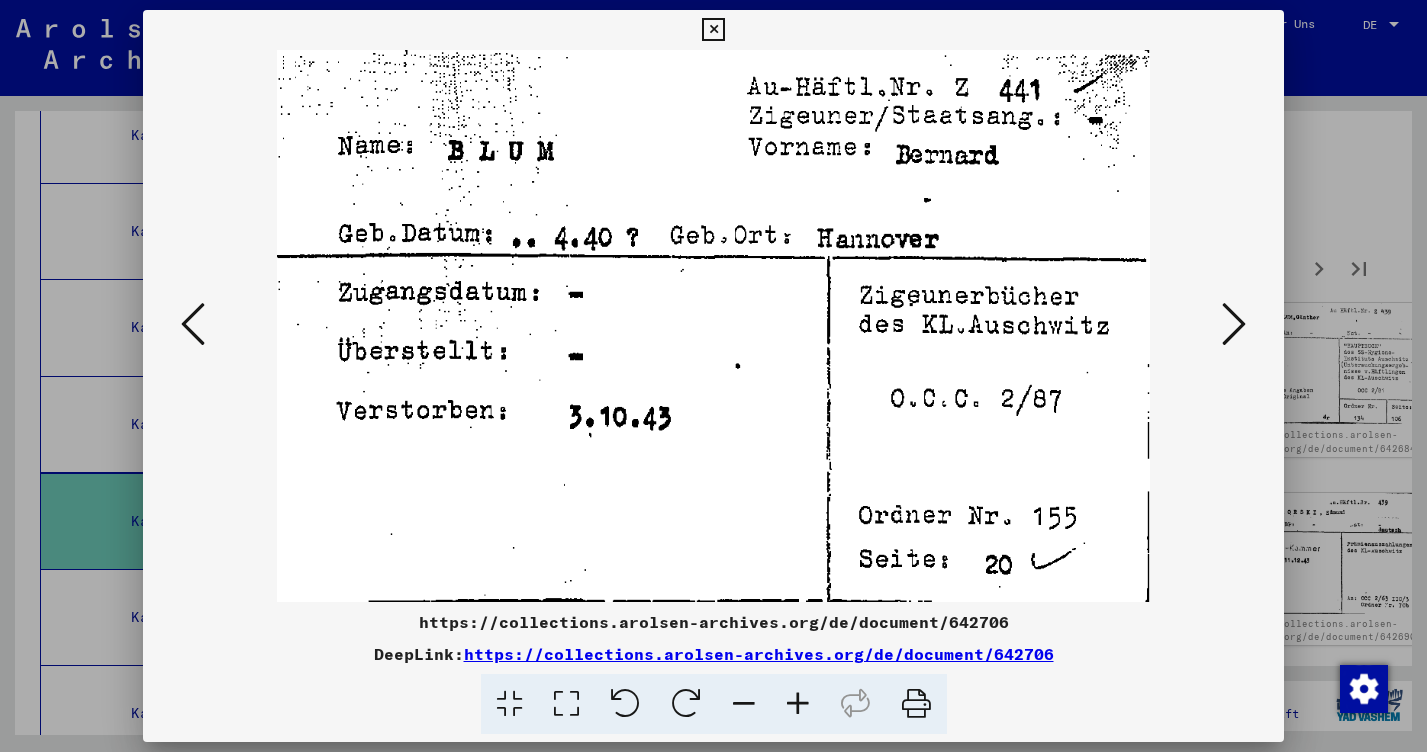 click at bounding box center (1234, 324) 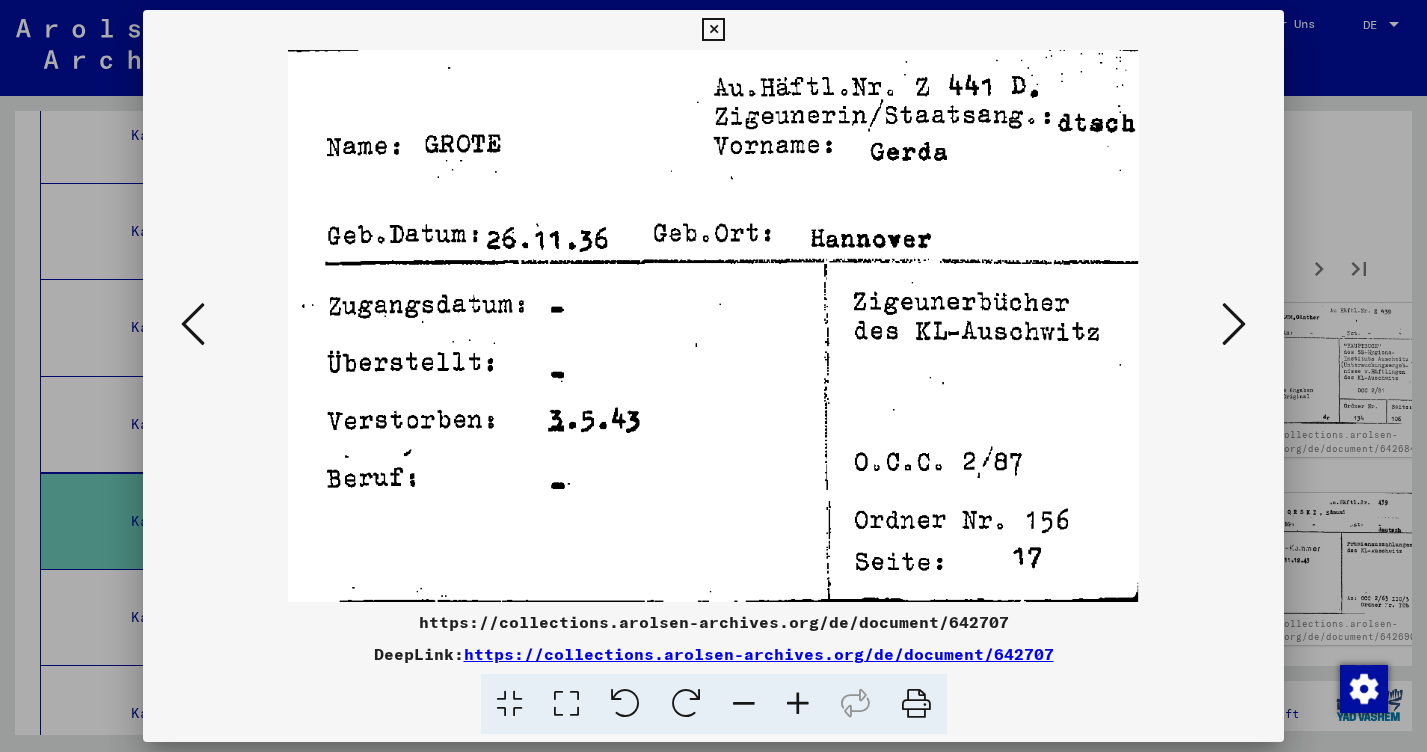 click at bounding box center (1234, 324) 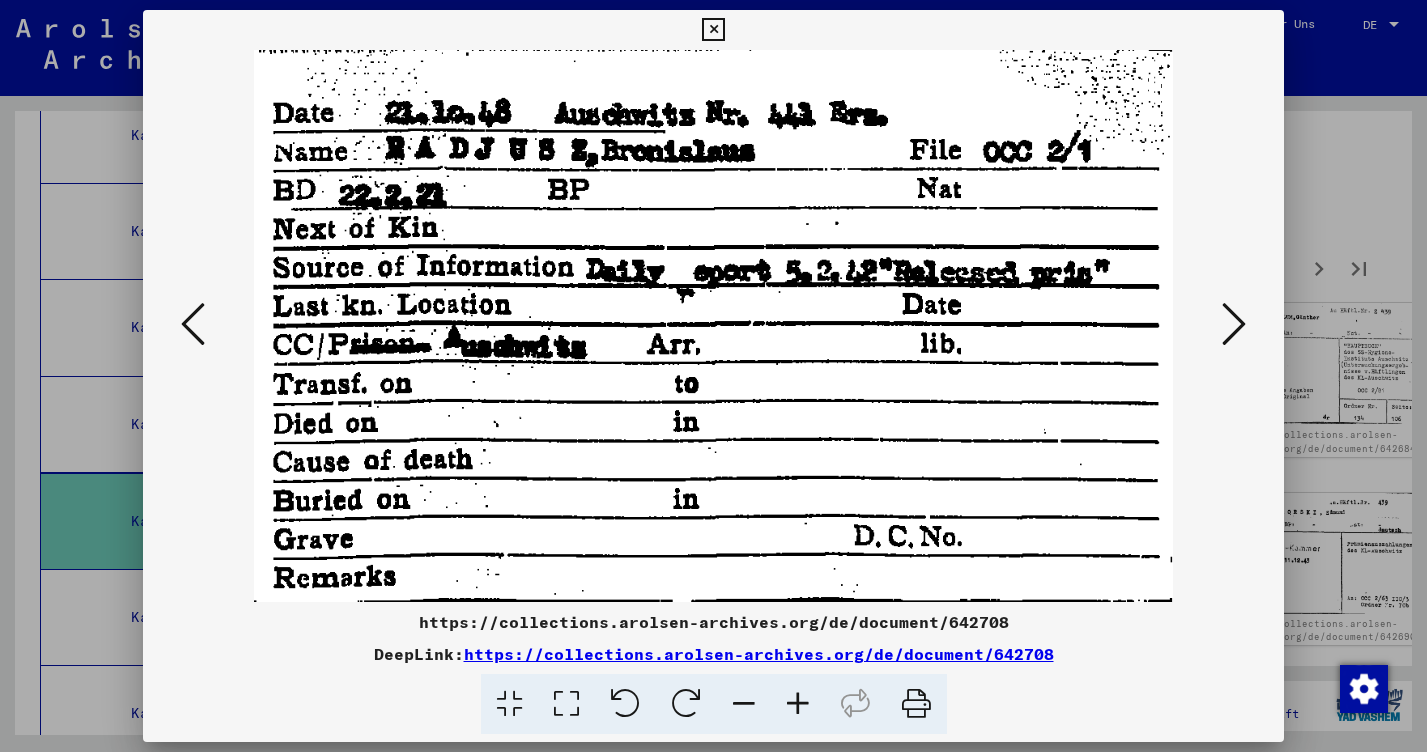 click at bounding box center [1234, 324] 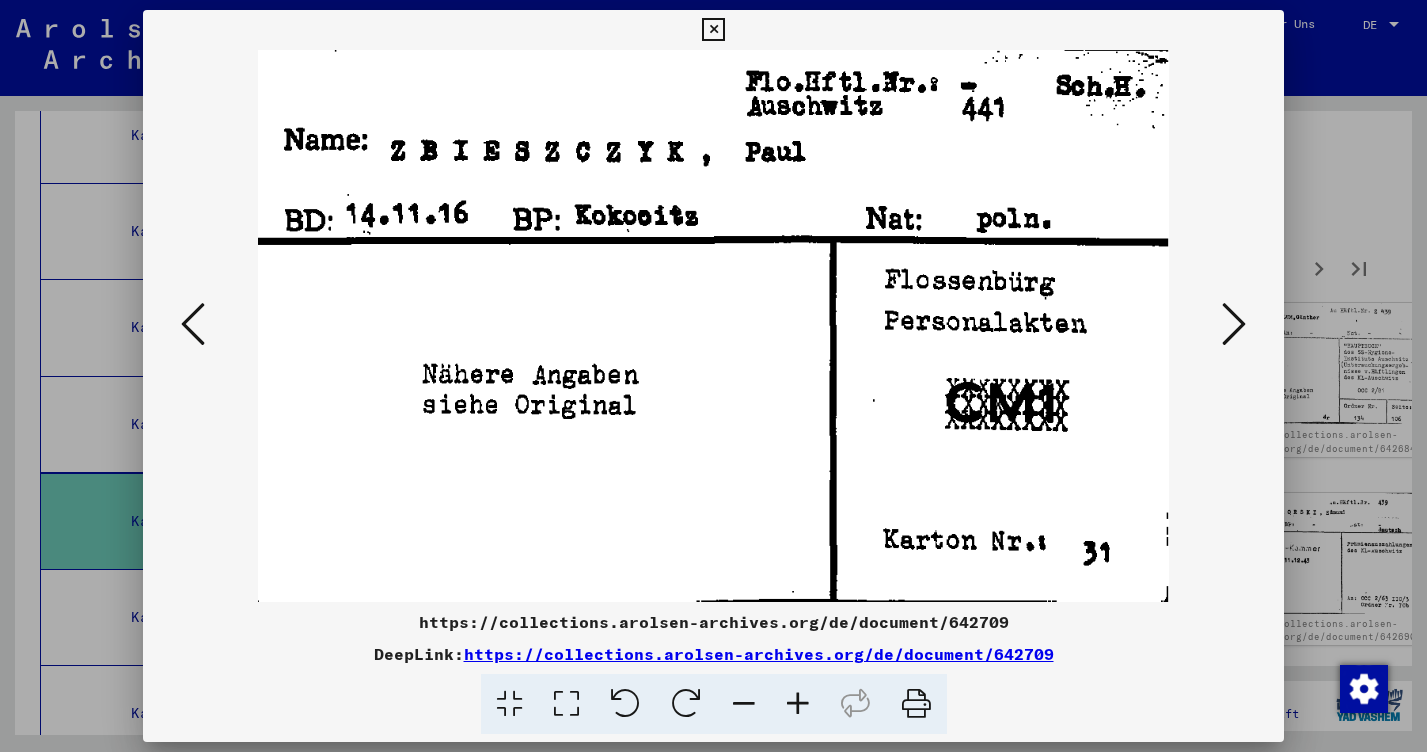 click at bounding box center [1234, 324] 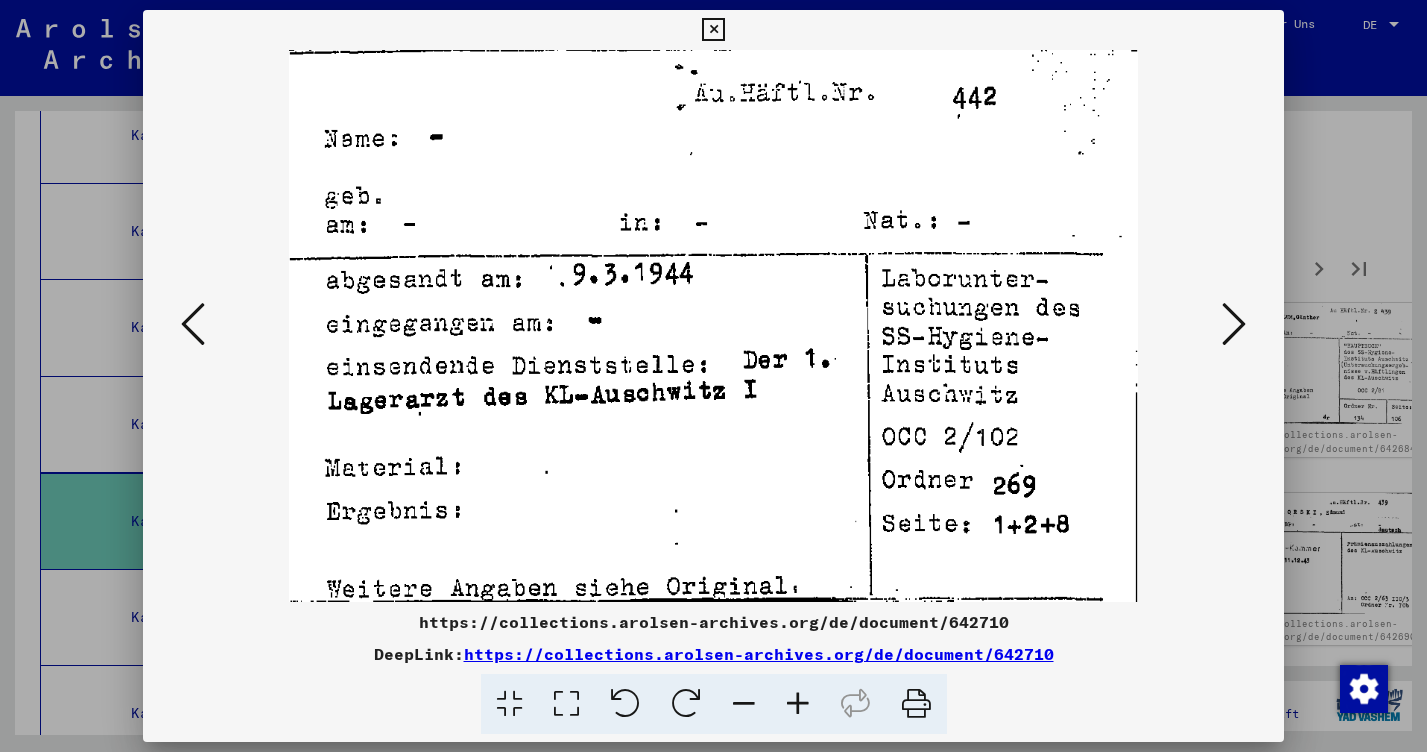 click at bounding box center [1234, 324] 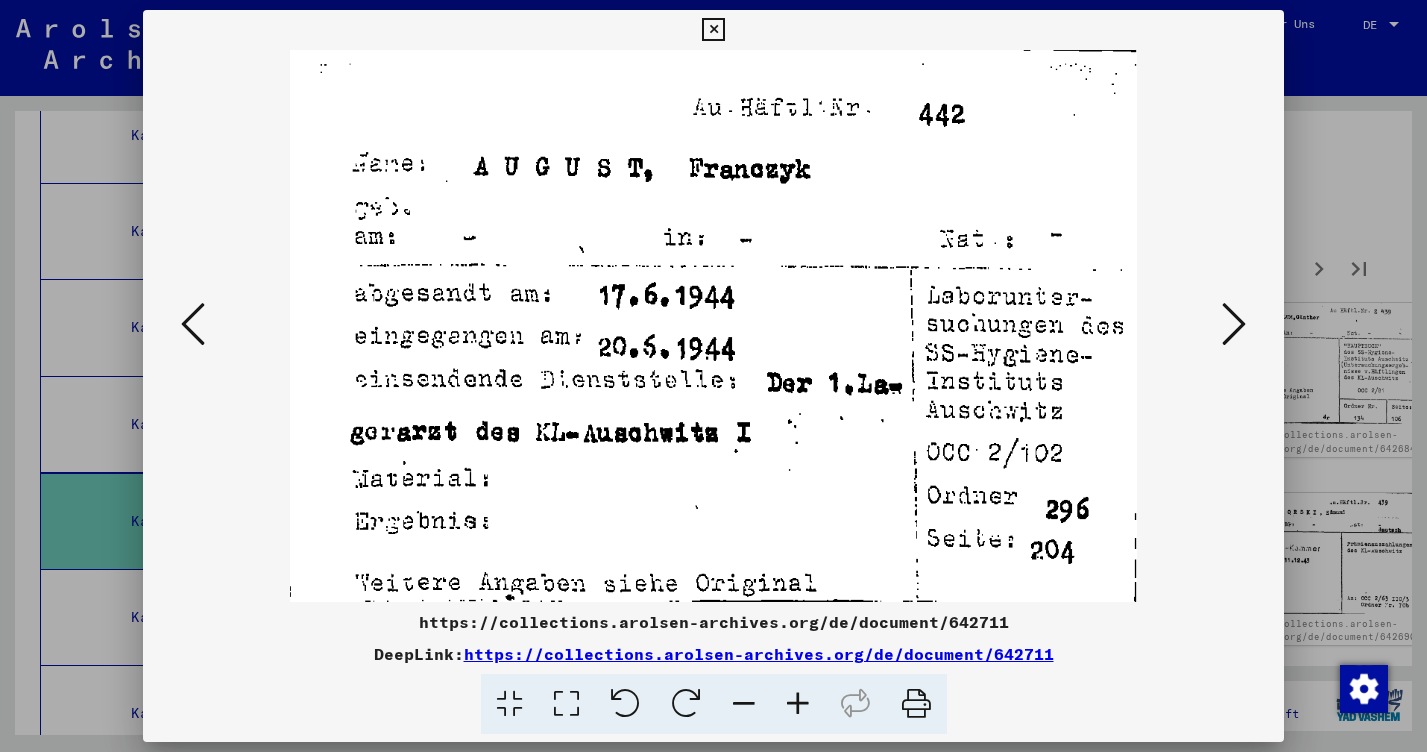click at bounding box center (1234, 324) 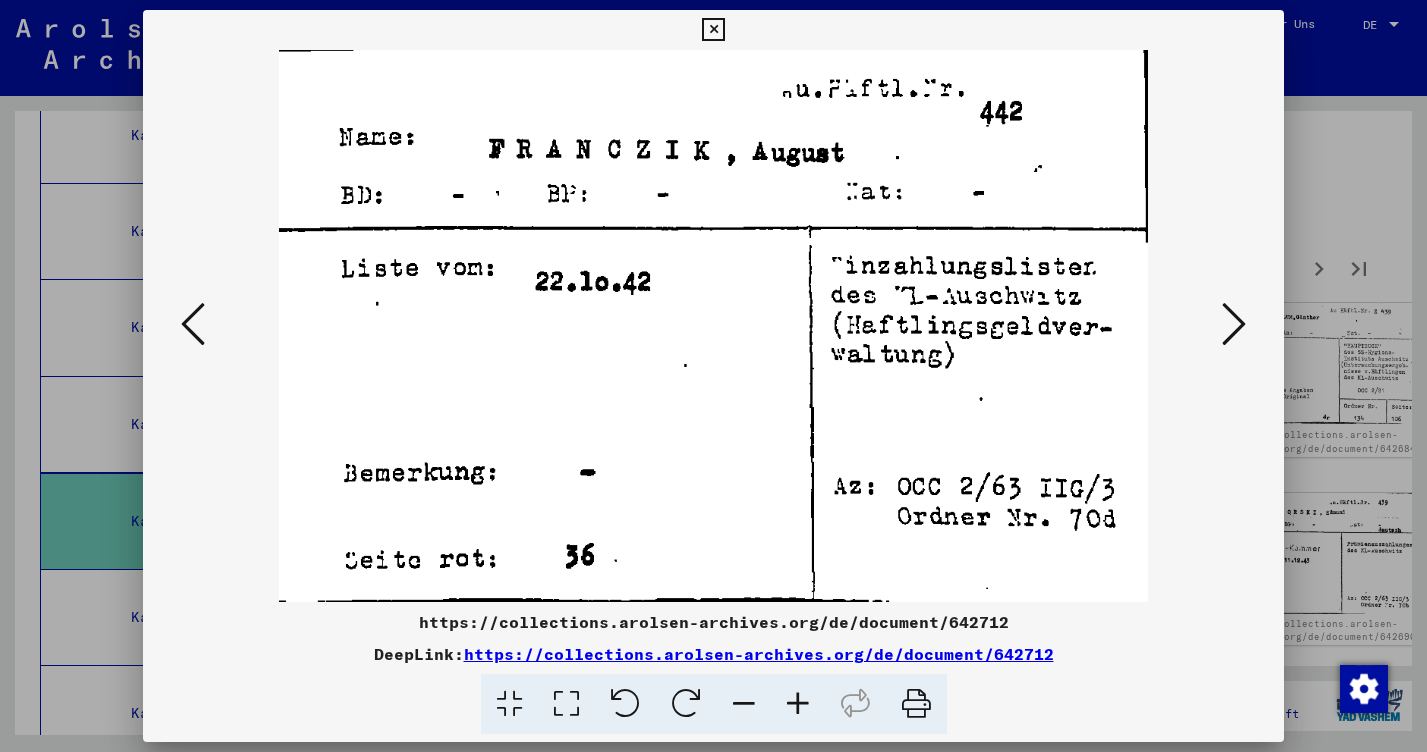 click at bounding box center (1234, 324) 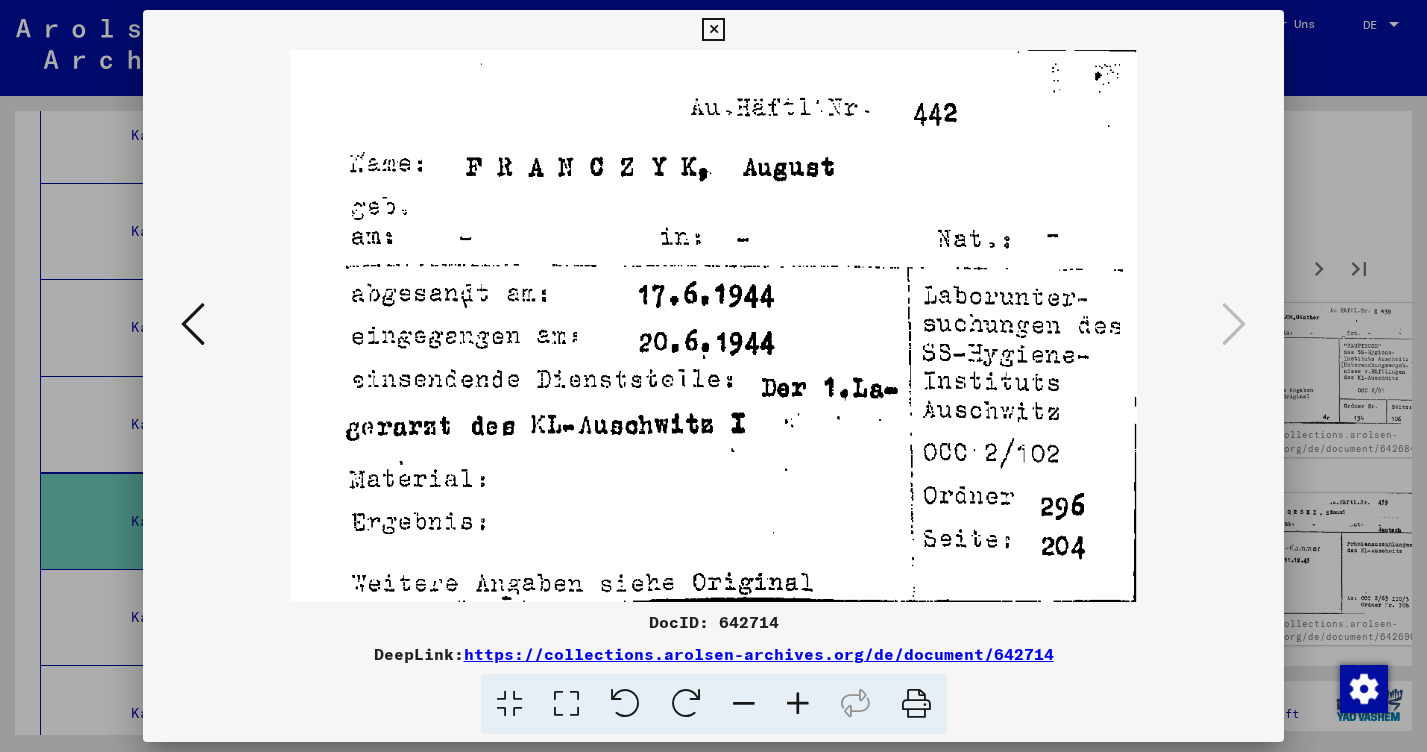 click at bounding box center (713, 30) 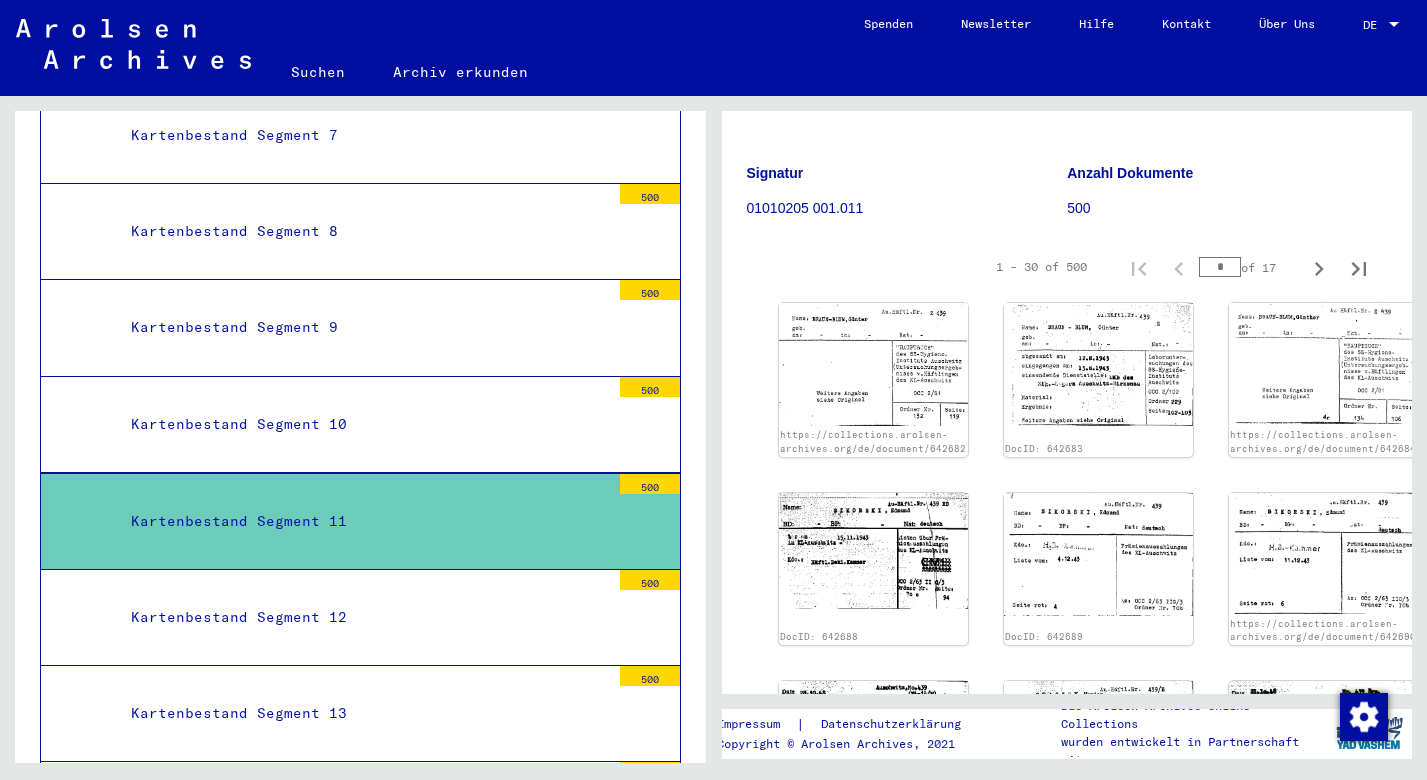 click on "Suchen" 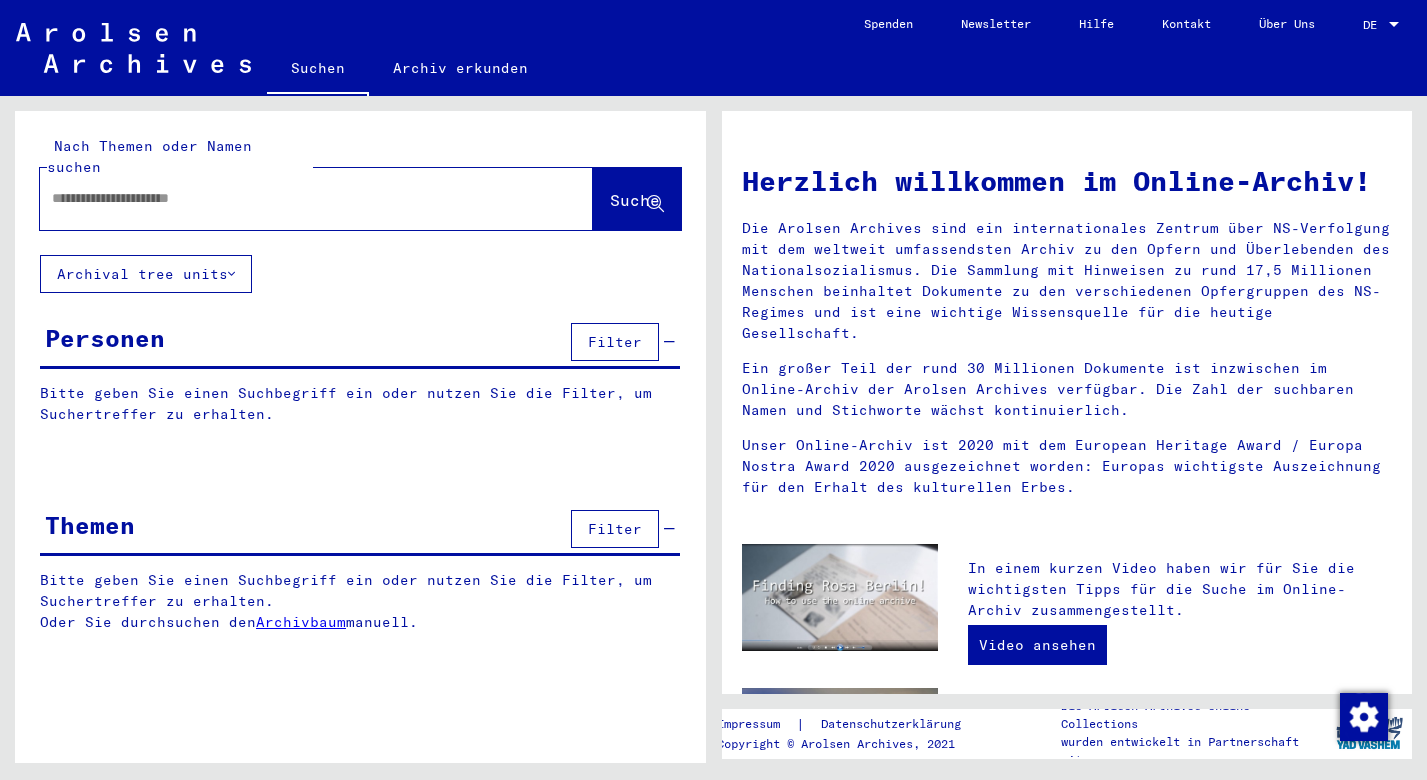 click 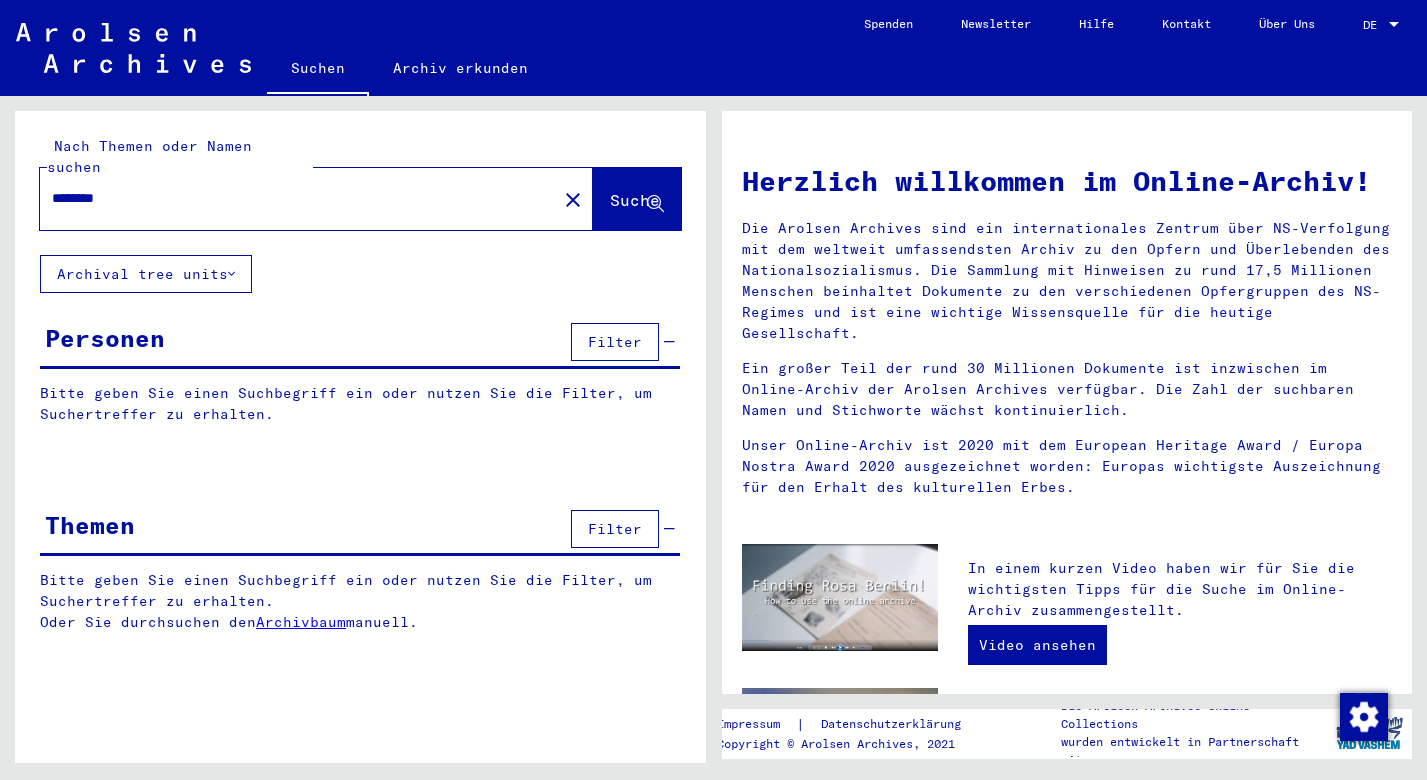 click on "Archival tree units" 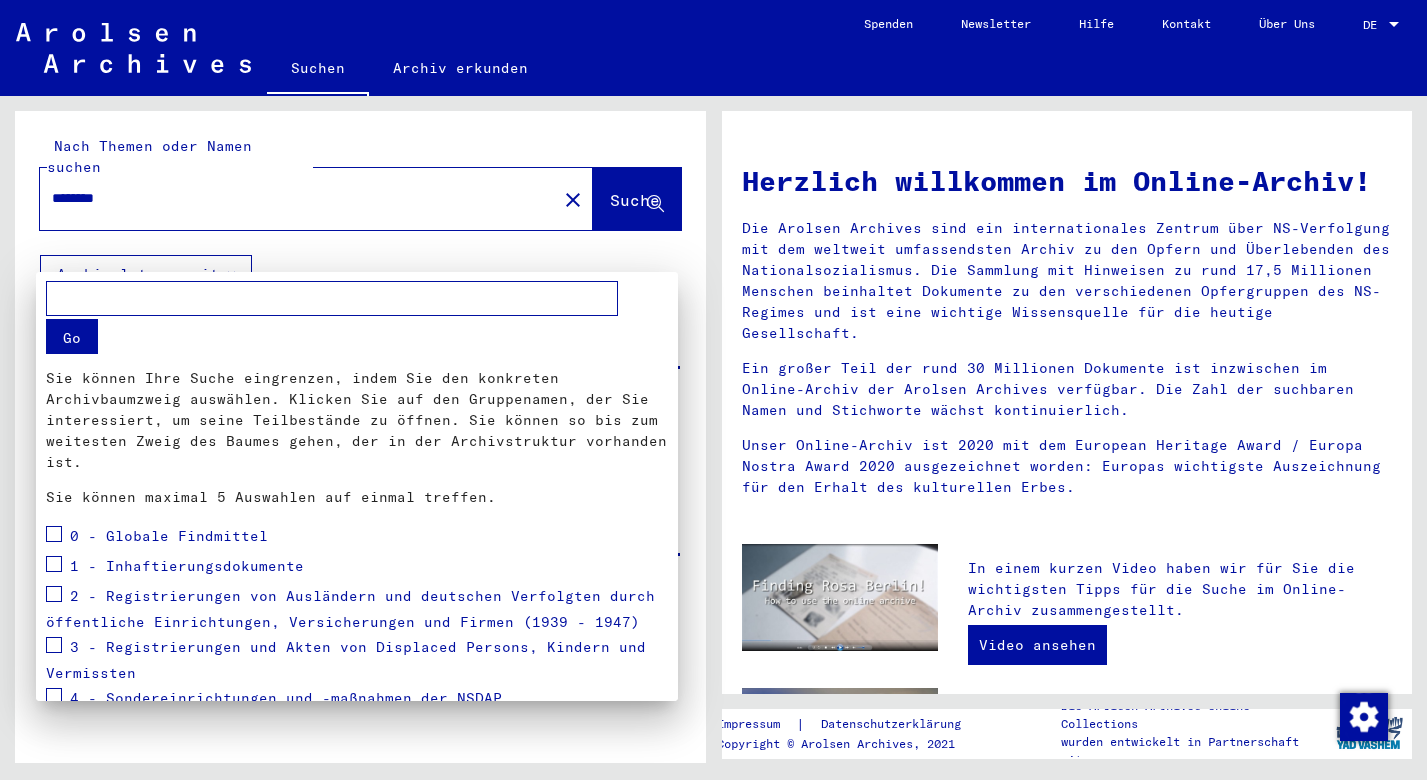 click at bounding box center [713, 390] 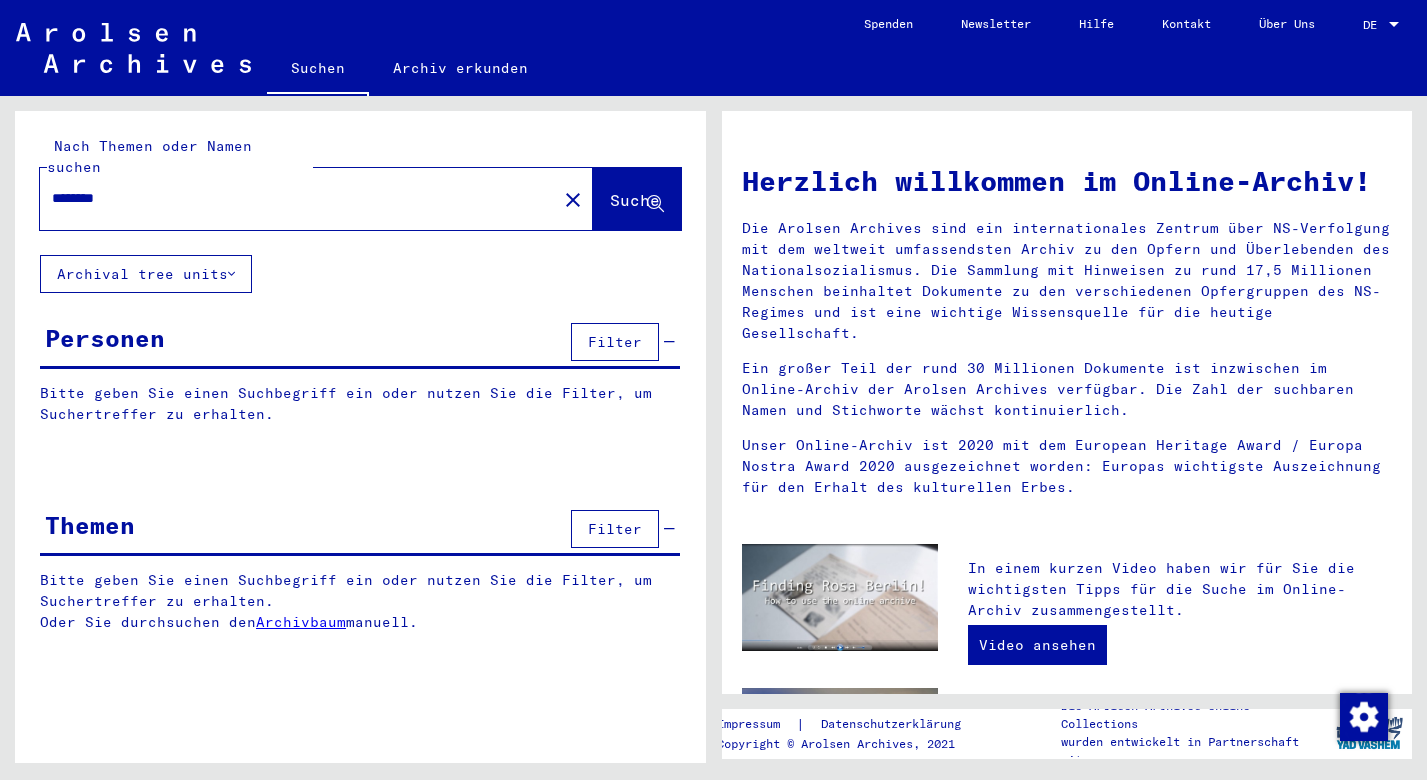click on "********" at bounding box center [292, 198] 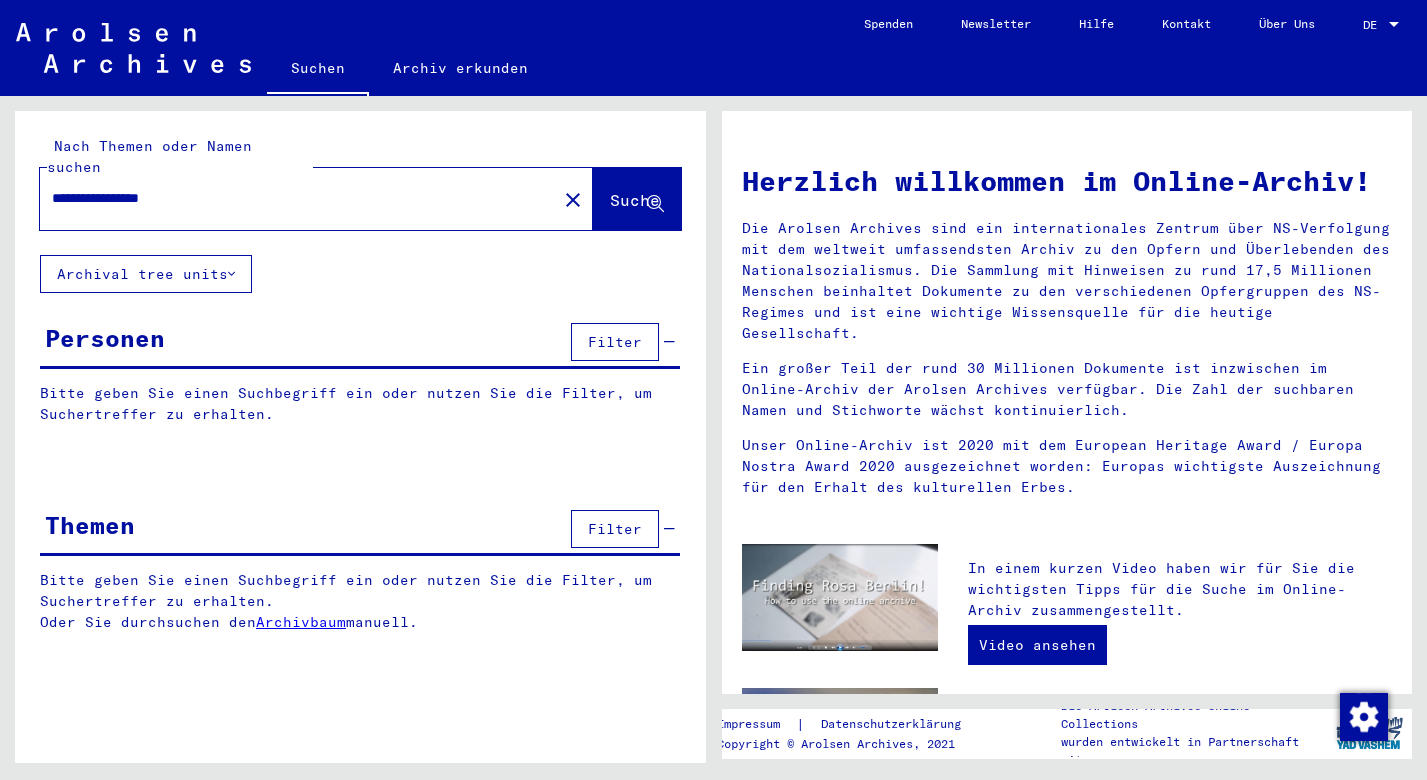 type on "**********" 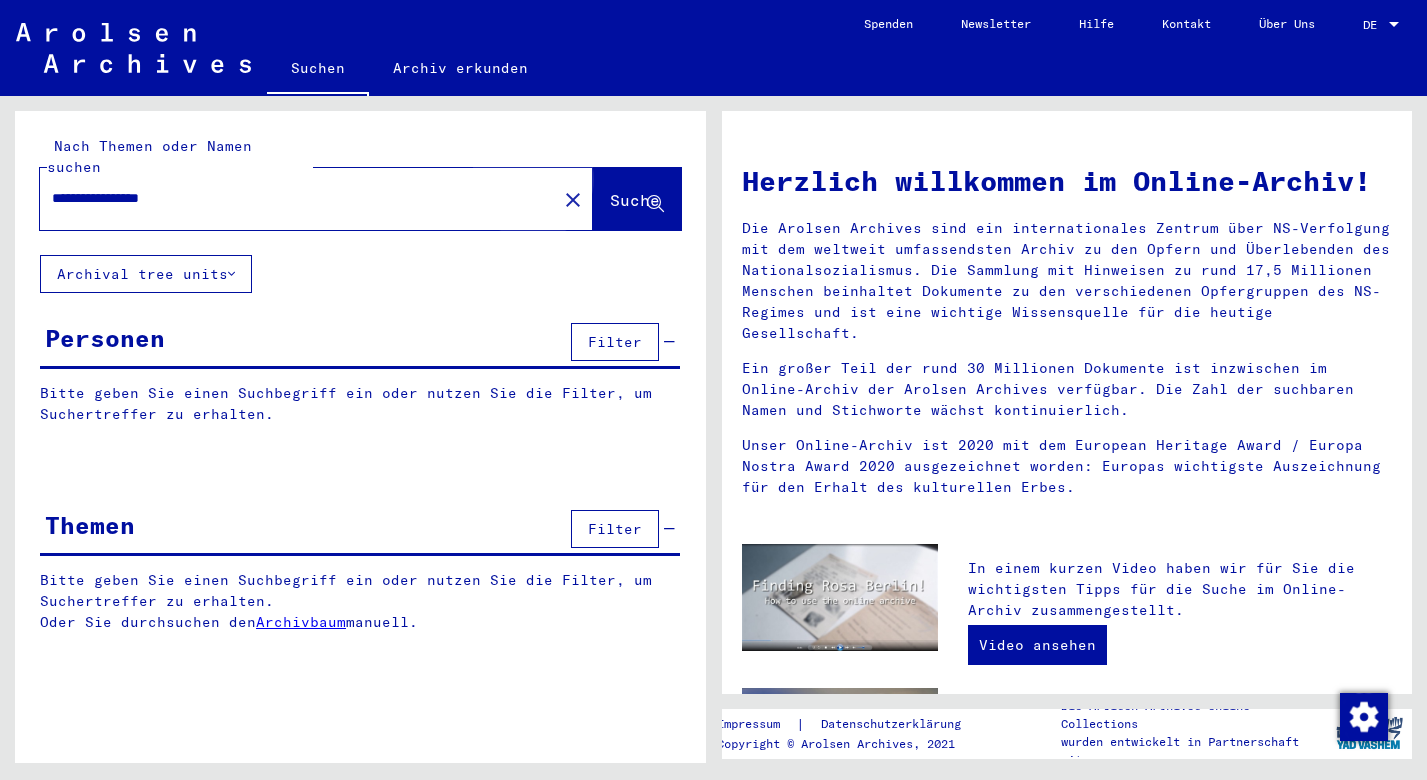 click on "Suche" 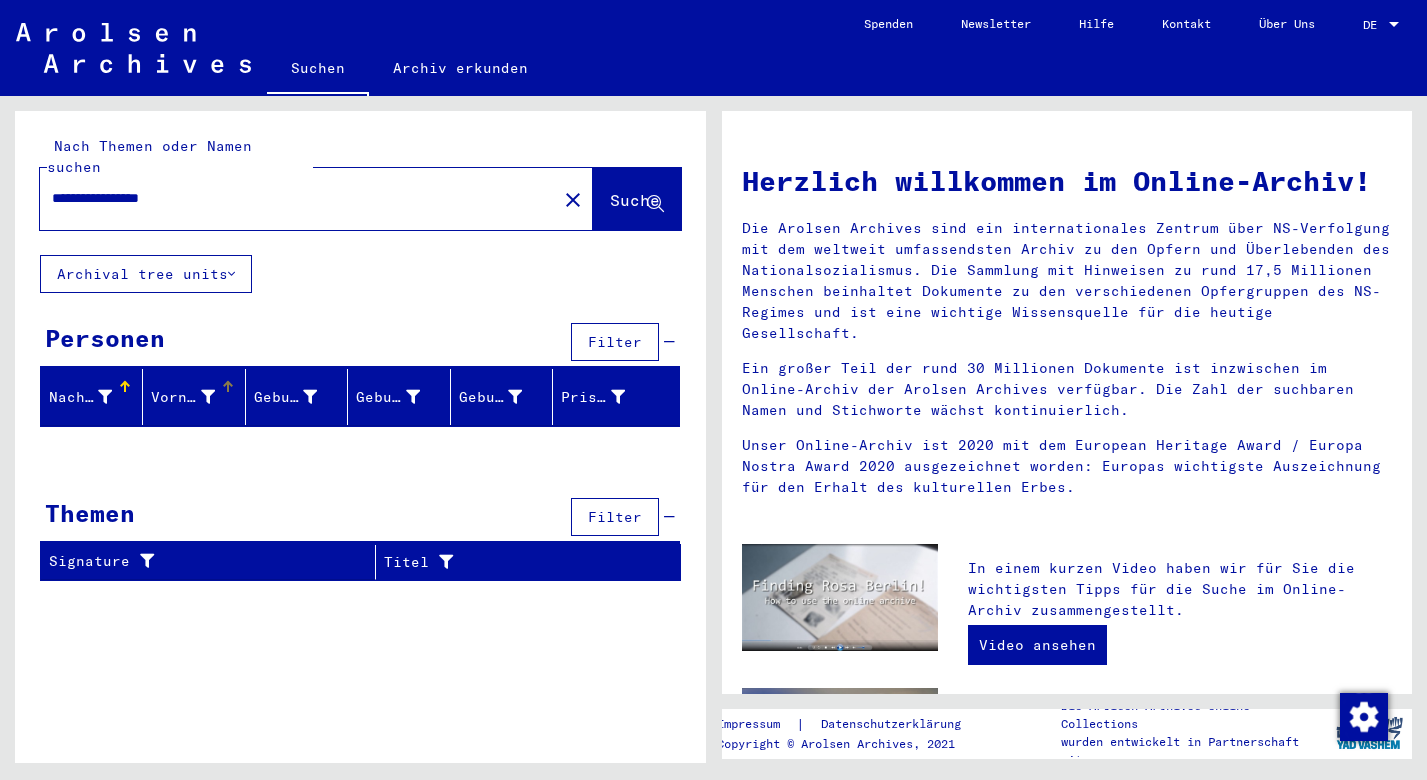 click at bounding box center [208, 397] 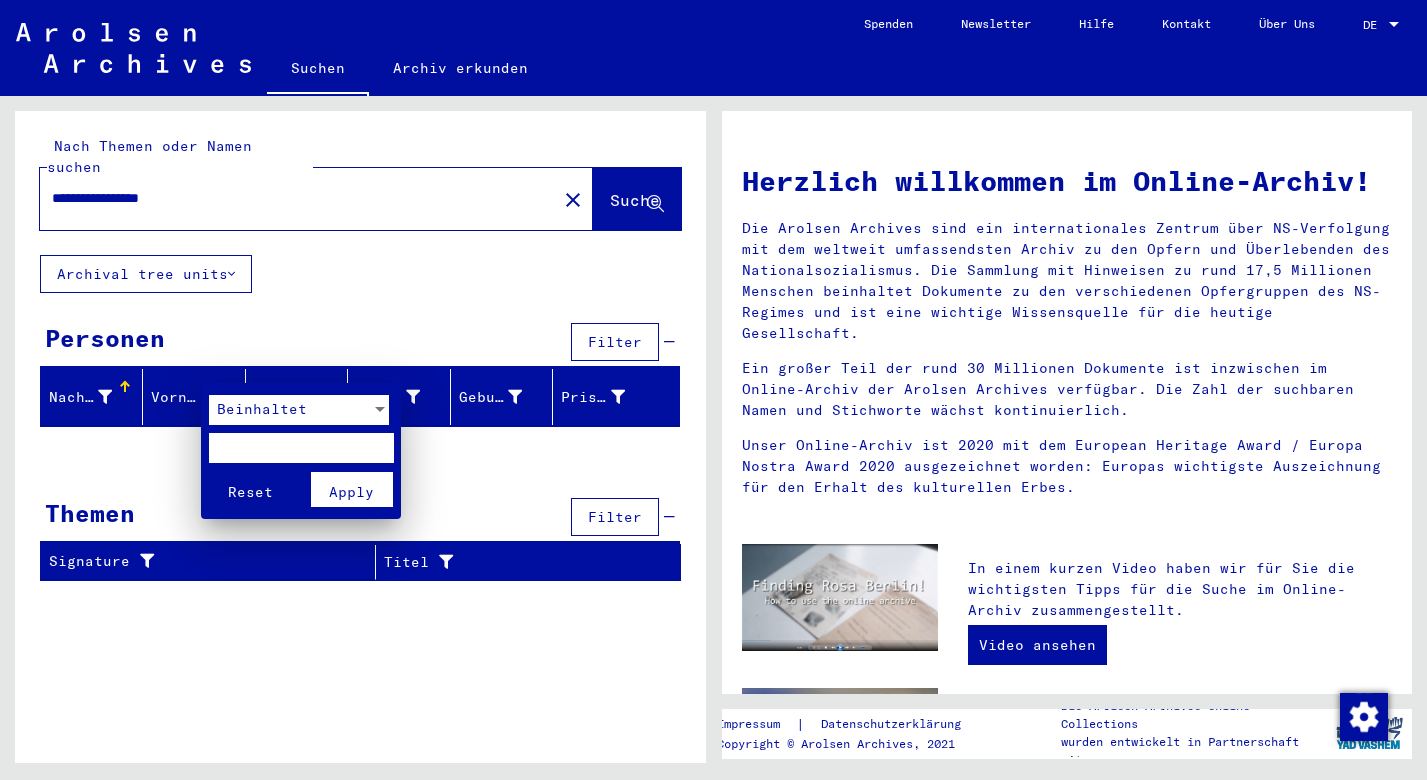 click at bounding box center (301, 448) 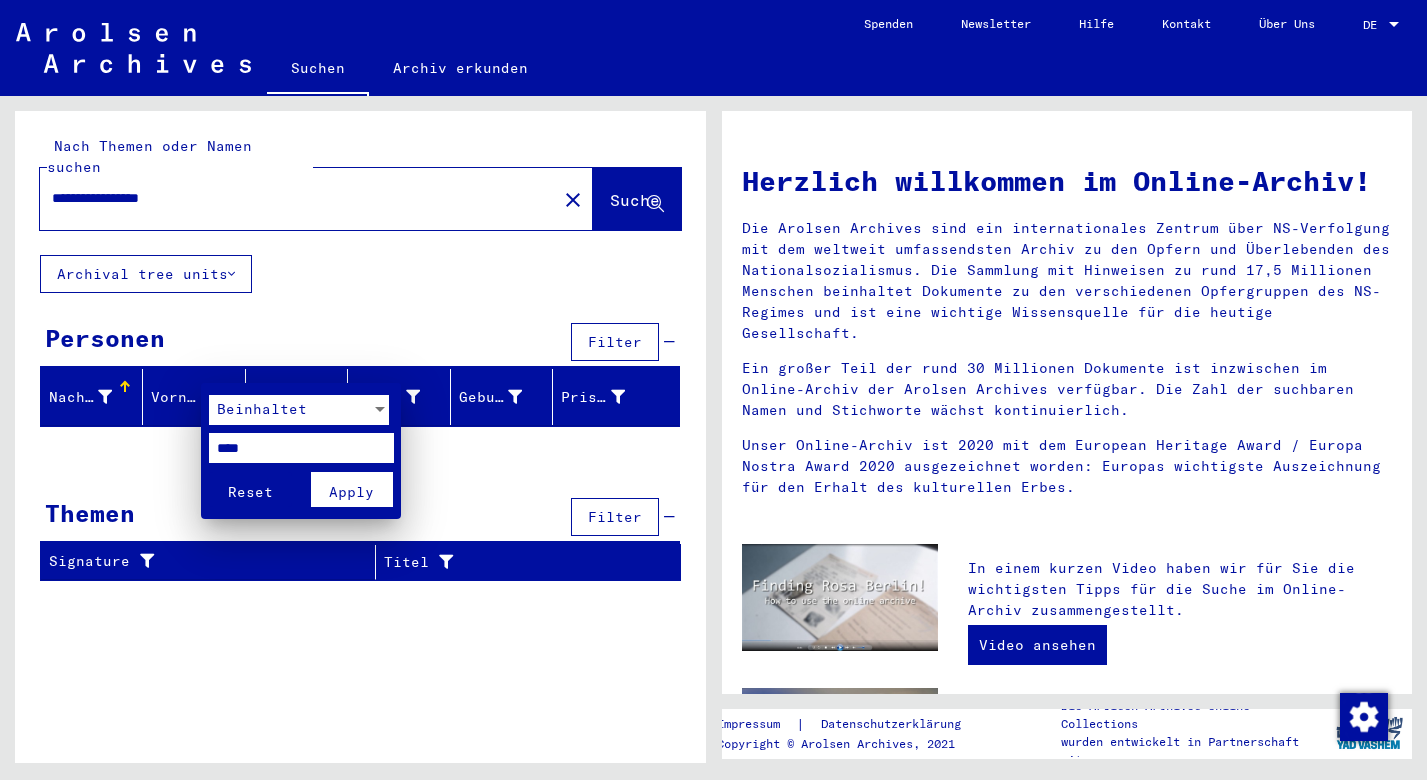 type on "****" 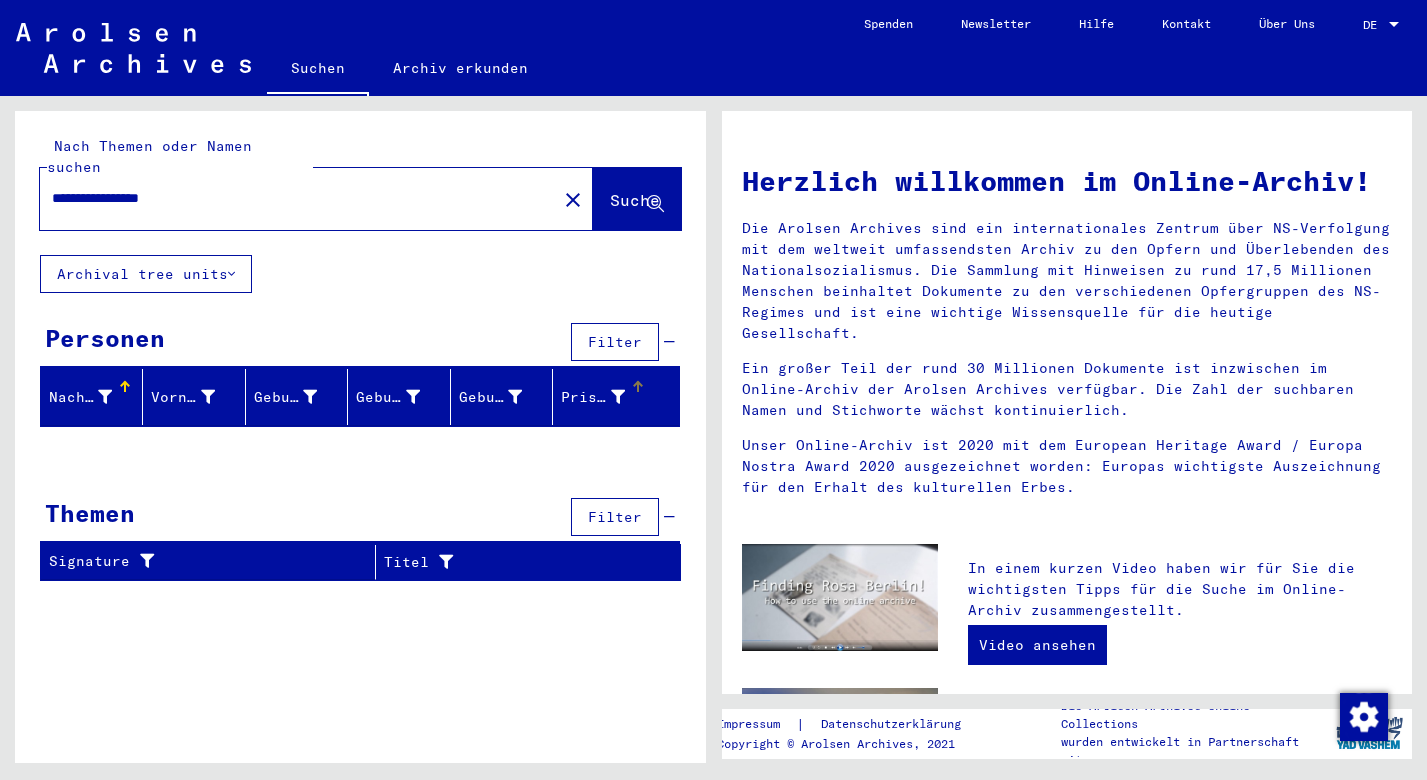 click at bounding box center [618, 397] 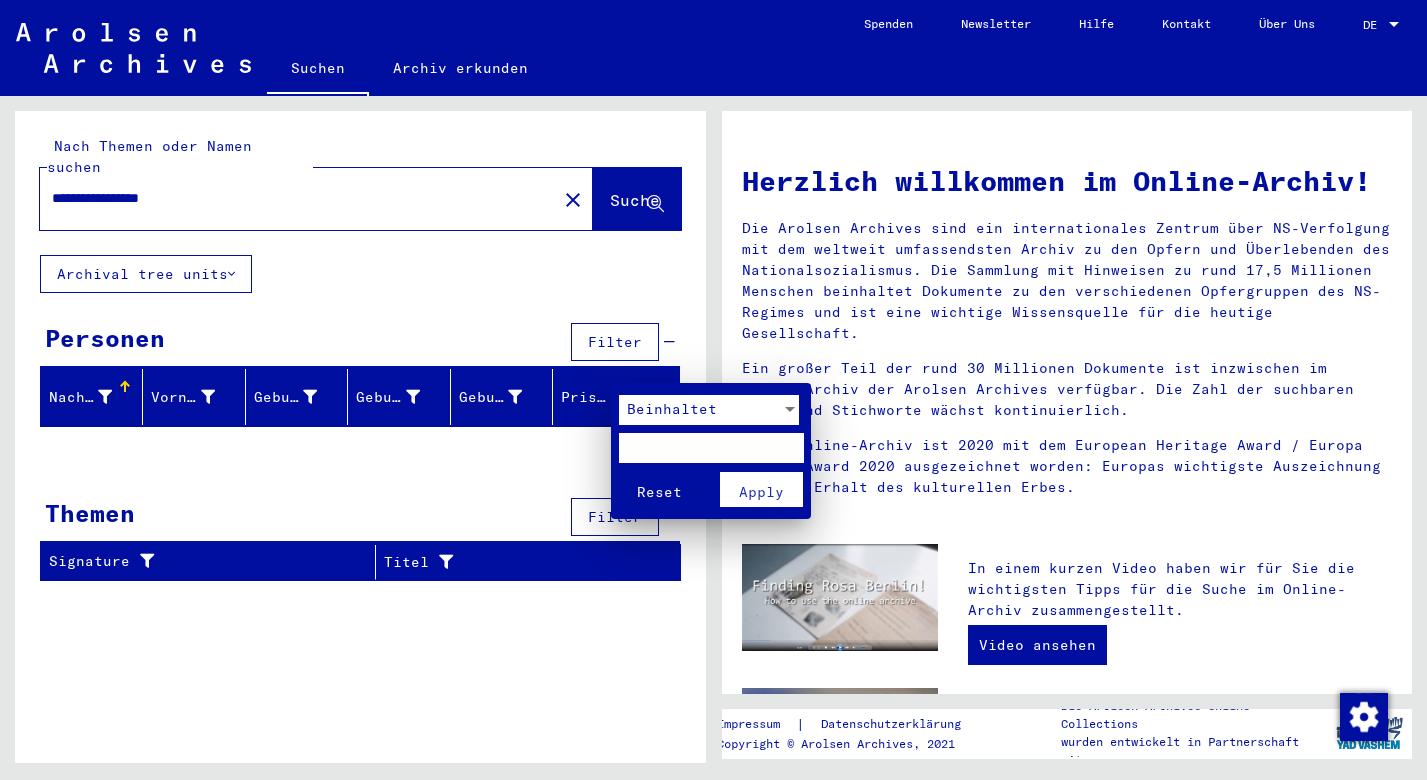 click at bounding box center (713, 390) 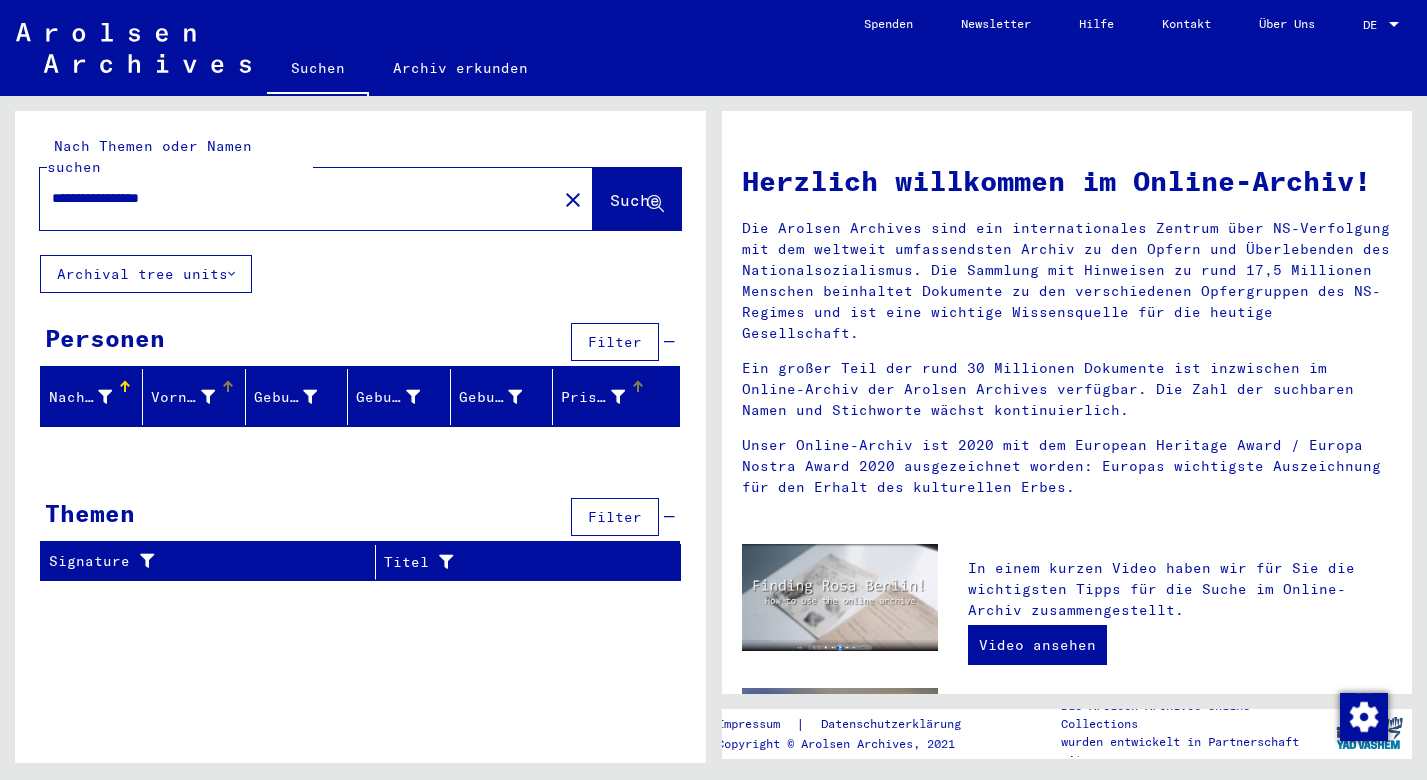 click at bounding box center [208, 397] 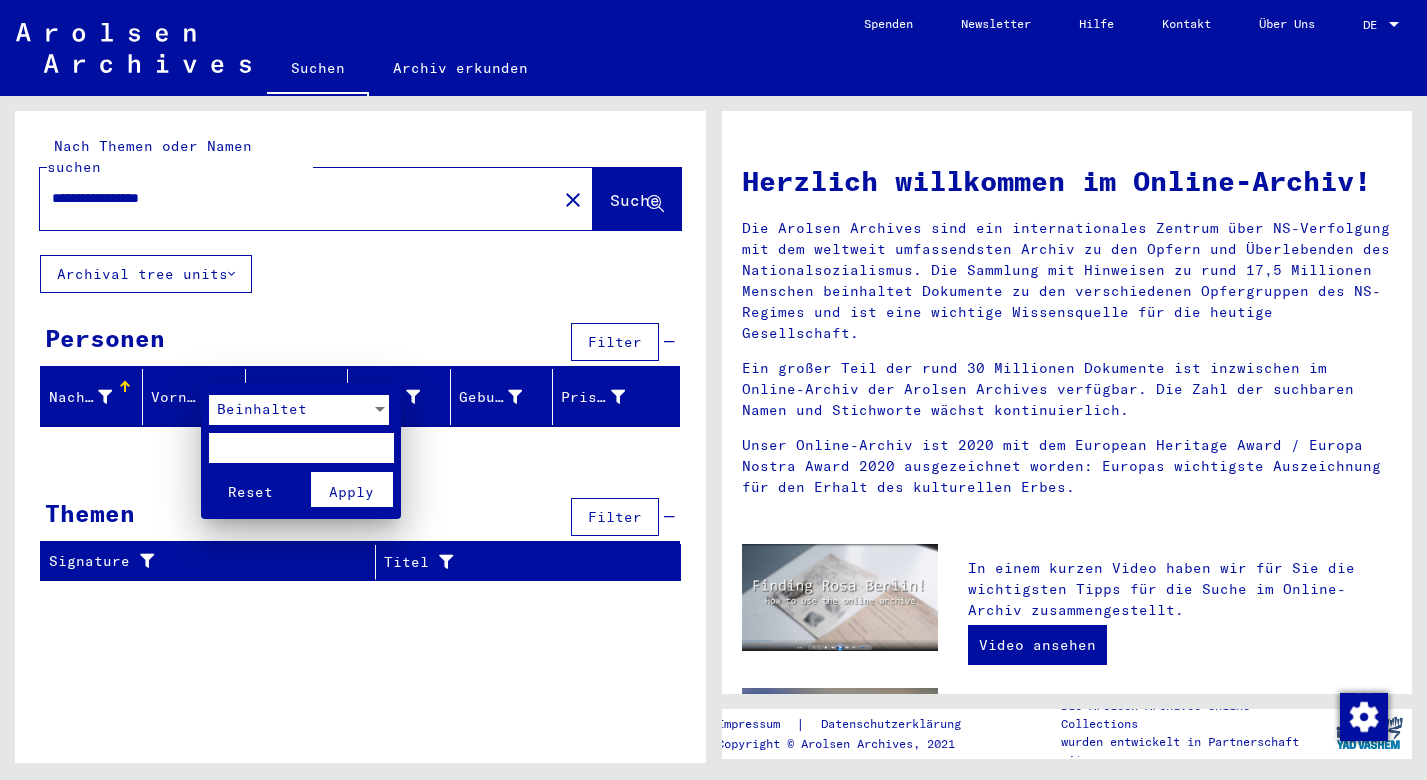 click at bounding box center [301, 448] 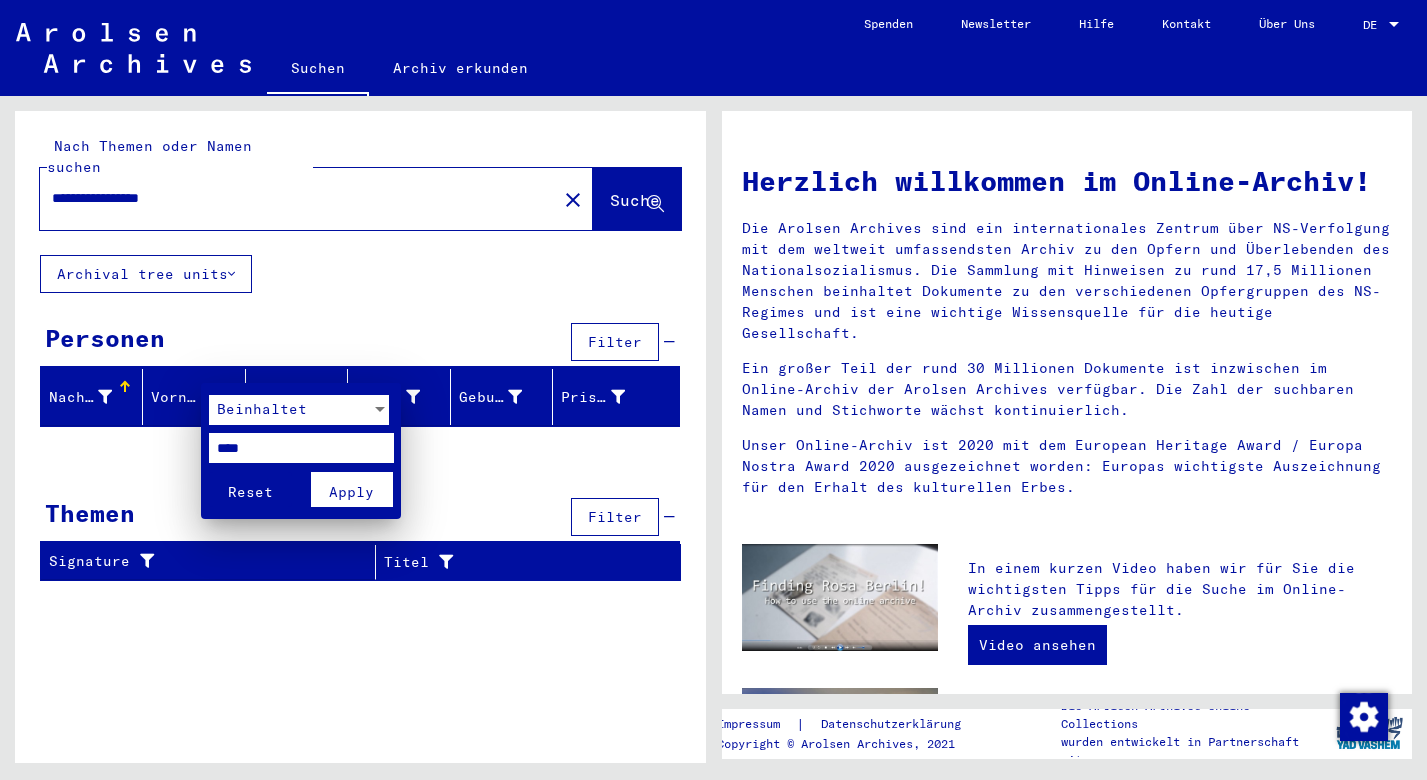 type on "****" 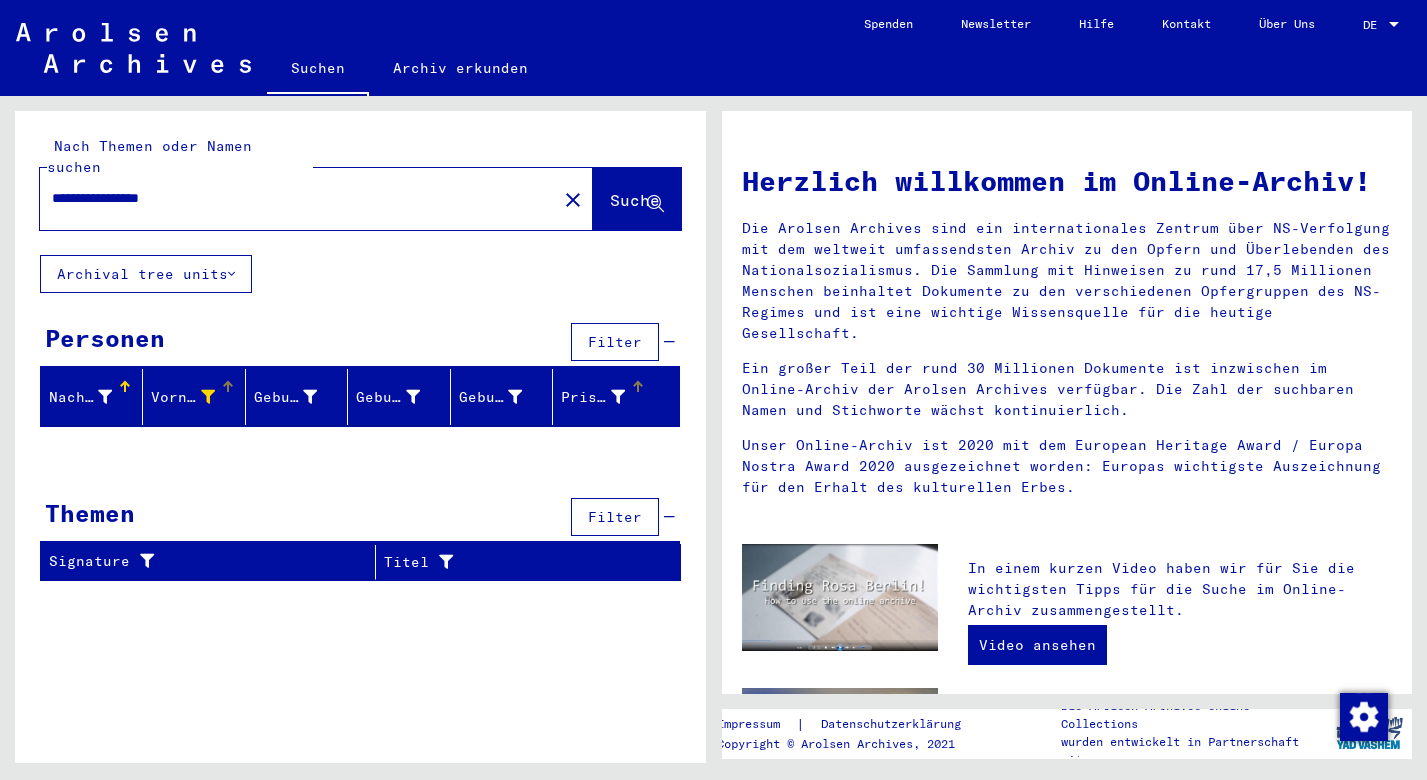click at bounding box center (618, 397) 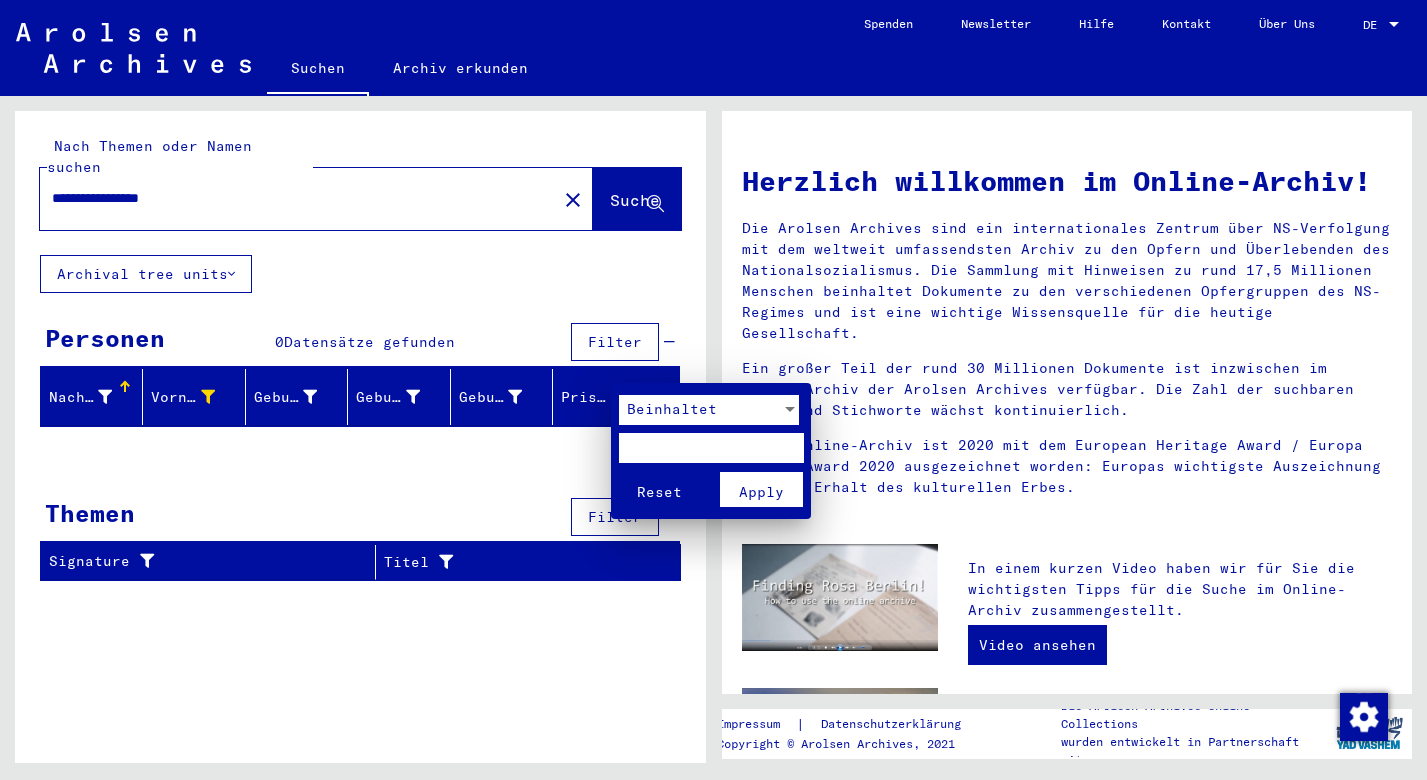 click at bounding box center (711, 448) 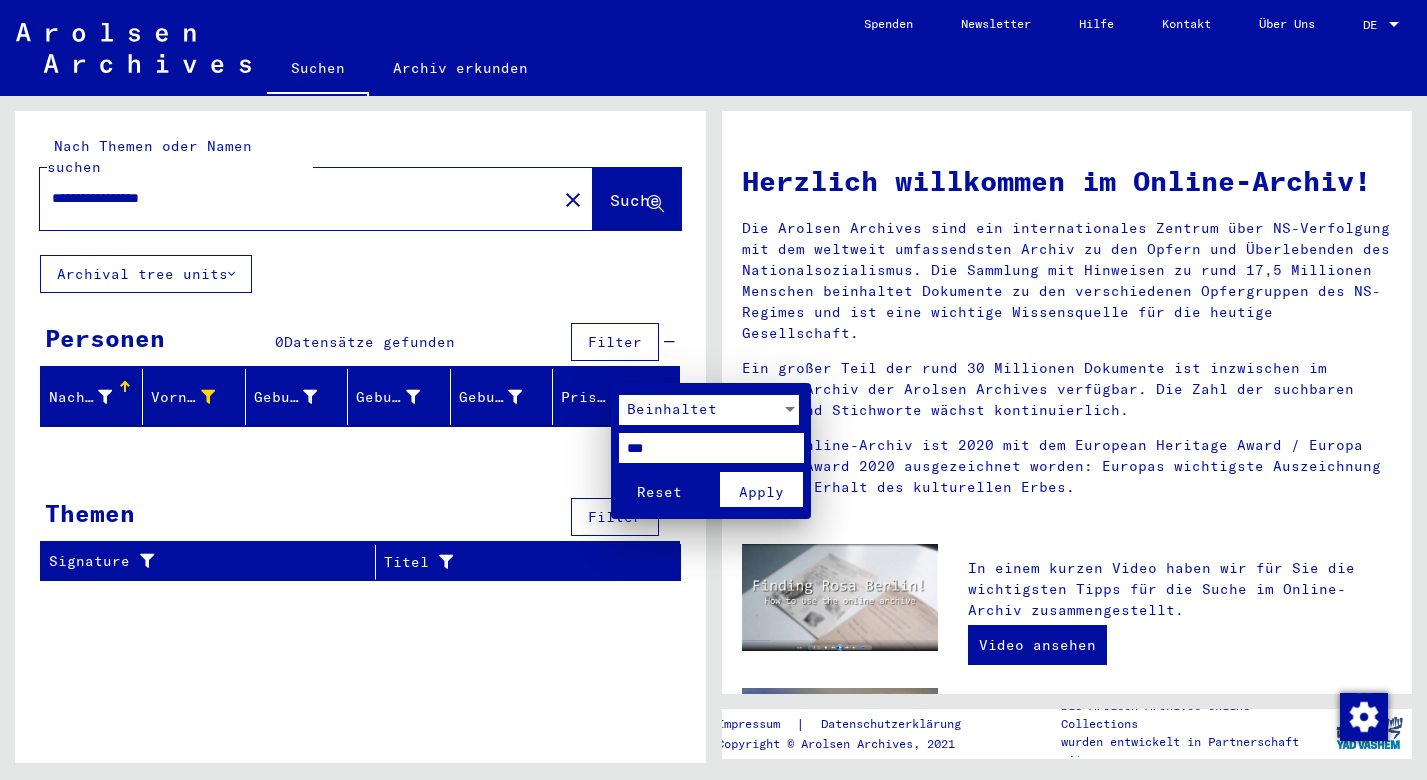 type on "***" 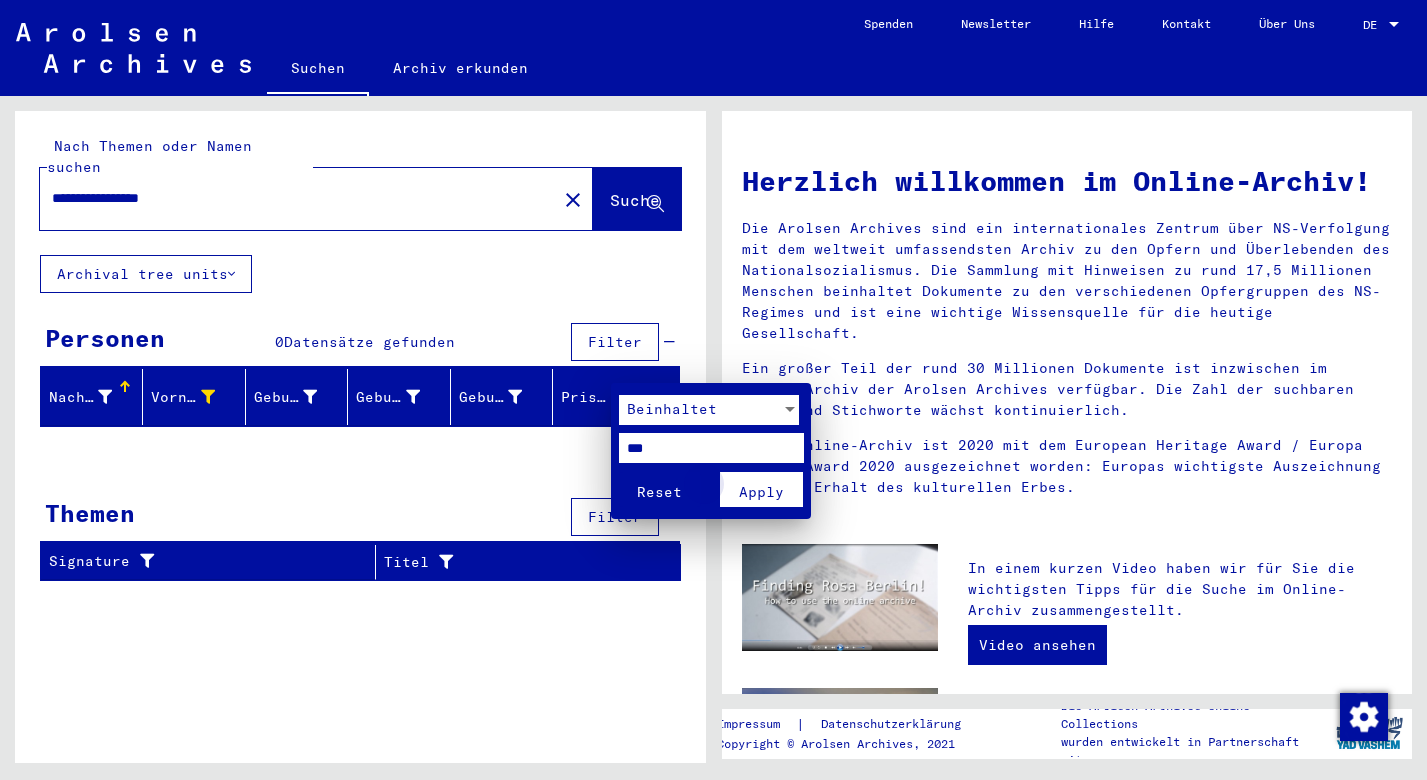 click on "Apply" at bounding box center [761, 492] 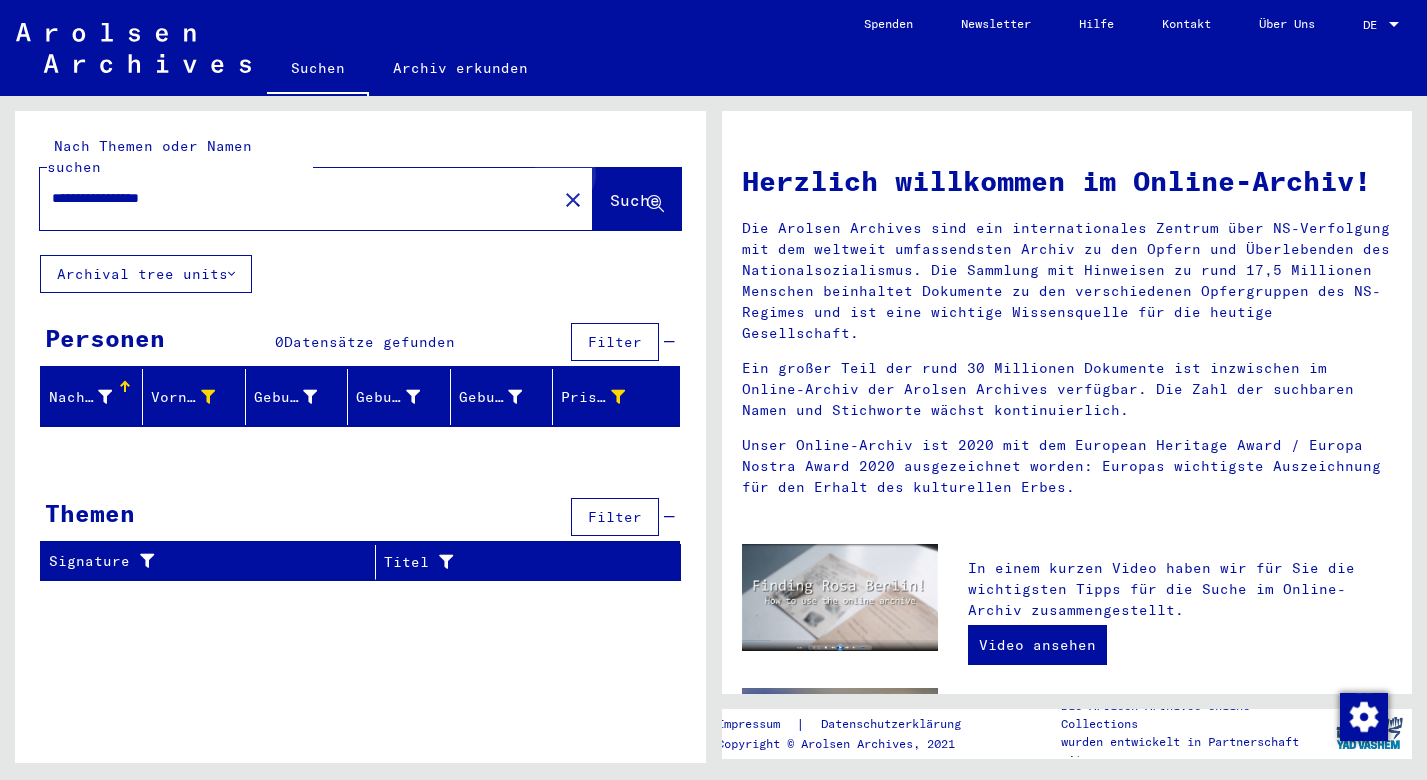 click on "Suche" 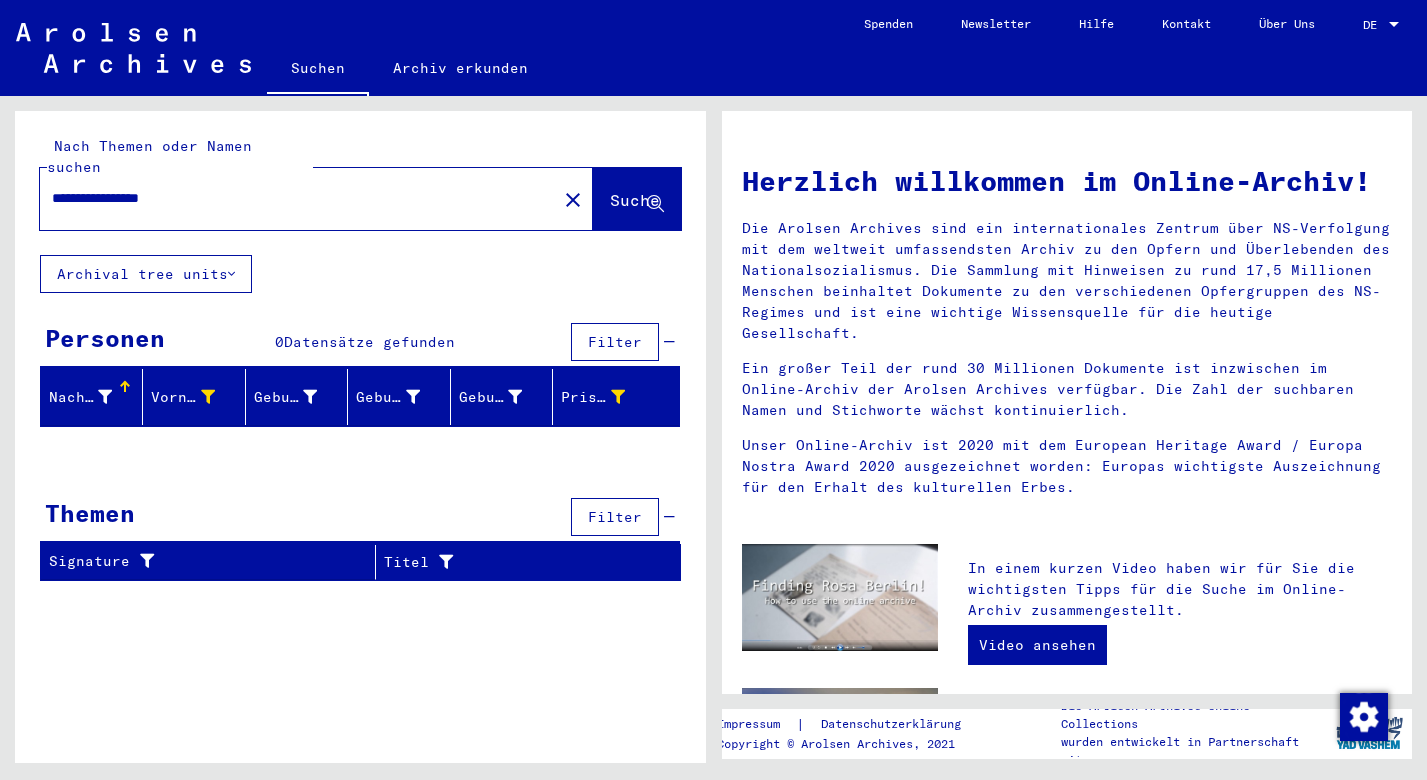 click on "Suche" 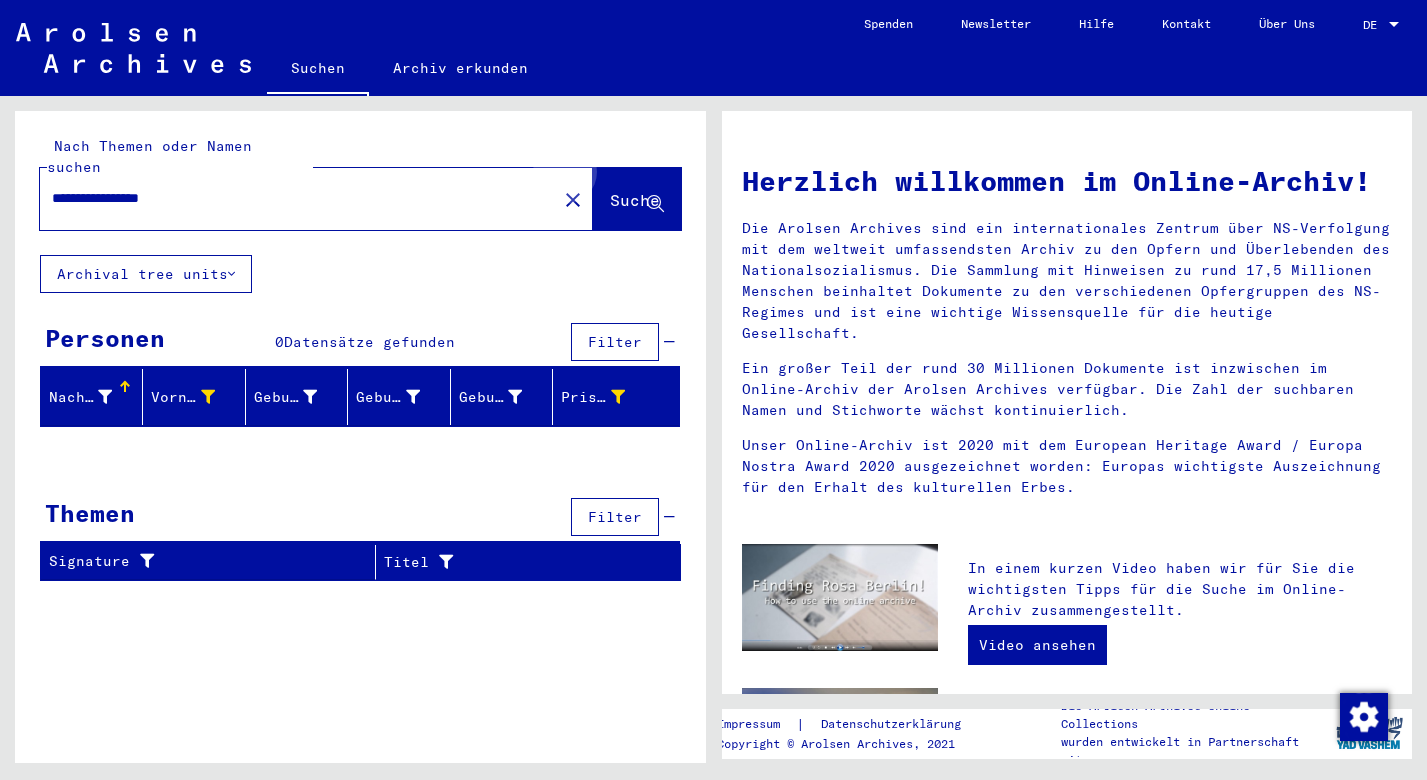 click on "Suche" 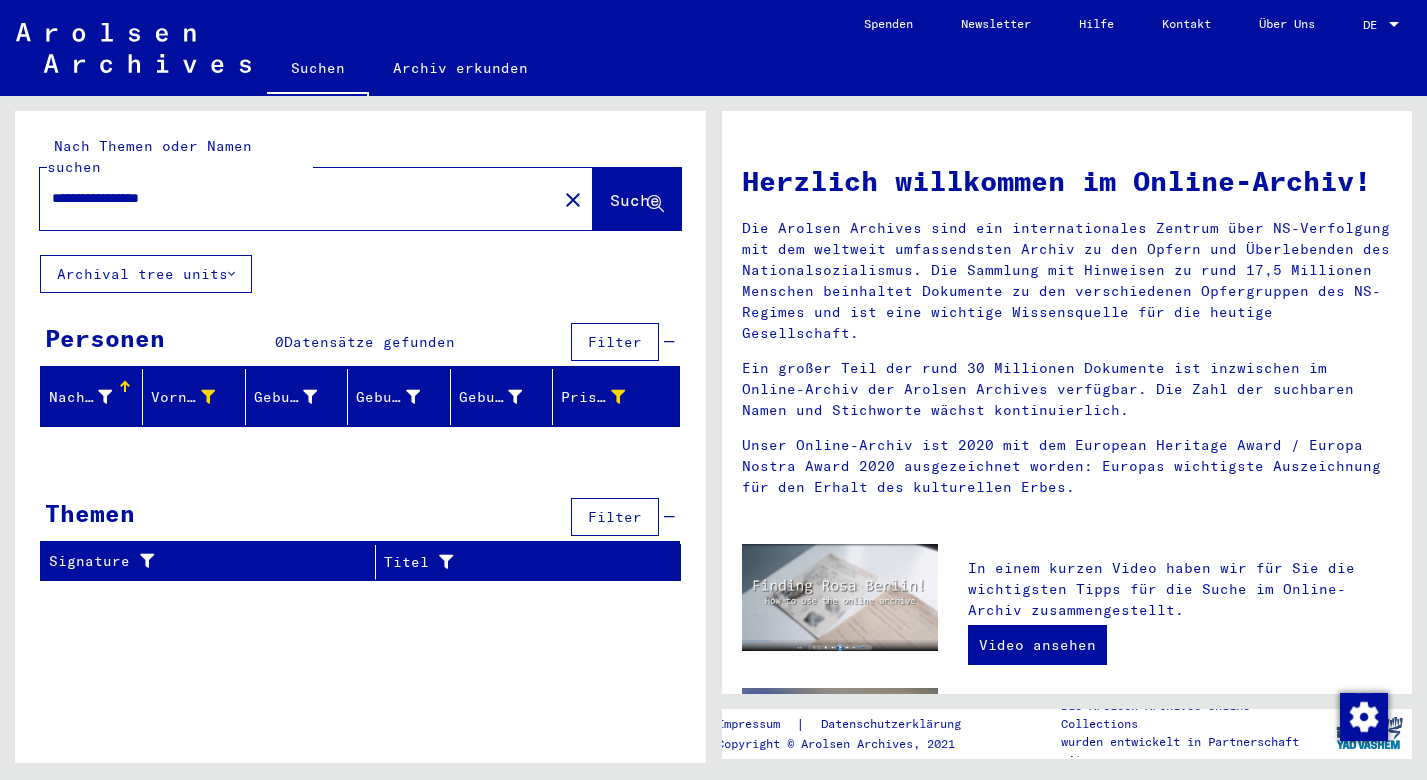 drag, startPoint x: 128, startPoint y: 178, endPoint x: 304, endPoint y: 185, distance: 176.13914 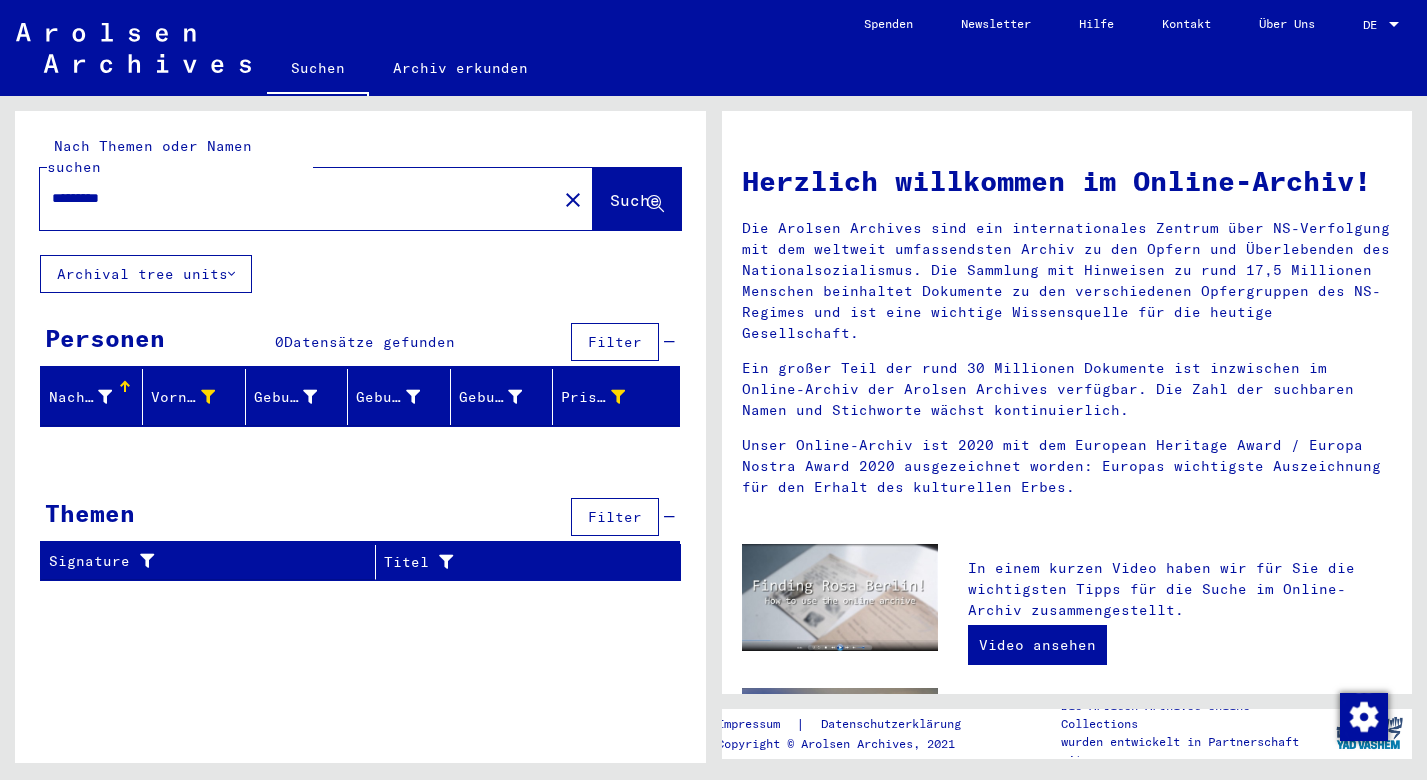 type on "********" 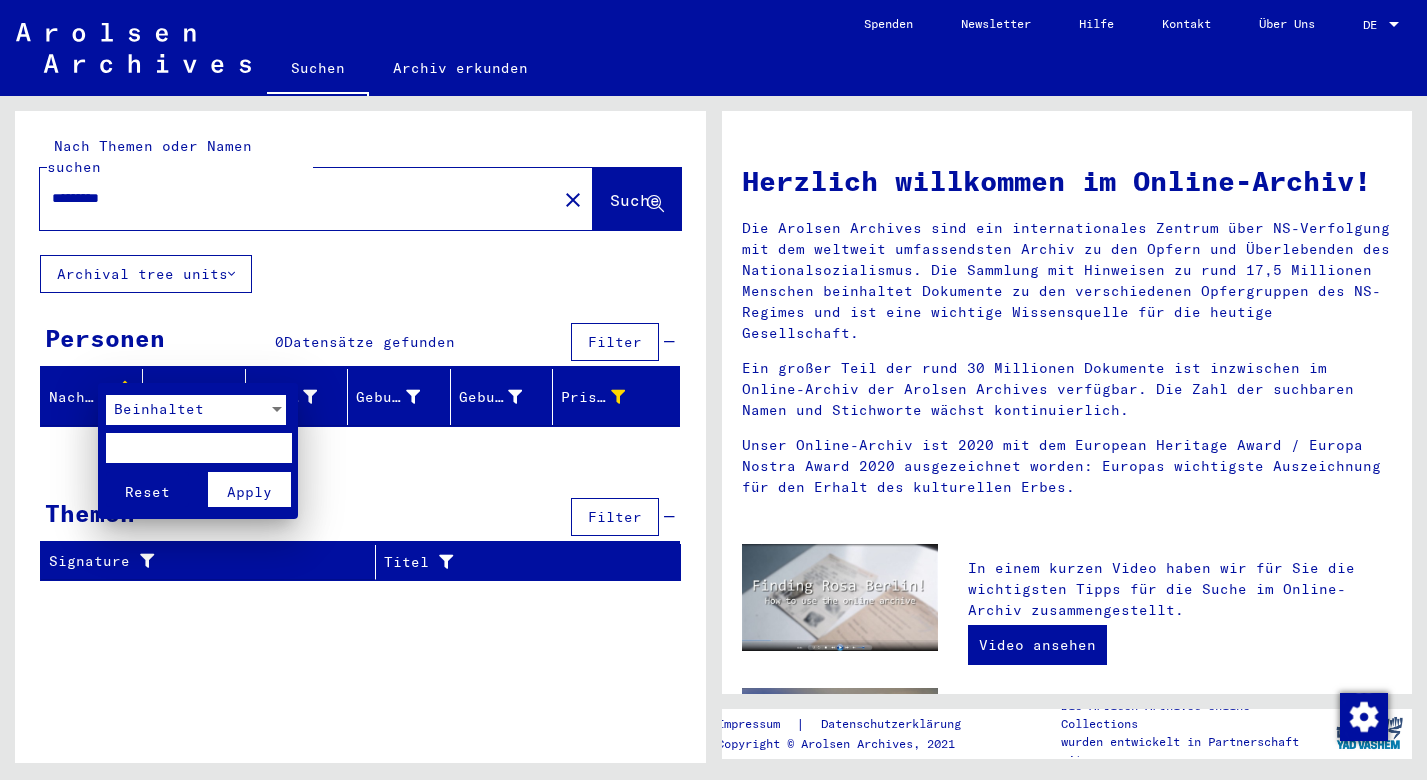 click at bounding box center (198, 448) 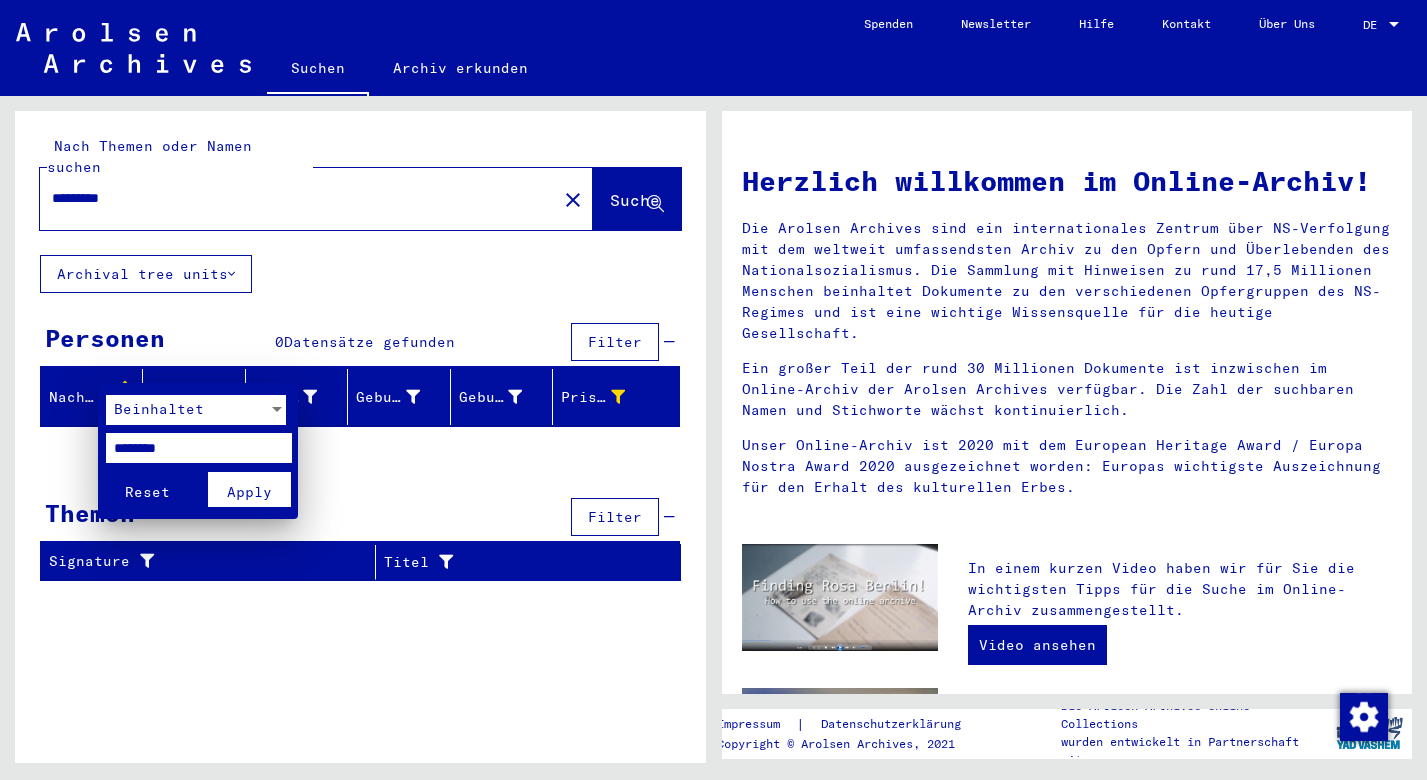 type on "********" 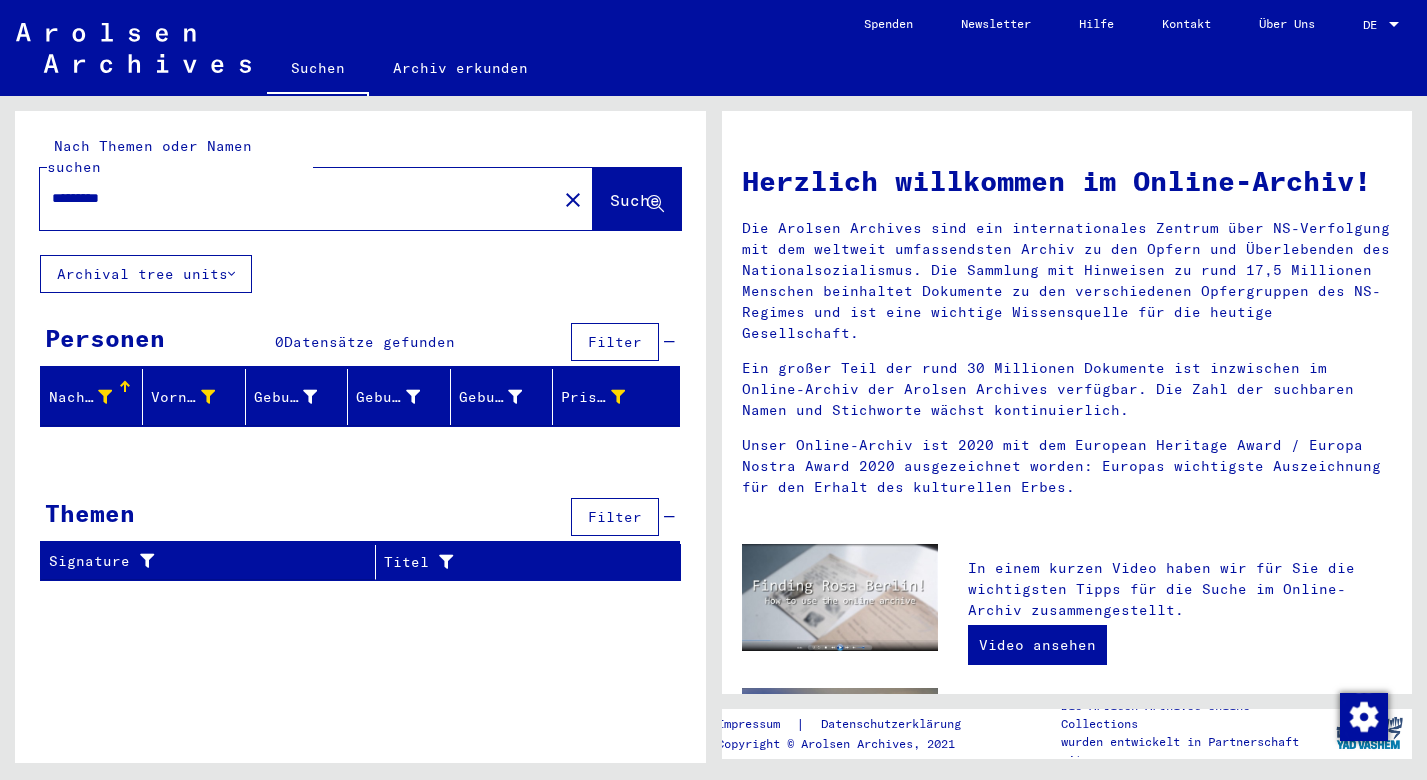 click on "Suche" 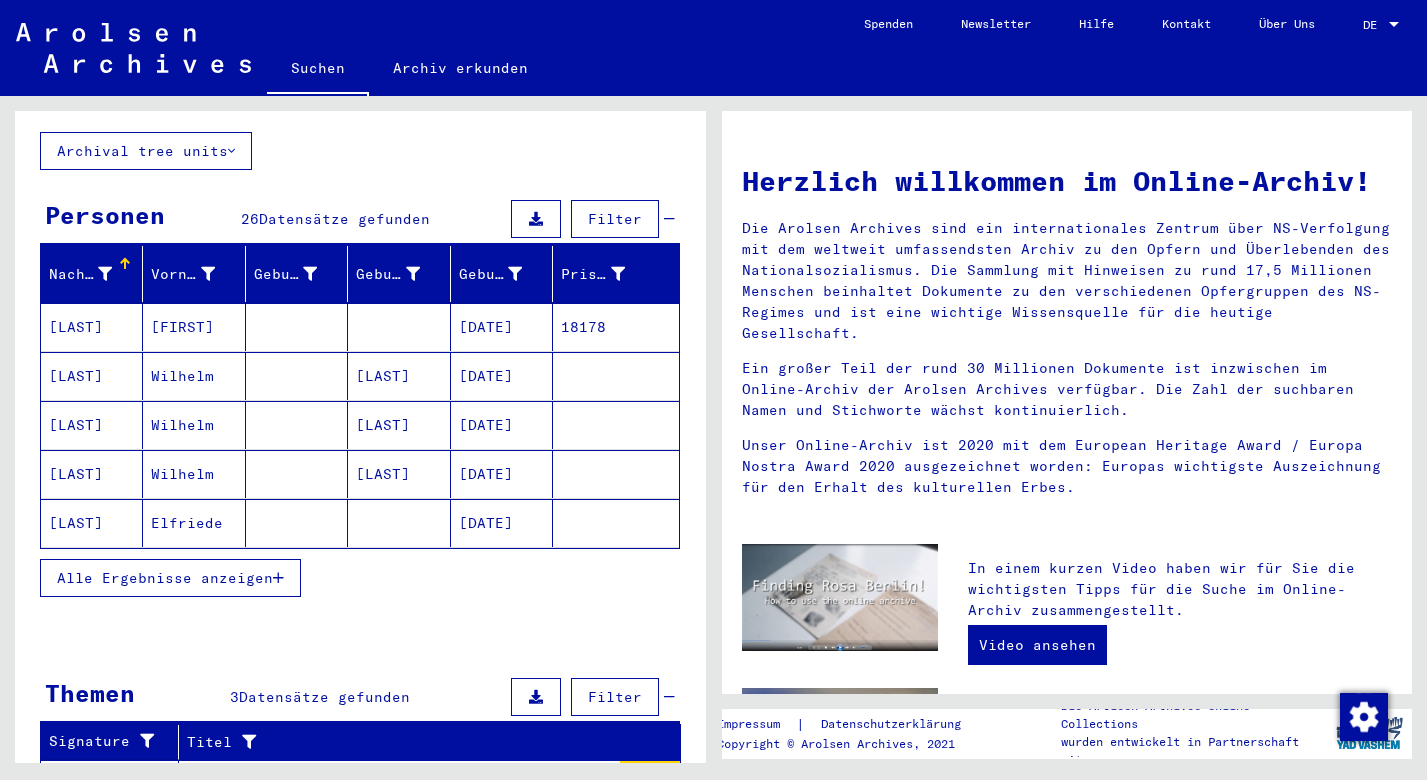 scroll, scrollTop: 125, scrollLeft: 0, axis: vertical 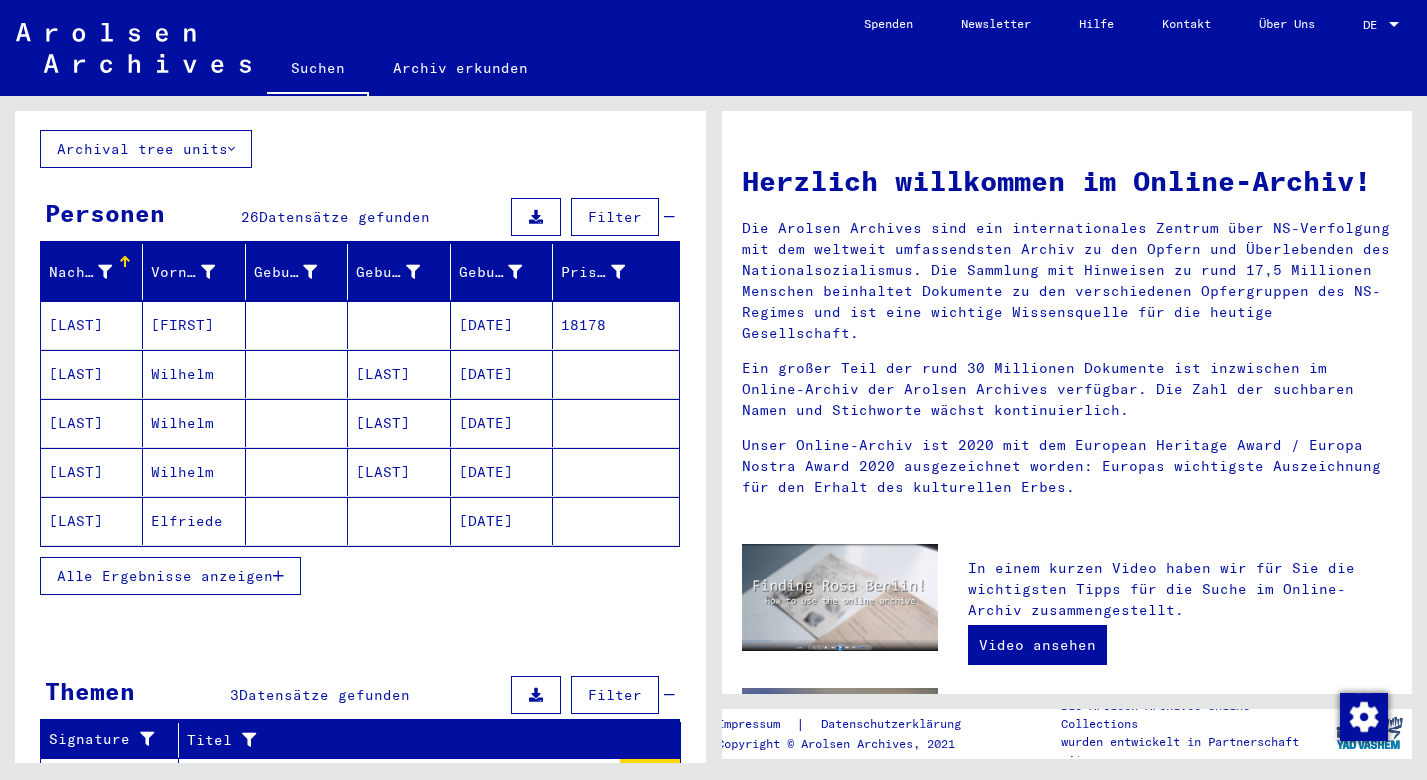 click at bounding box center (278, 576) 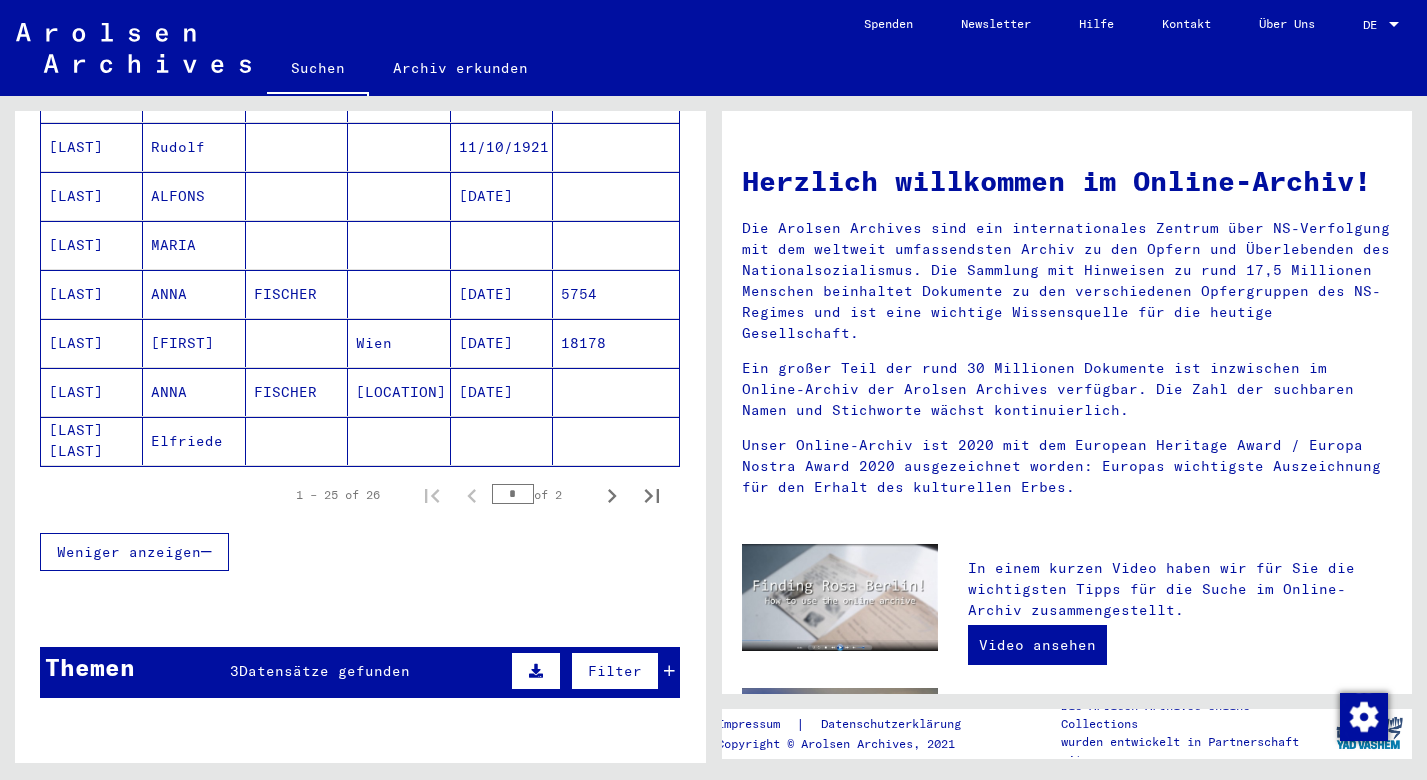 scroll, scrollTop: 1186, scrollLeft: 0, axis: vertical 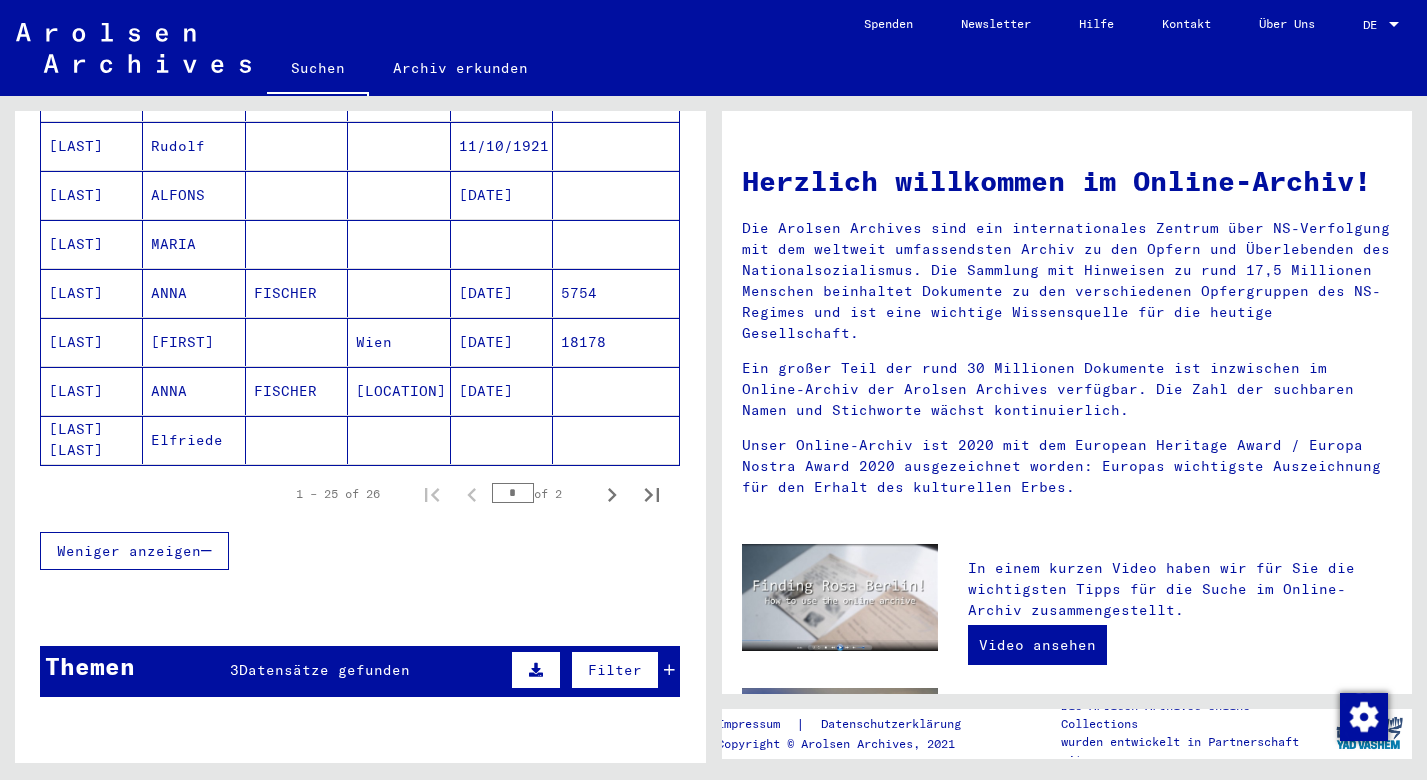 click on "[LAST]" at bounding box center (92, 440) 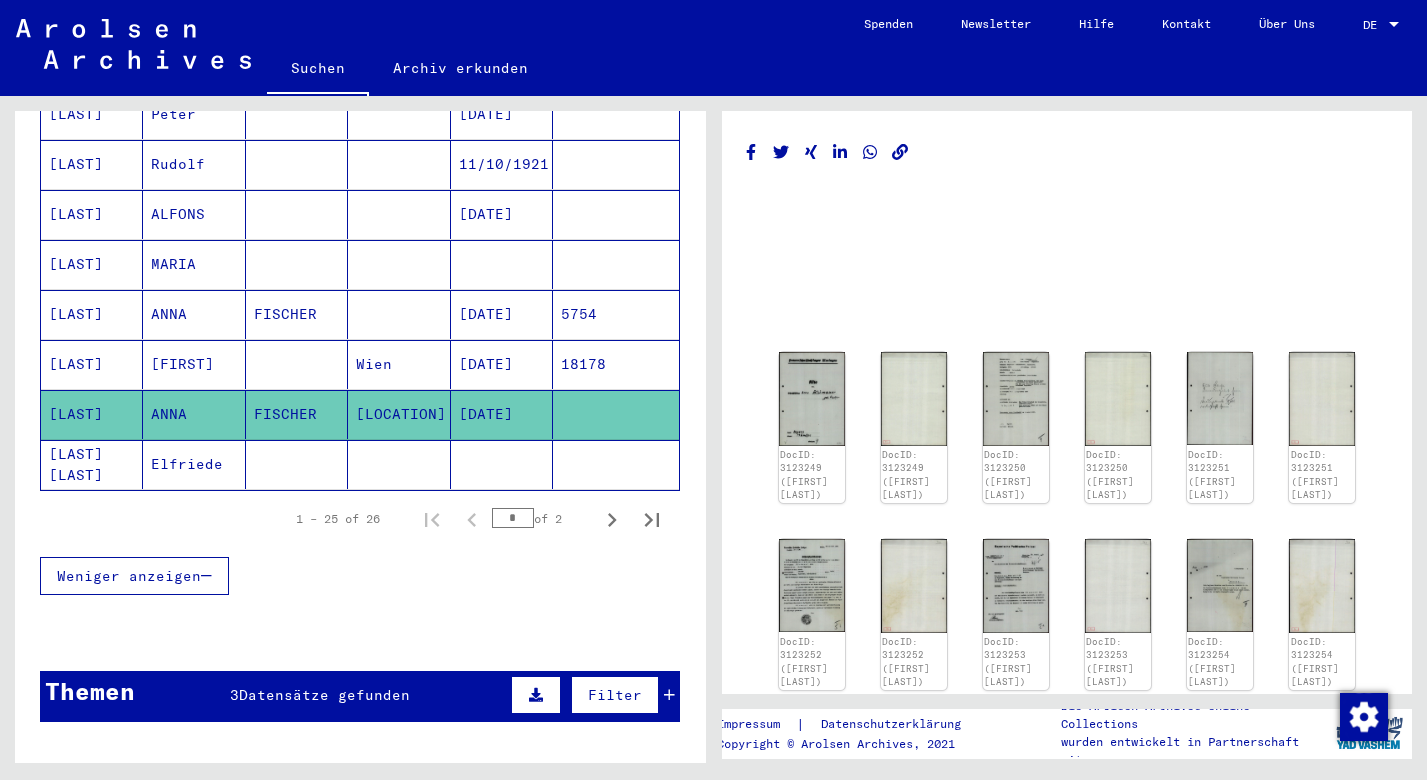 scroll, scrollTop: 0, scrollLeft: 0, axis: both 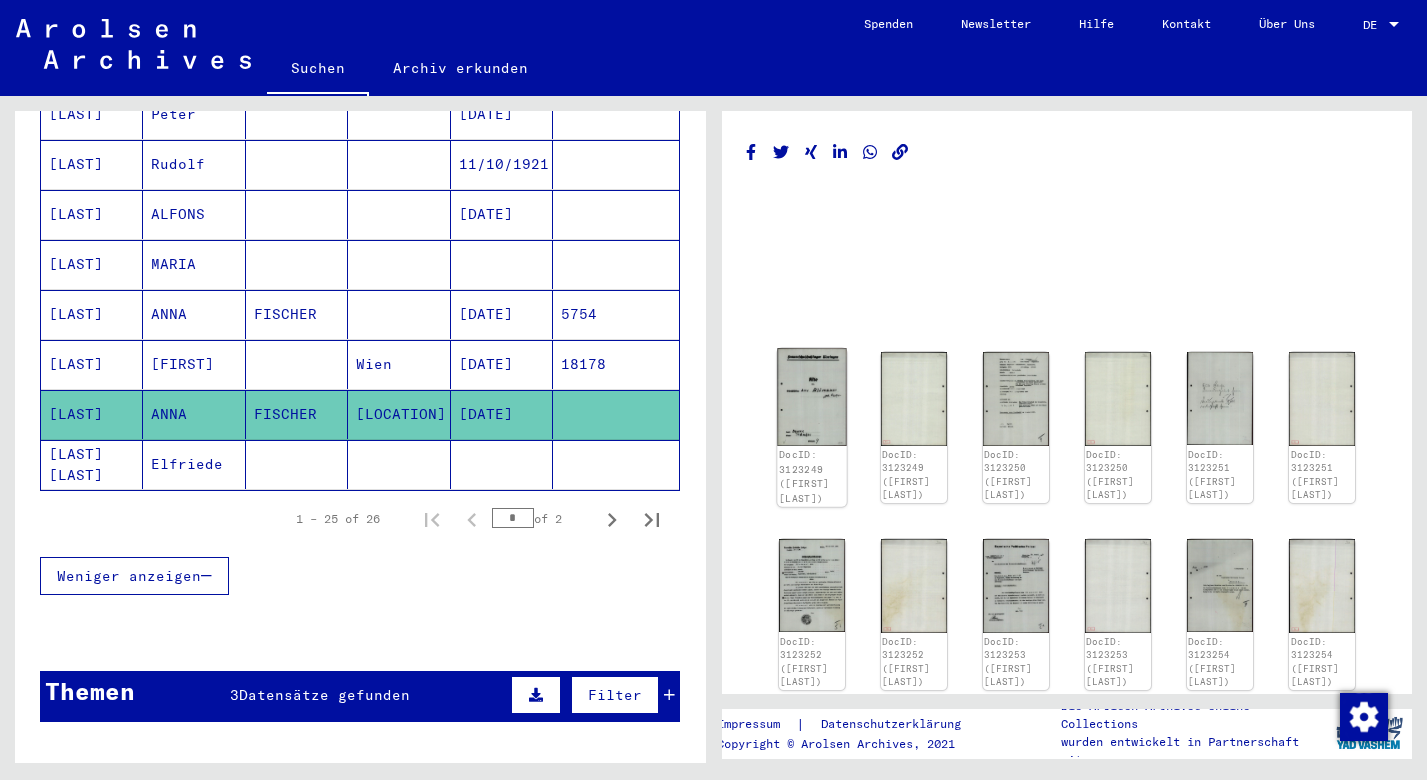 click 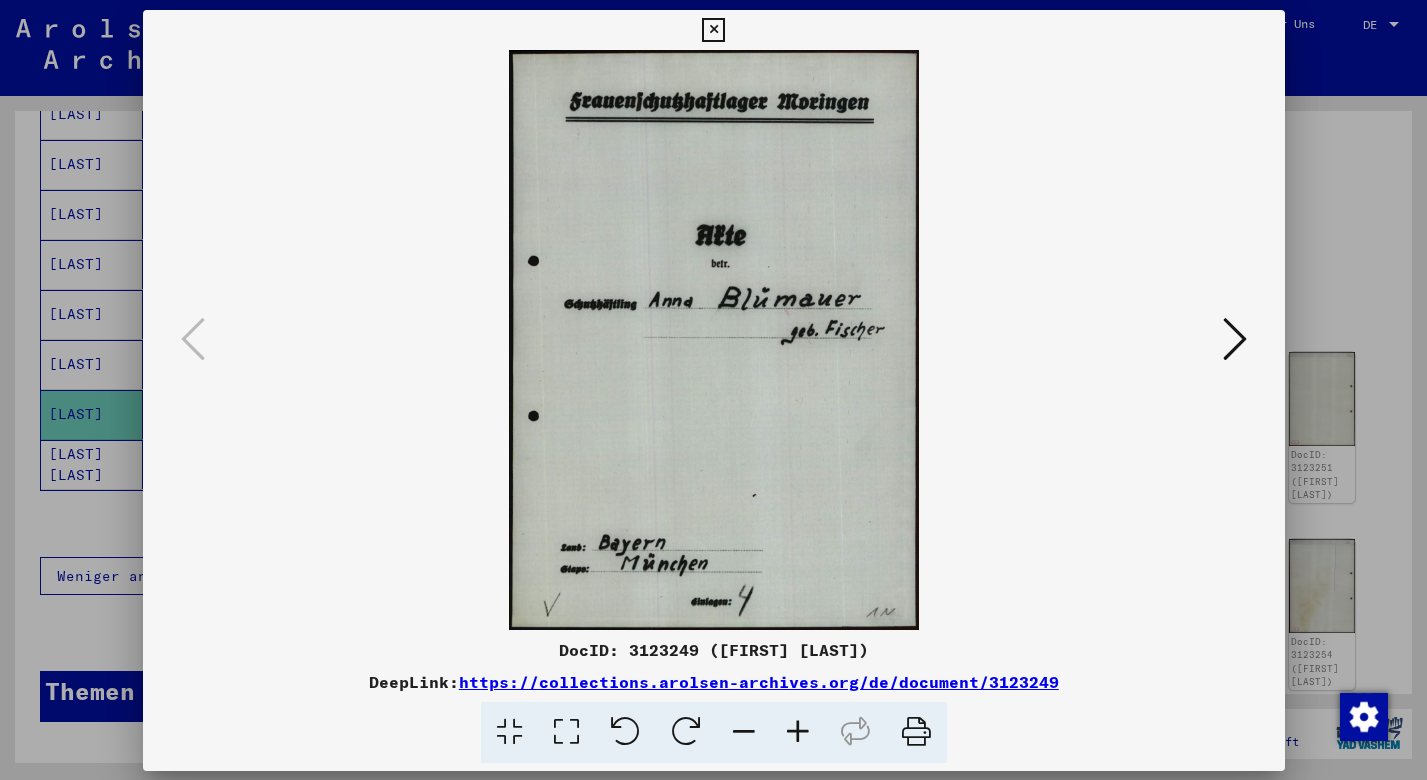 click at bounding box center [714, 340] 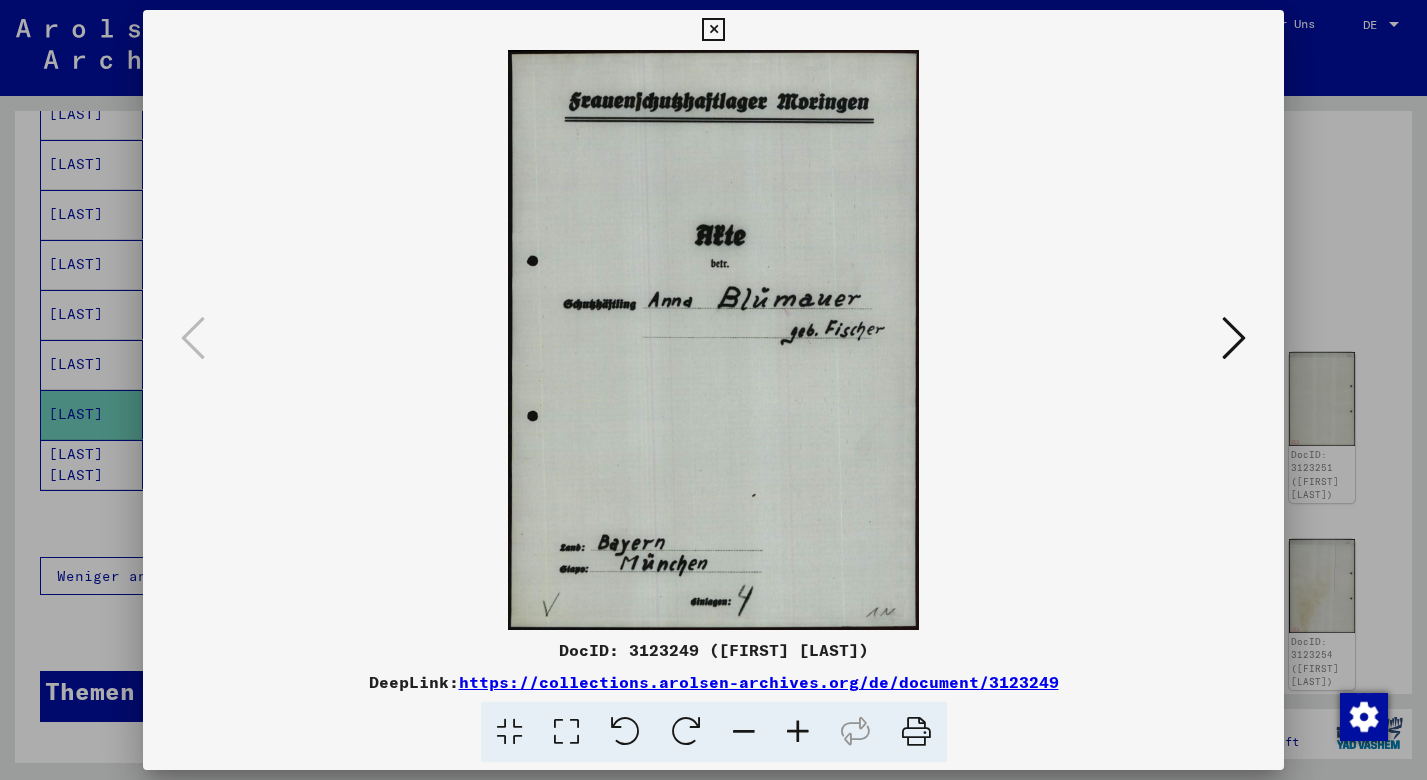 click at bounding box center (1234, 338) 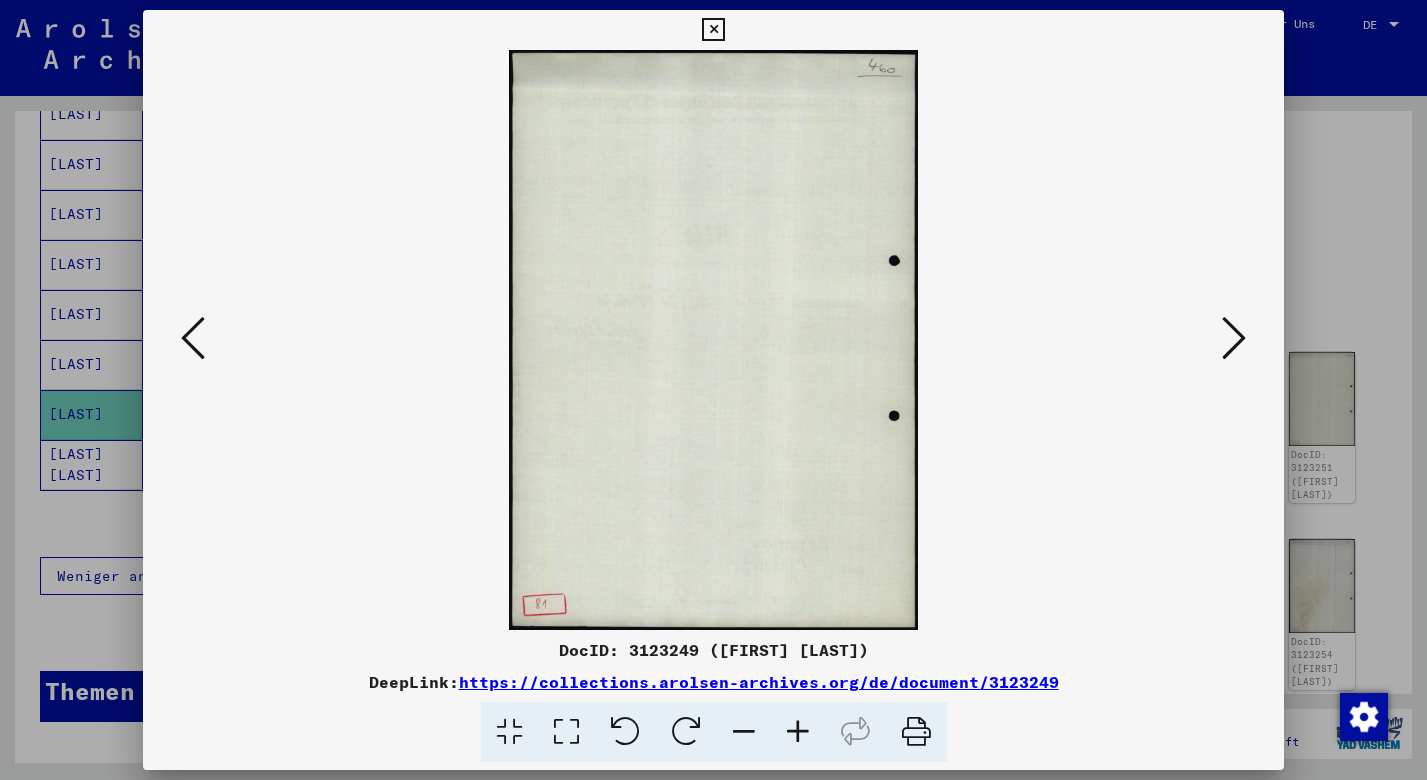 click at bounding box center (1234, 338) 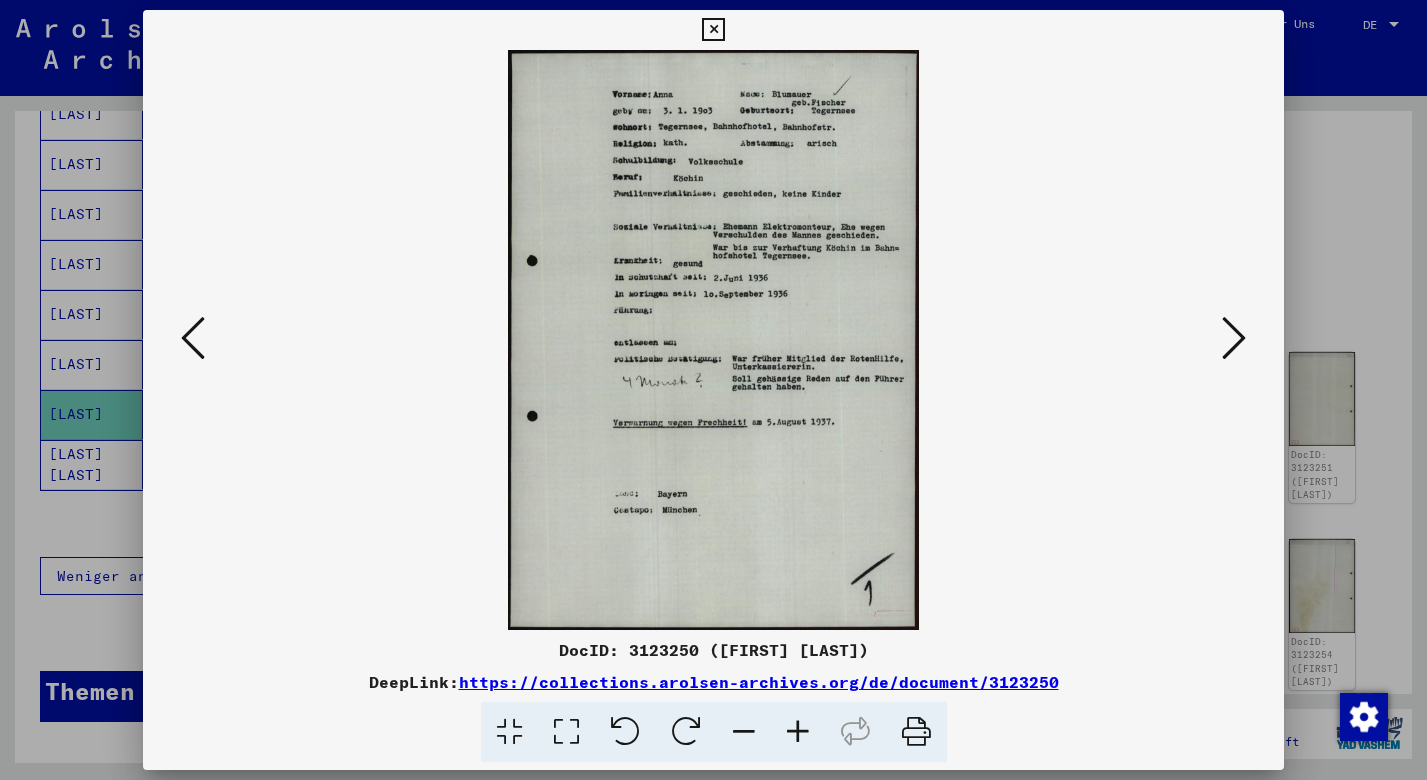 click at bounding box center (1234, 338) 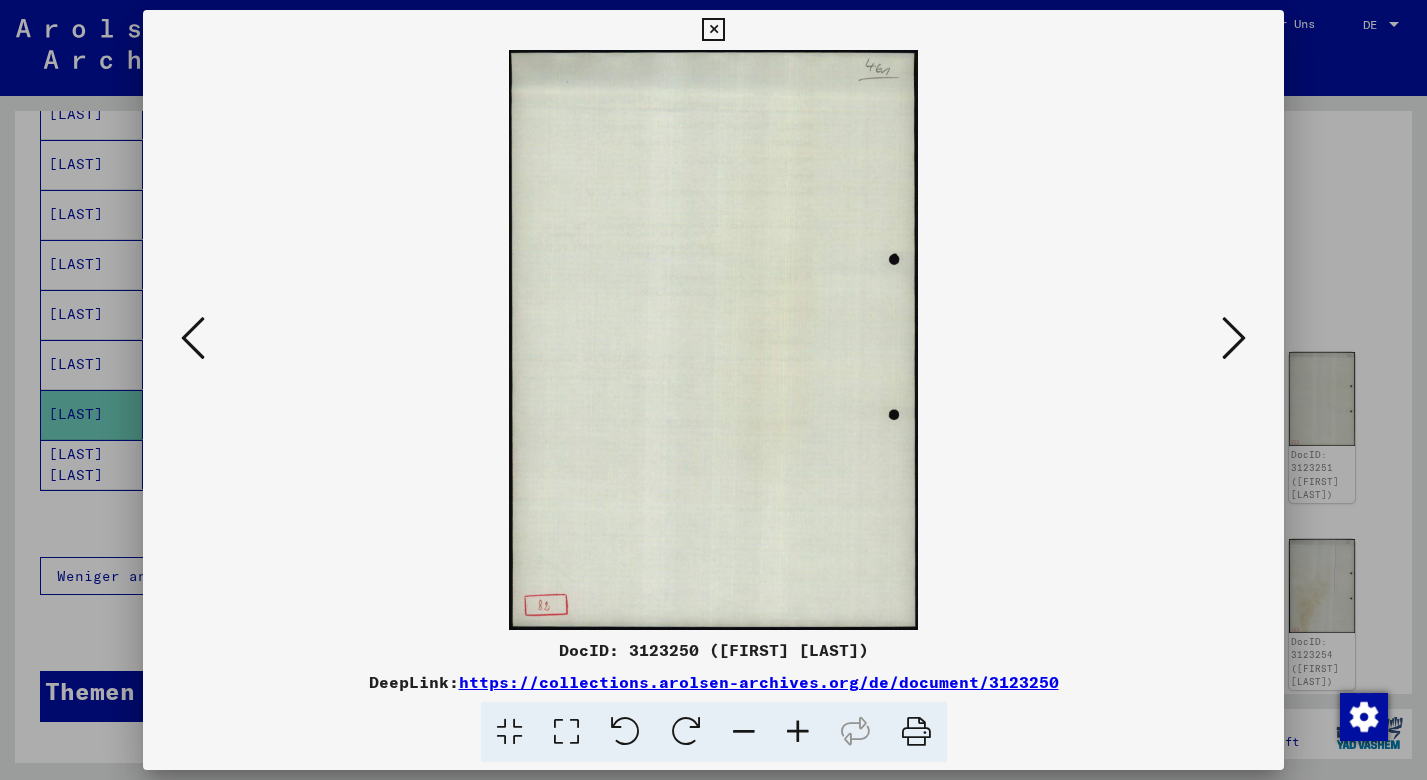 click at bounding box center (1234, 338) 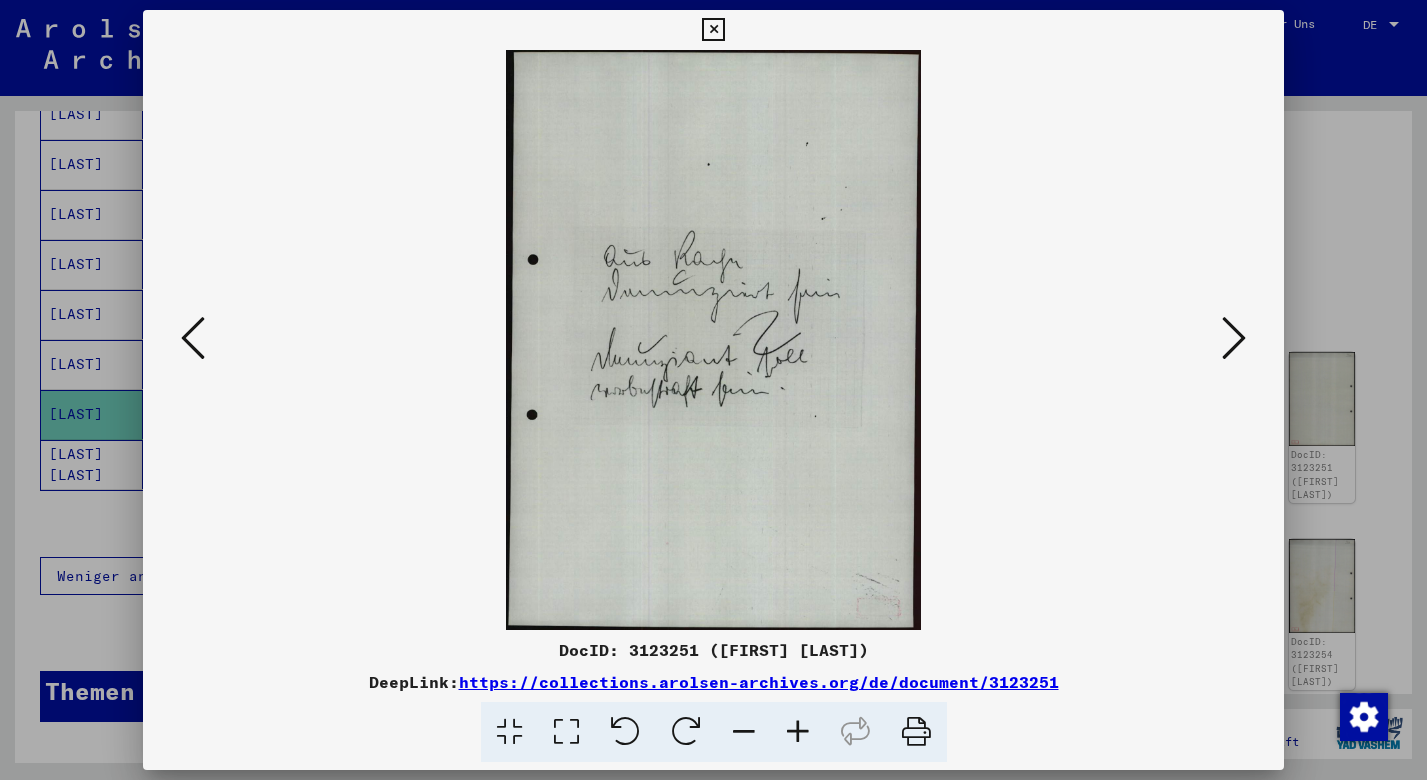 click at bounding box center [1234, 338] 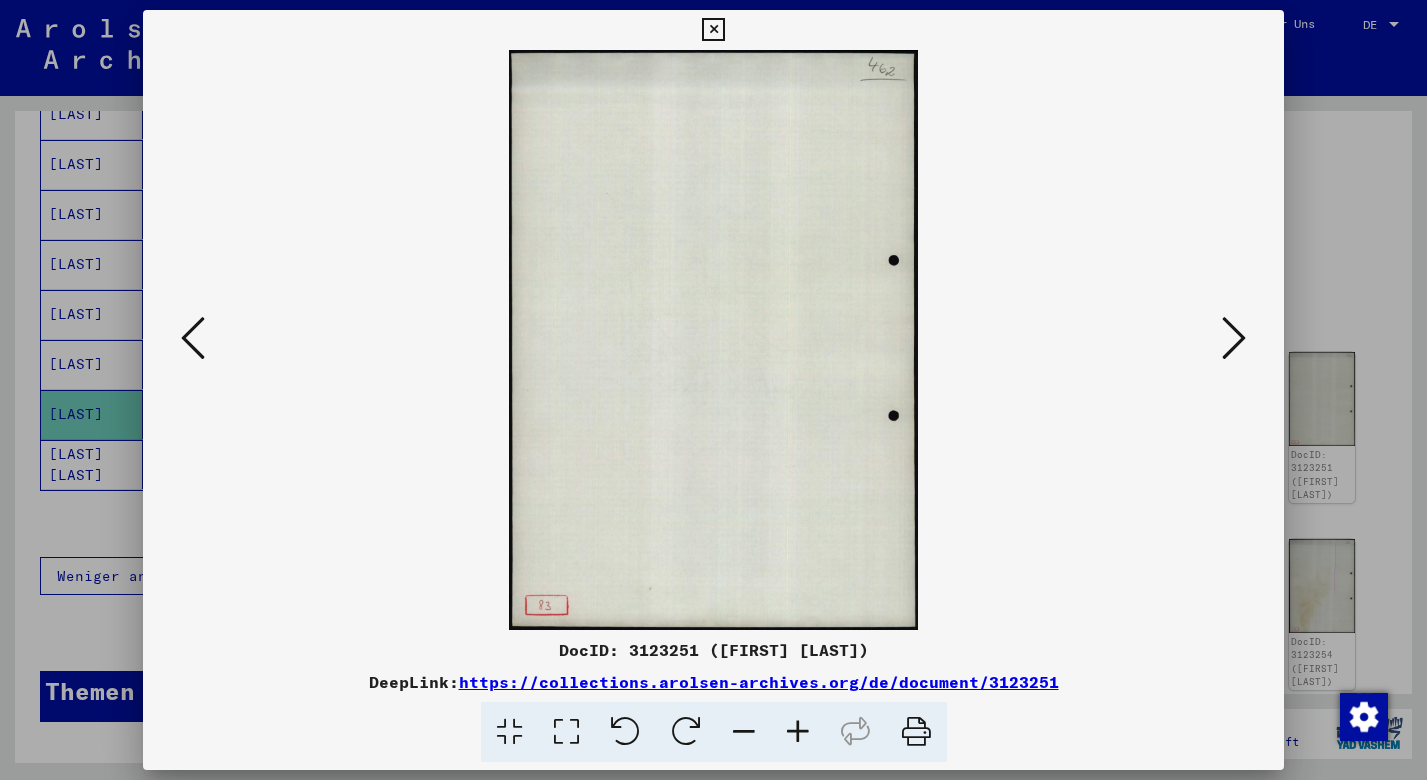click at bounding box center (1234, 338) 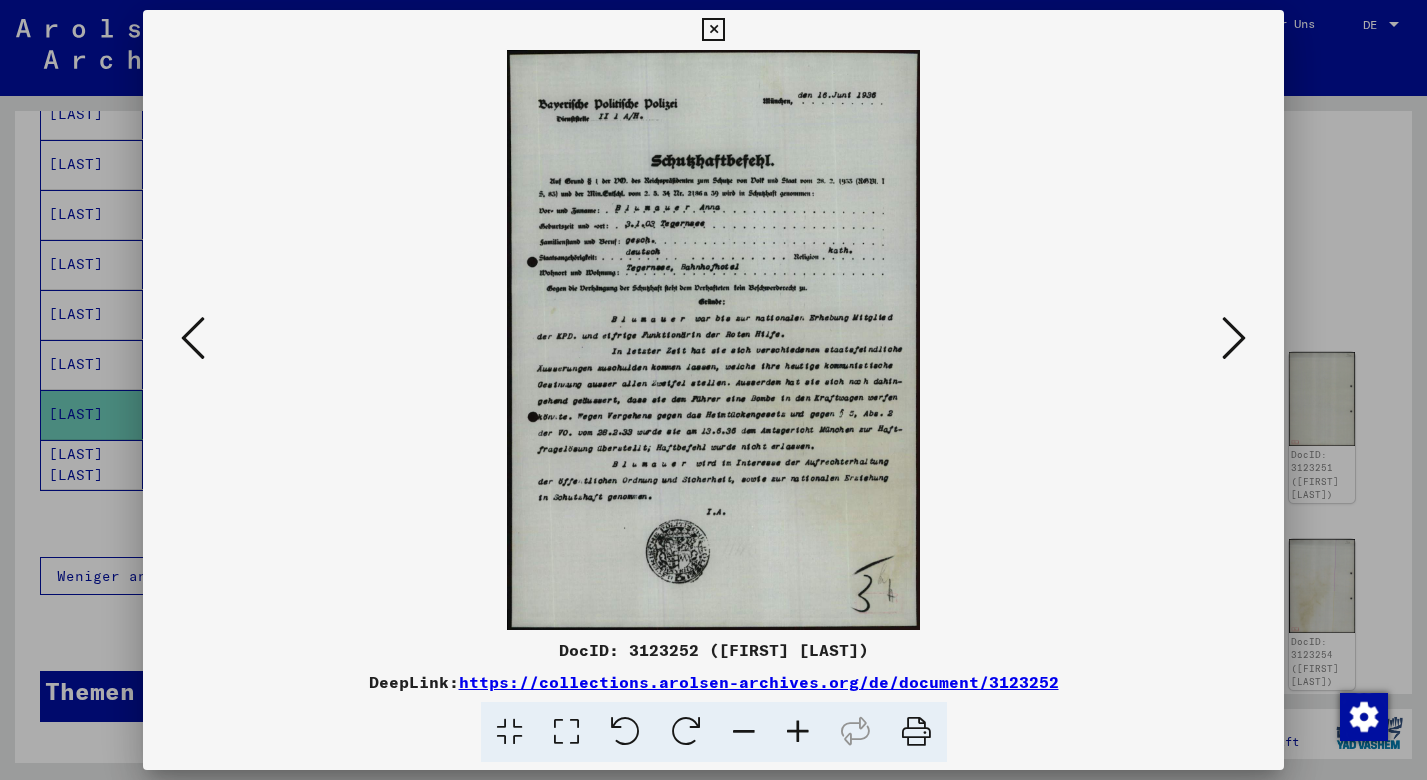 click at bounding box center [1234, 338] 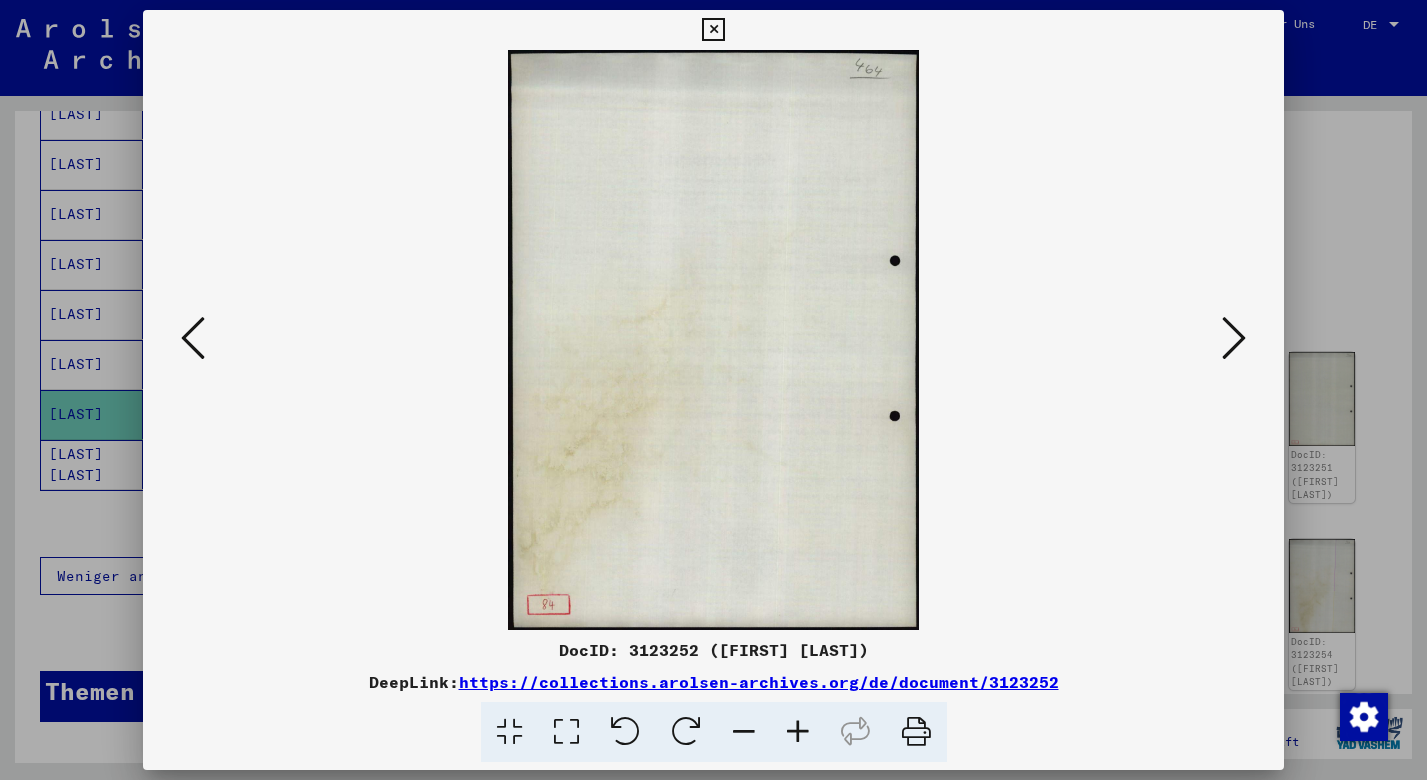 click at bounding box center (1234, 338) 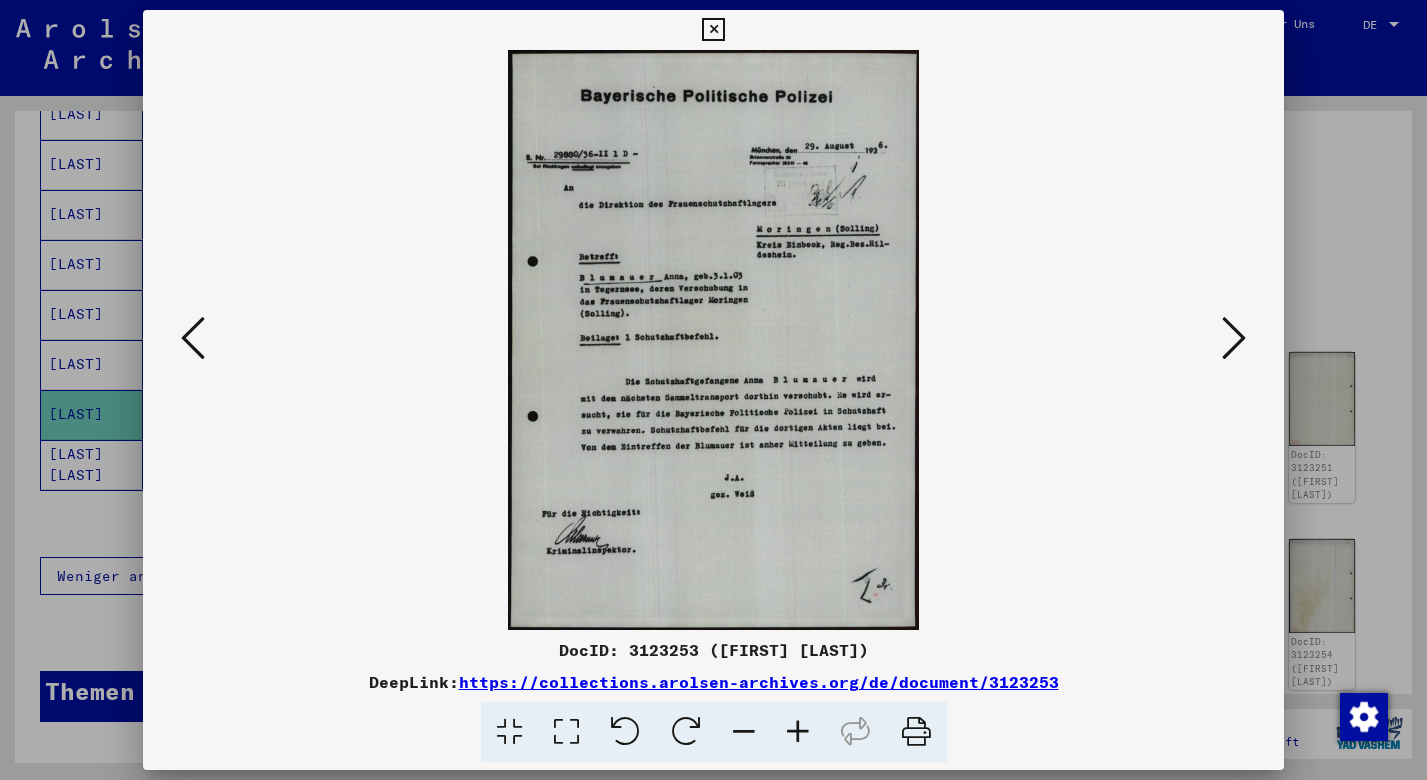 click at bounding box center [1234, 338] 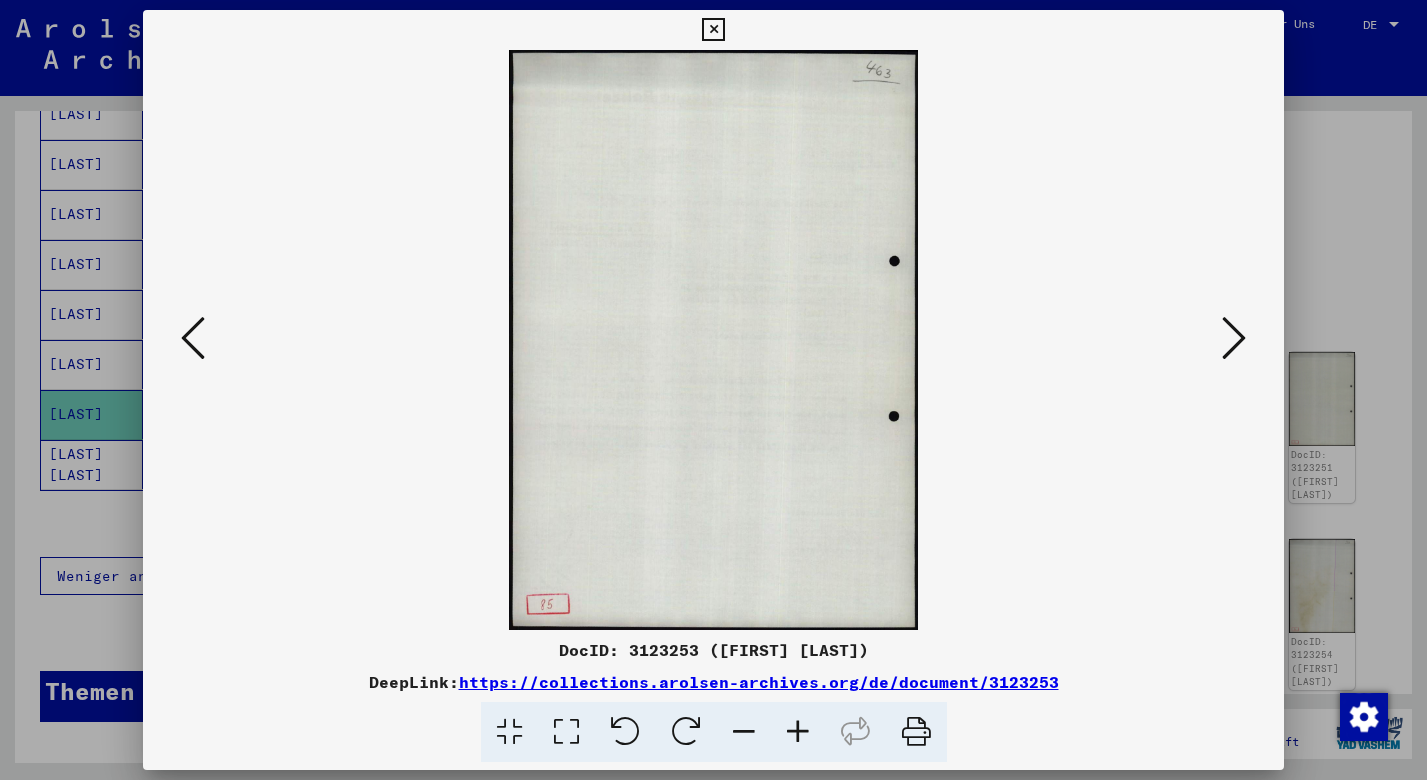click at bounding box center (1234, 338) 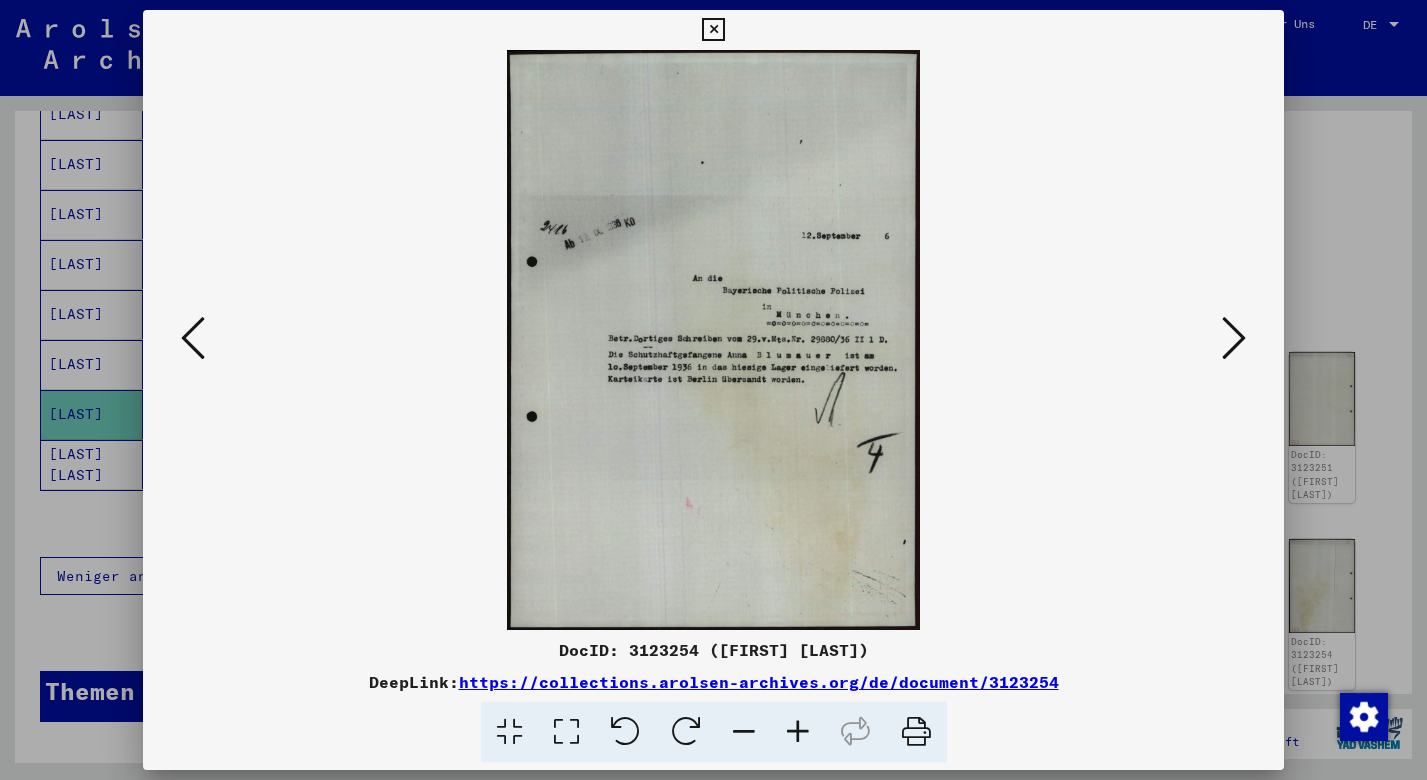click at bounding box center (1234, 338) 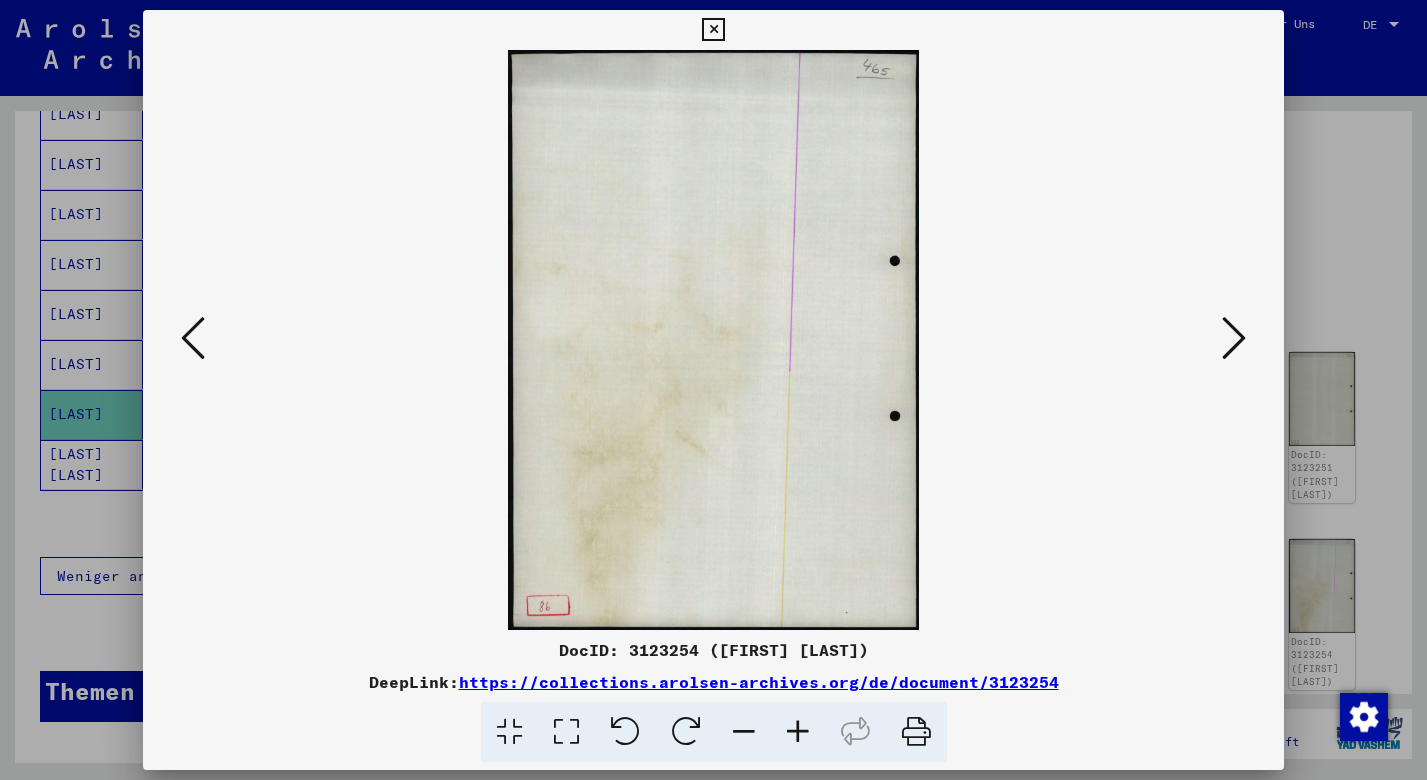 click at bounding box center (1234, 338) 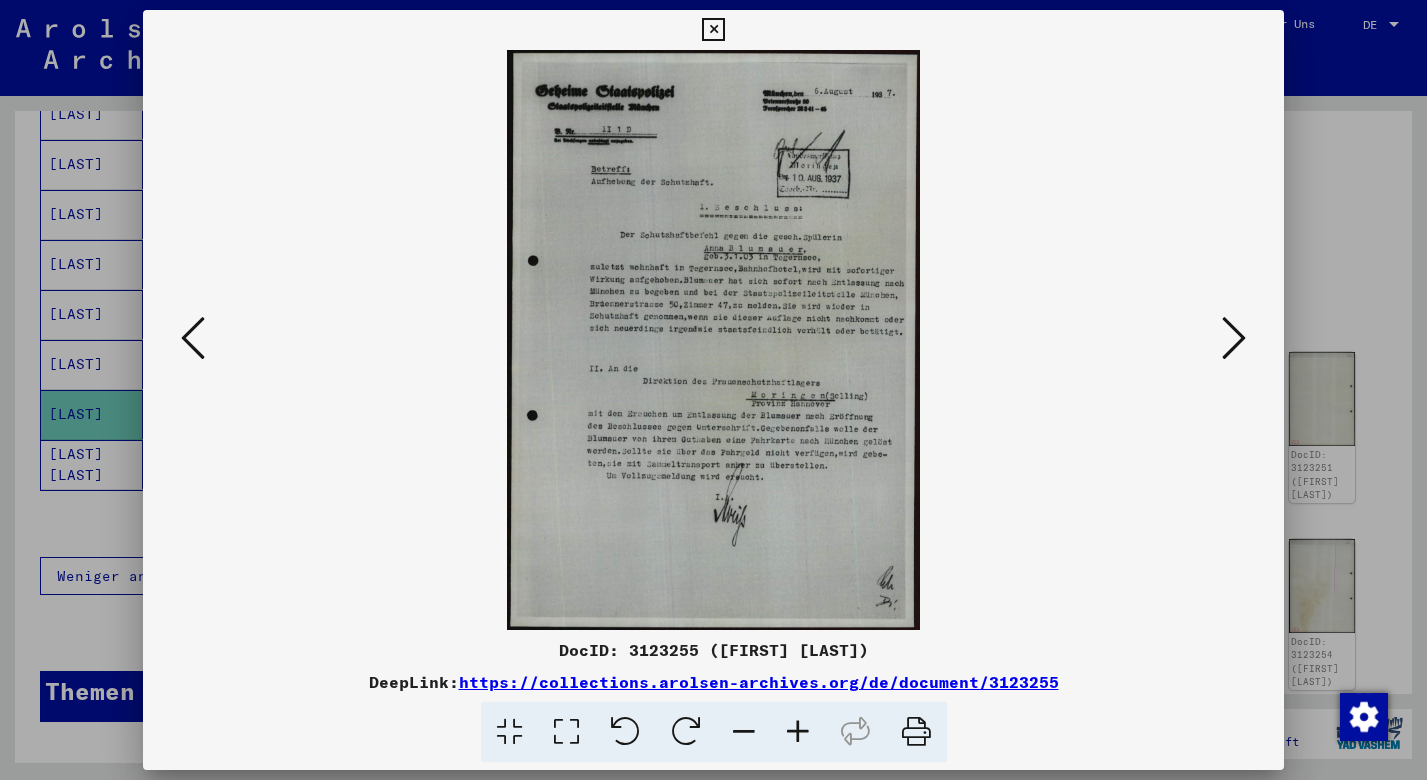 click at bounding box center (1234, 338) 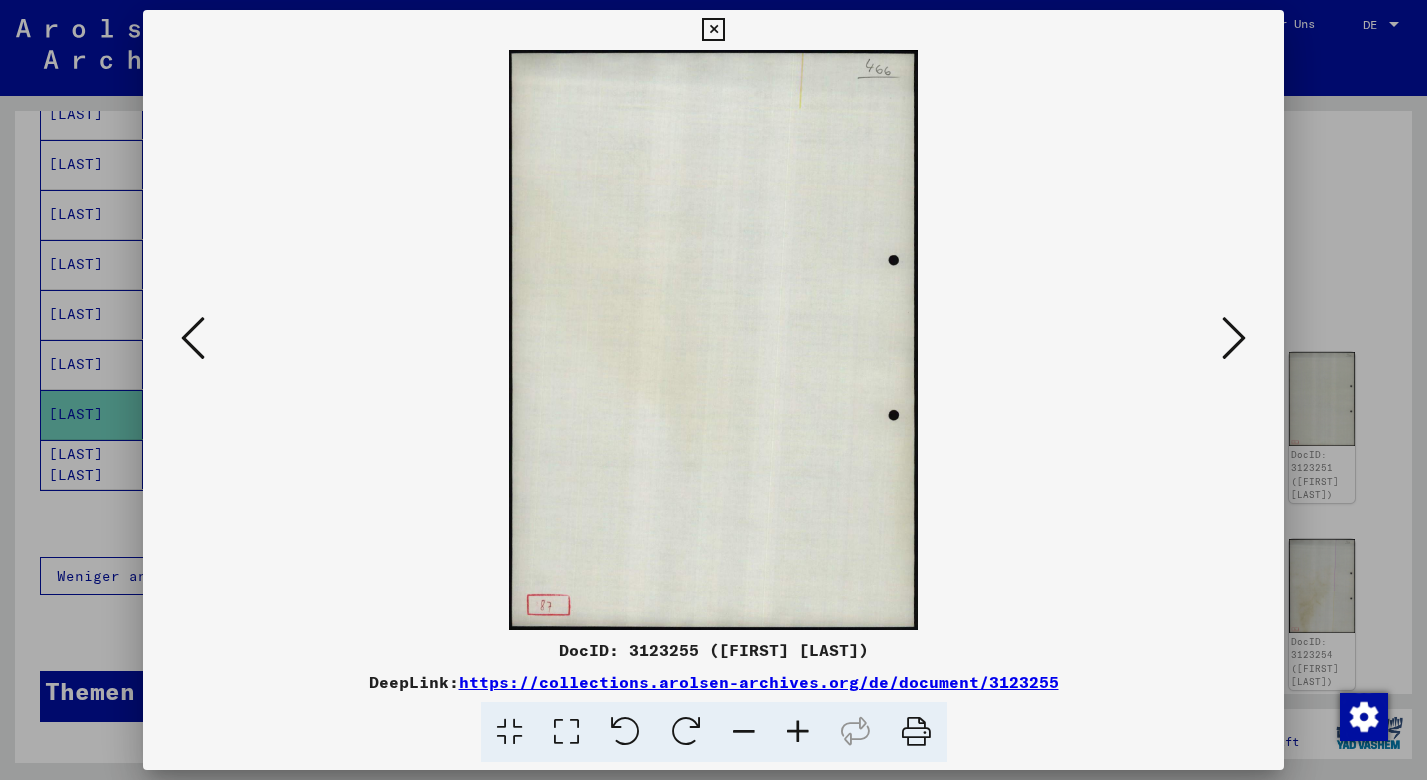 click at bounding box center (1234, 338) 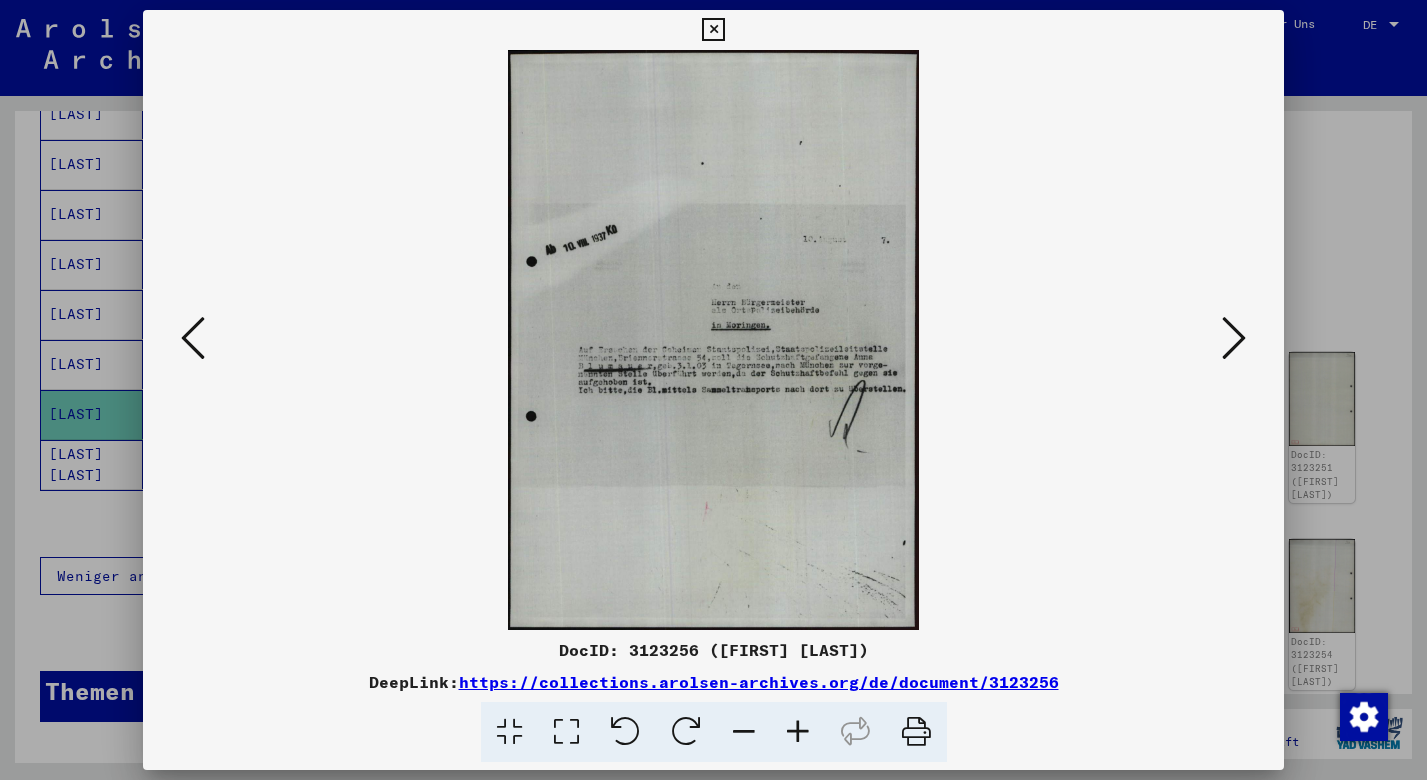 click at bounding box center [1234, 338] 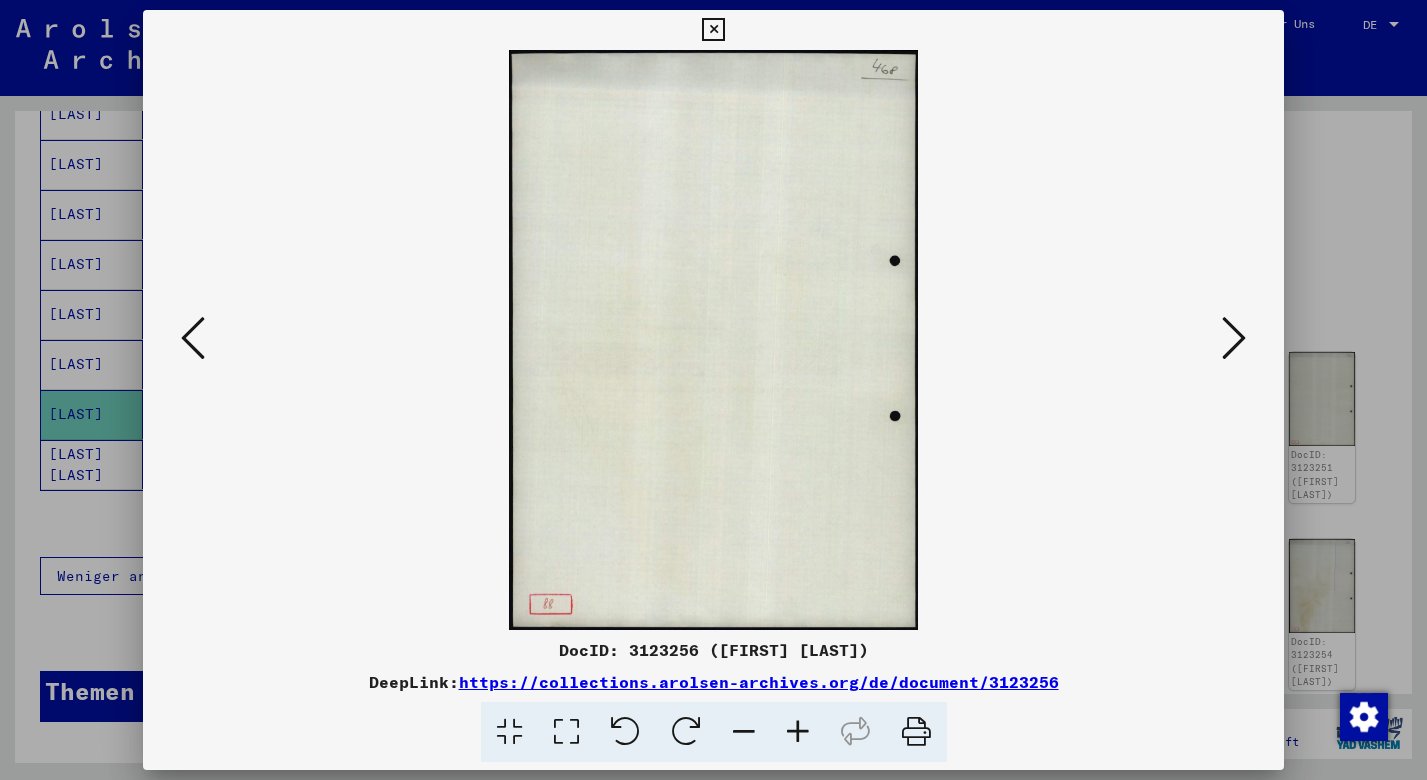 click at bounding box center [1234, 338] 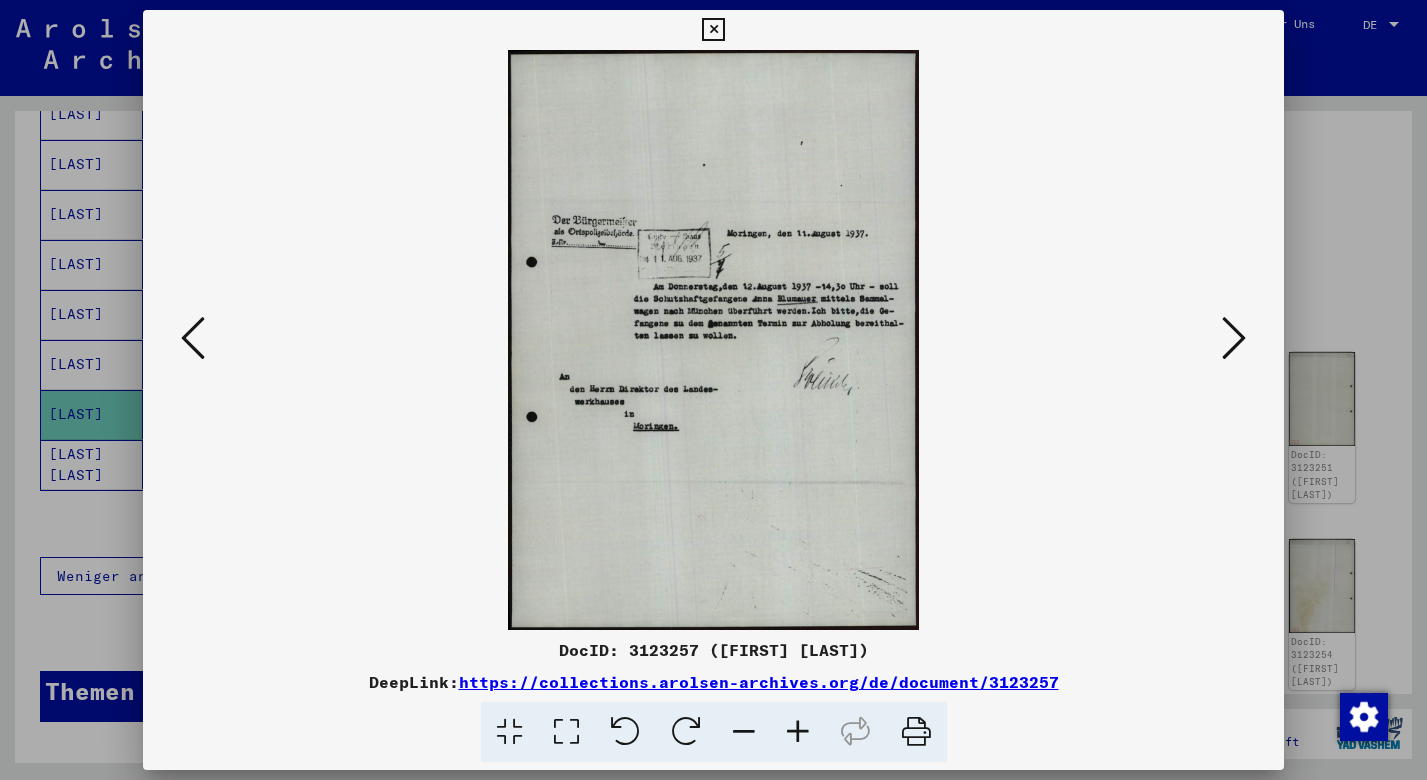 click at bounding box center [1234, 338] 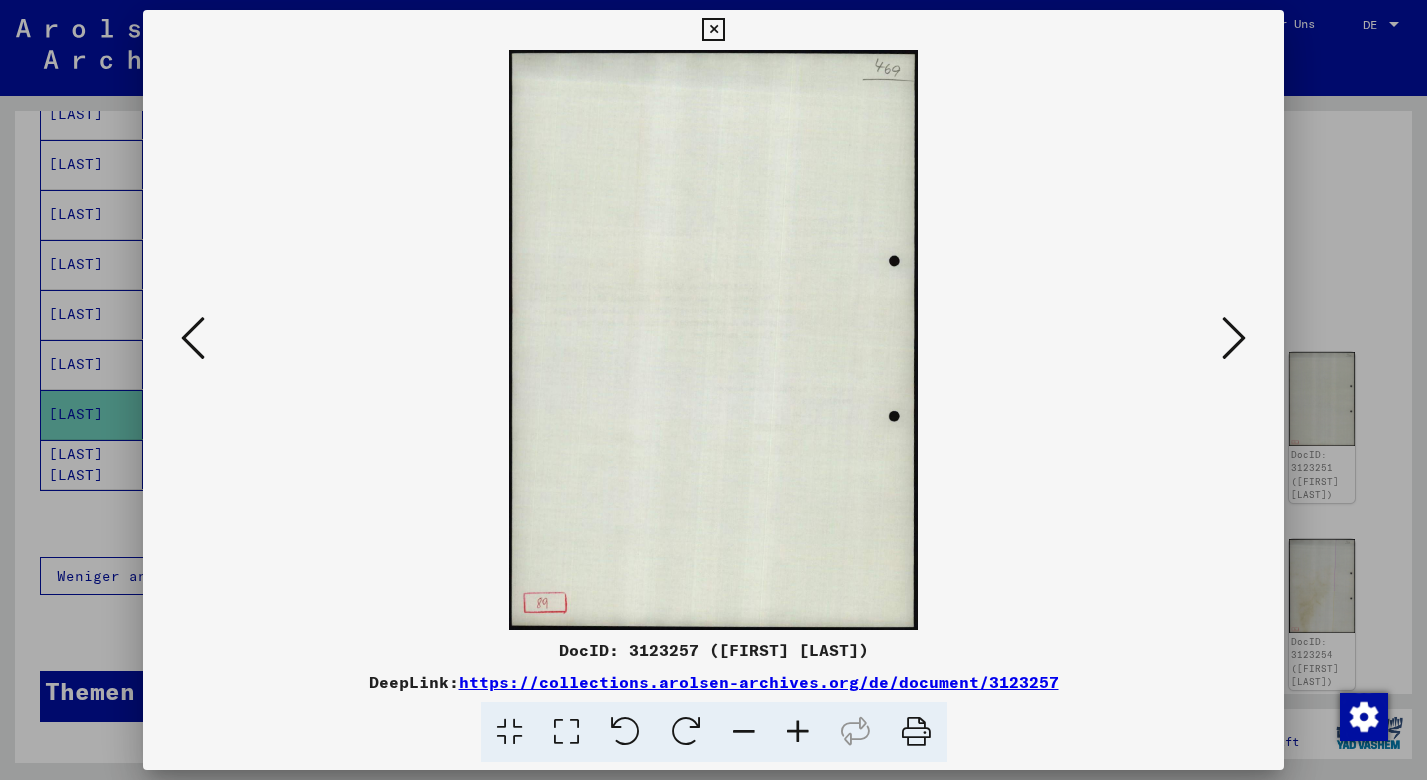 click at bounding box center (1234, 338) 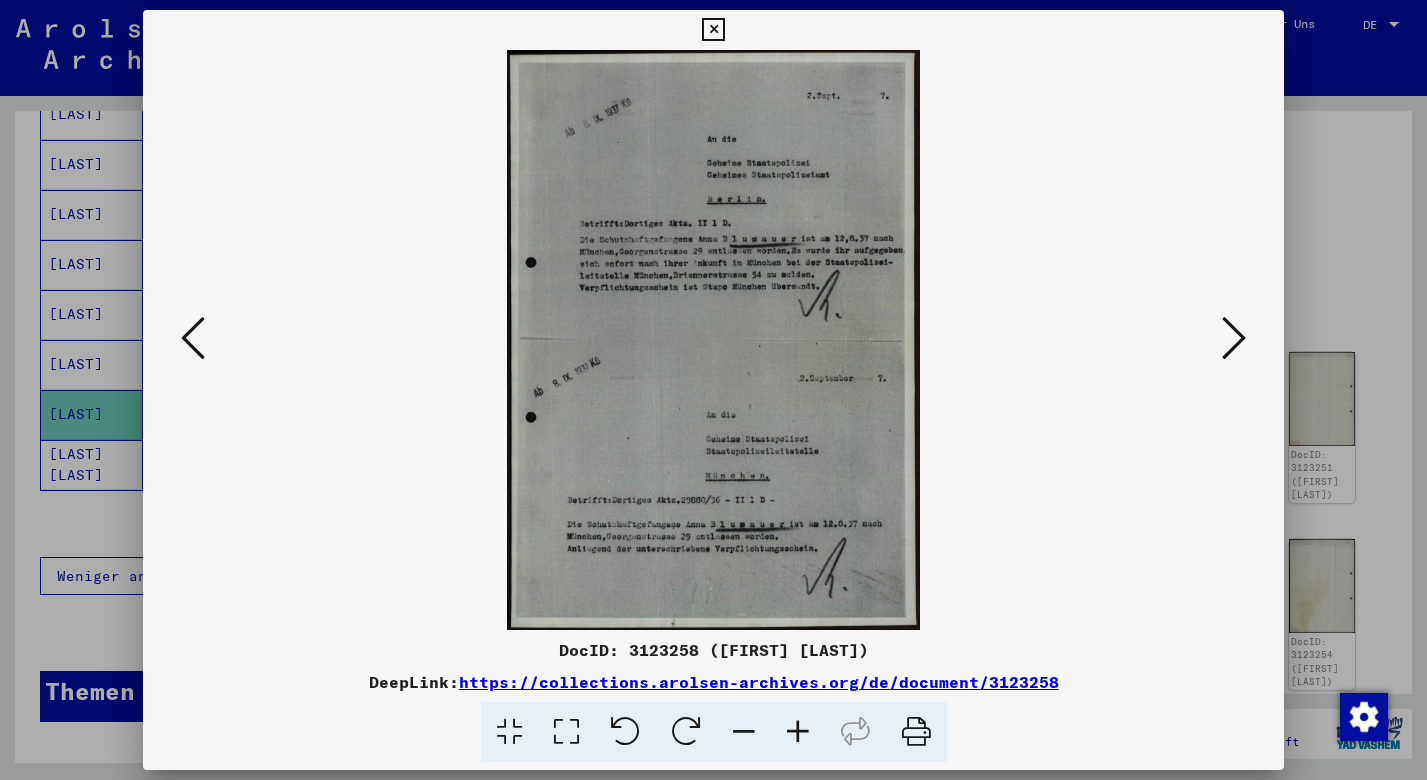 click at bounding box center (1234, 338) 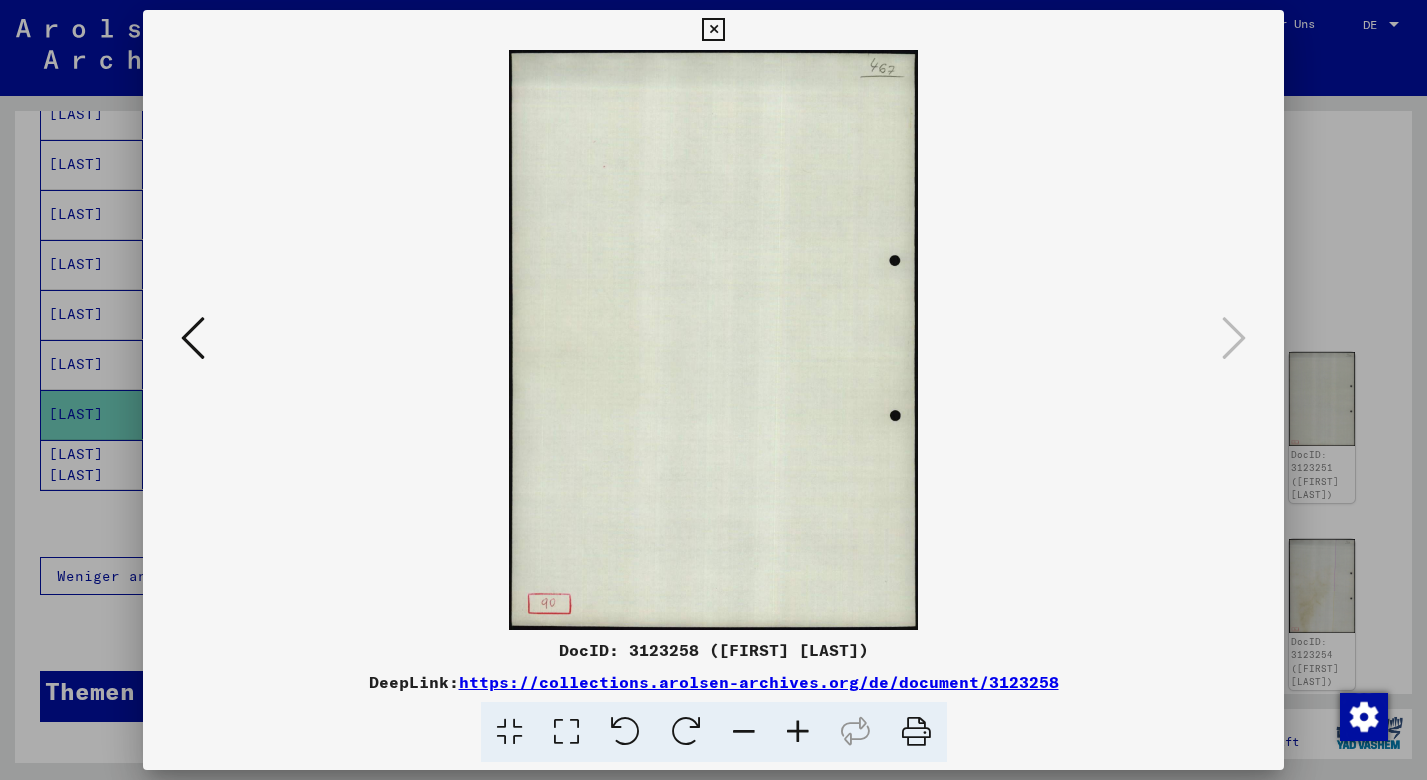 click at bounding box center [713, 30] 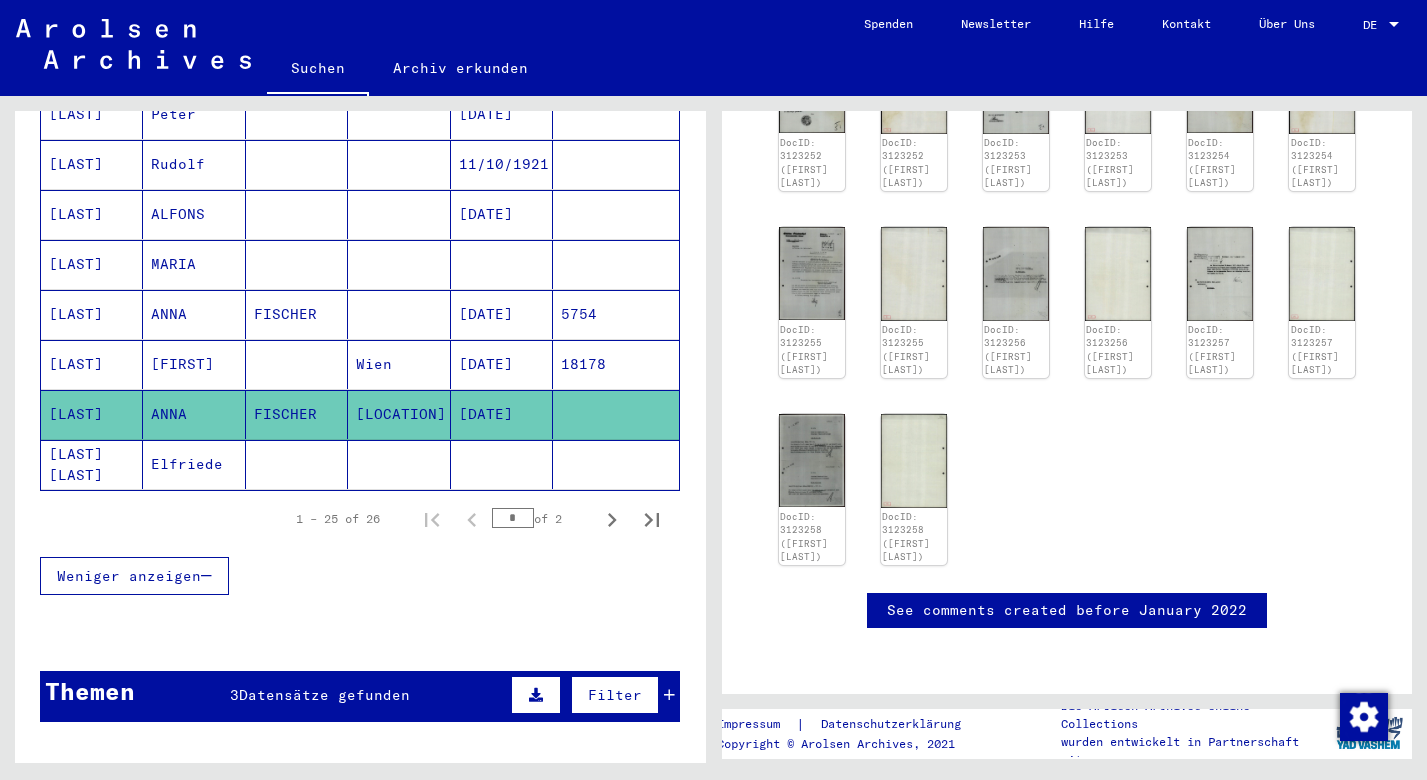 scroll, scrollTop: 604, scrollLeft: 0, axis: vertical 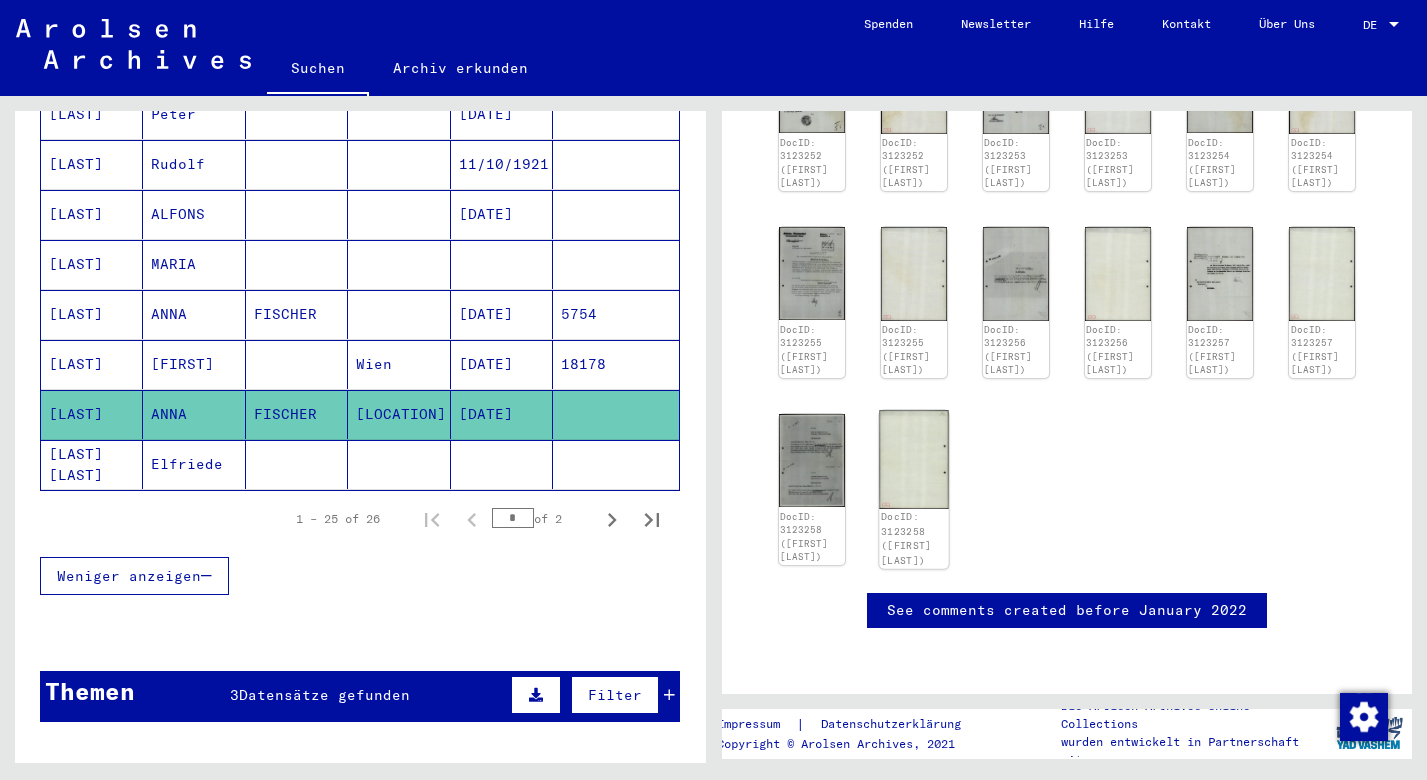 click 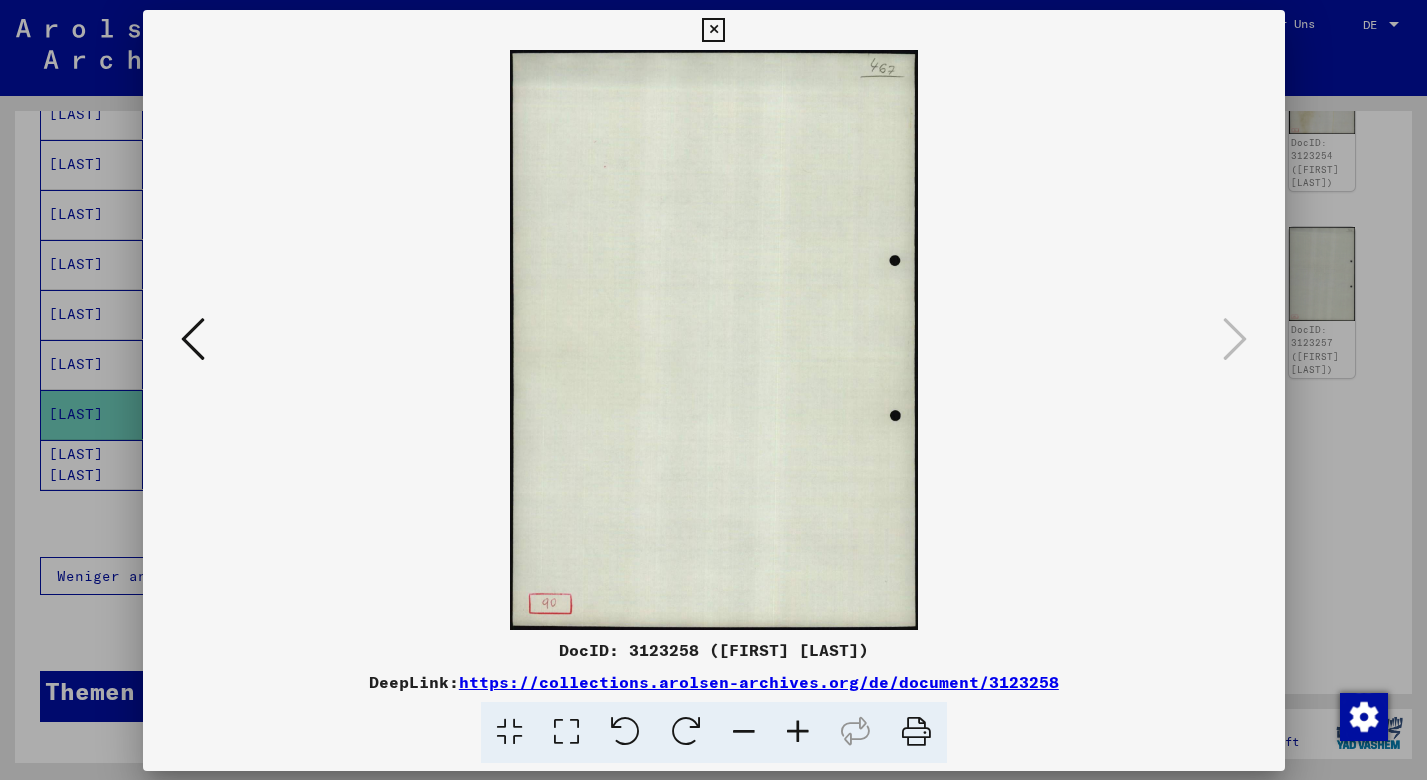 click at bounding box center (714, 340) 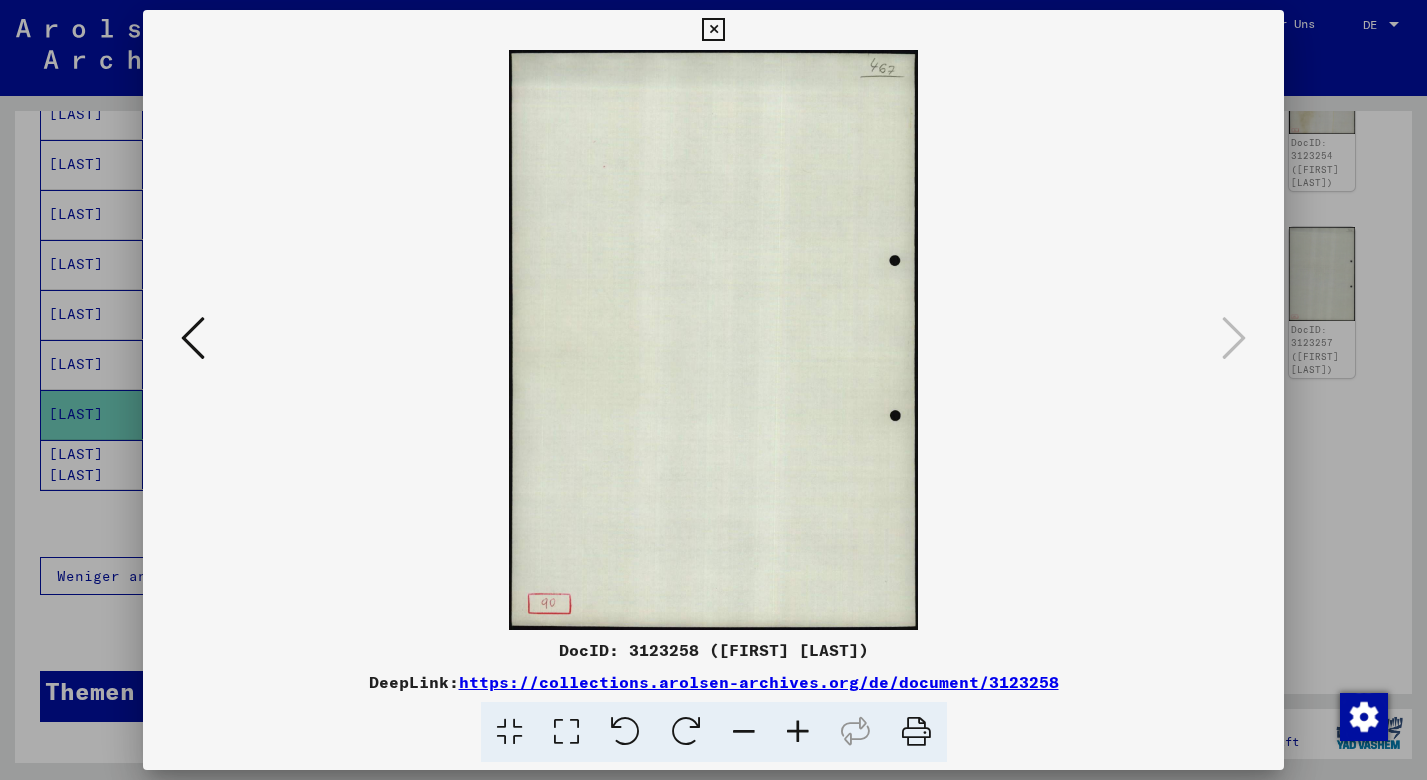 click at bounding box center (193, 338) 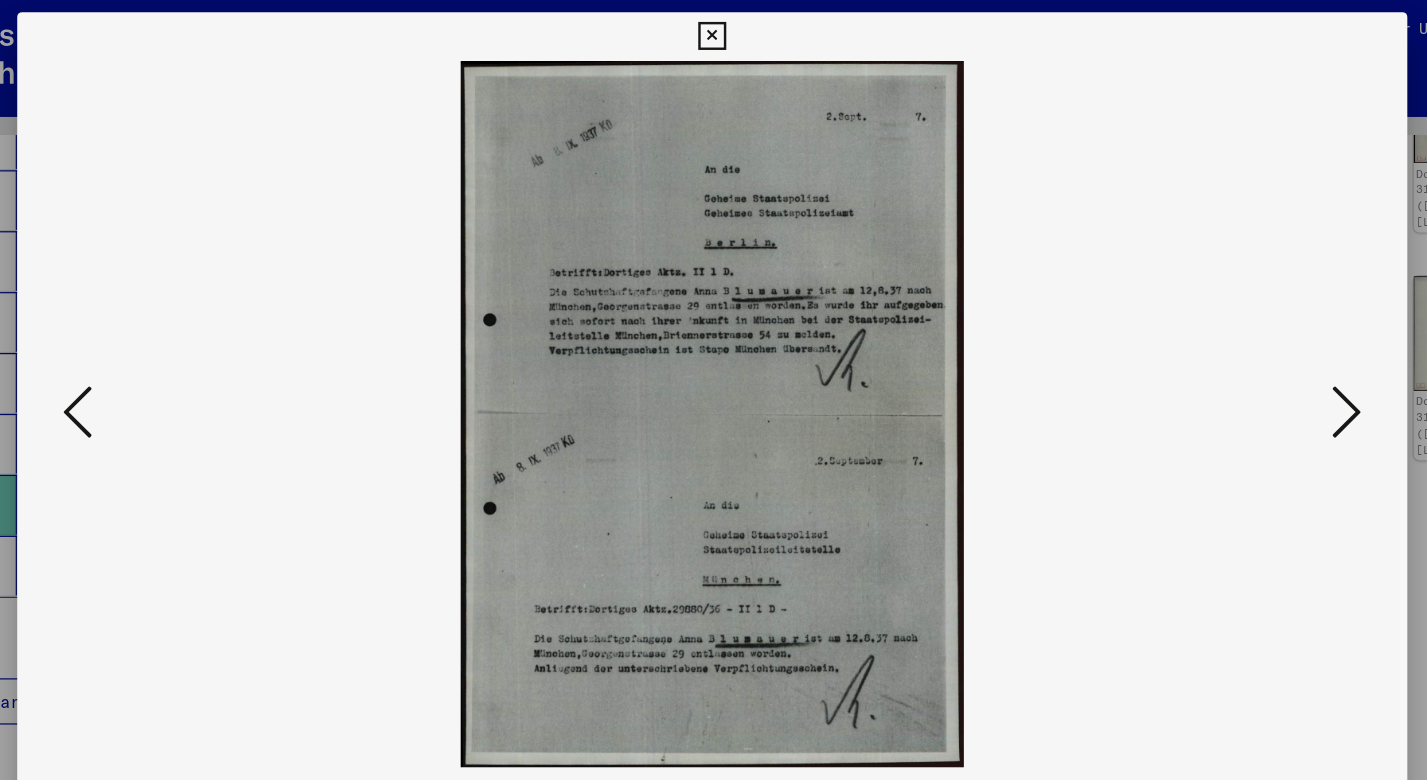 click at bounding box center [713, 30] 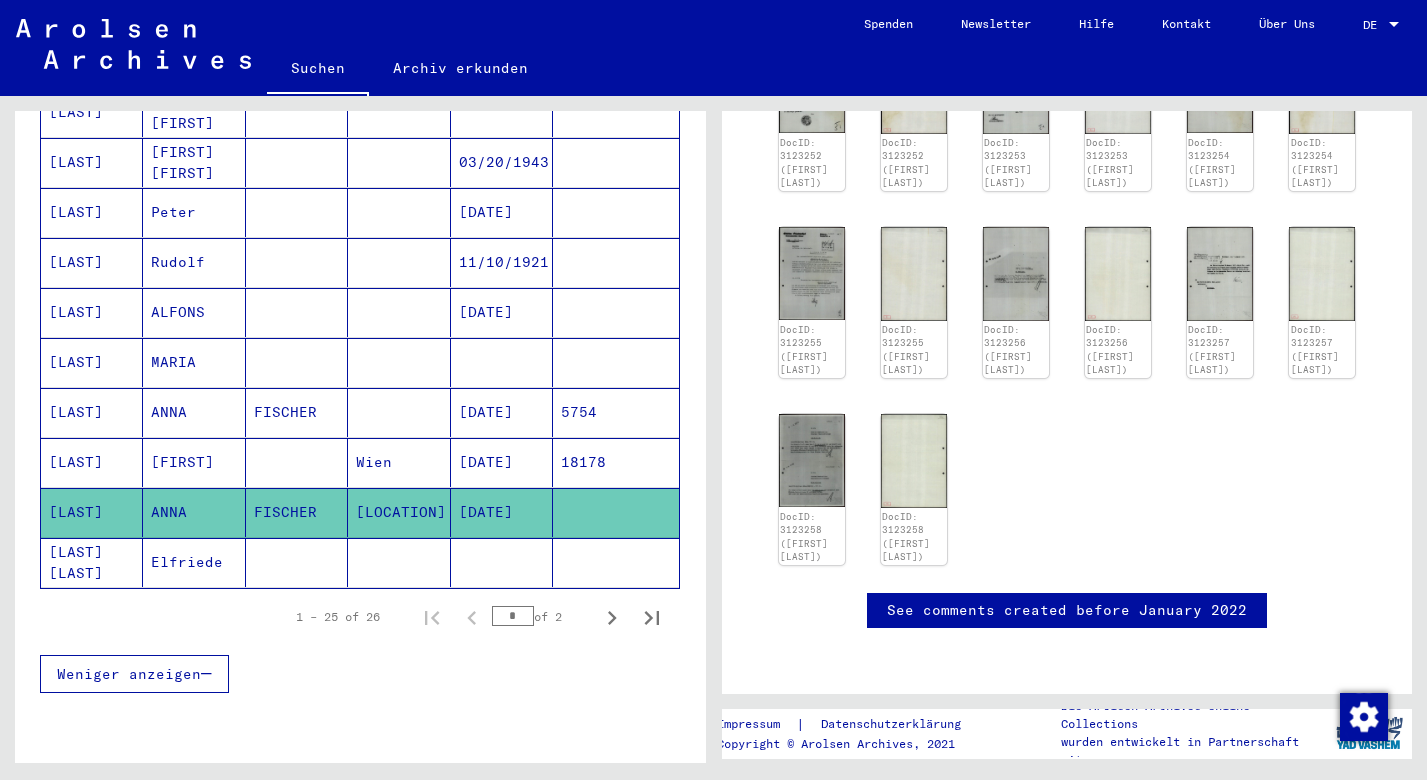 scroll, scrollTop: 1103, scrollLeft: 0, axis: vertical 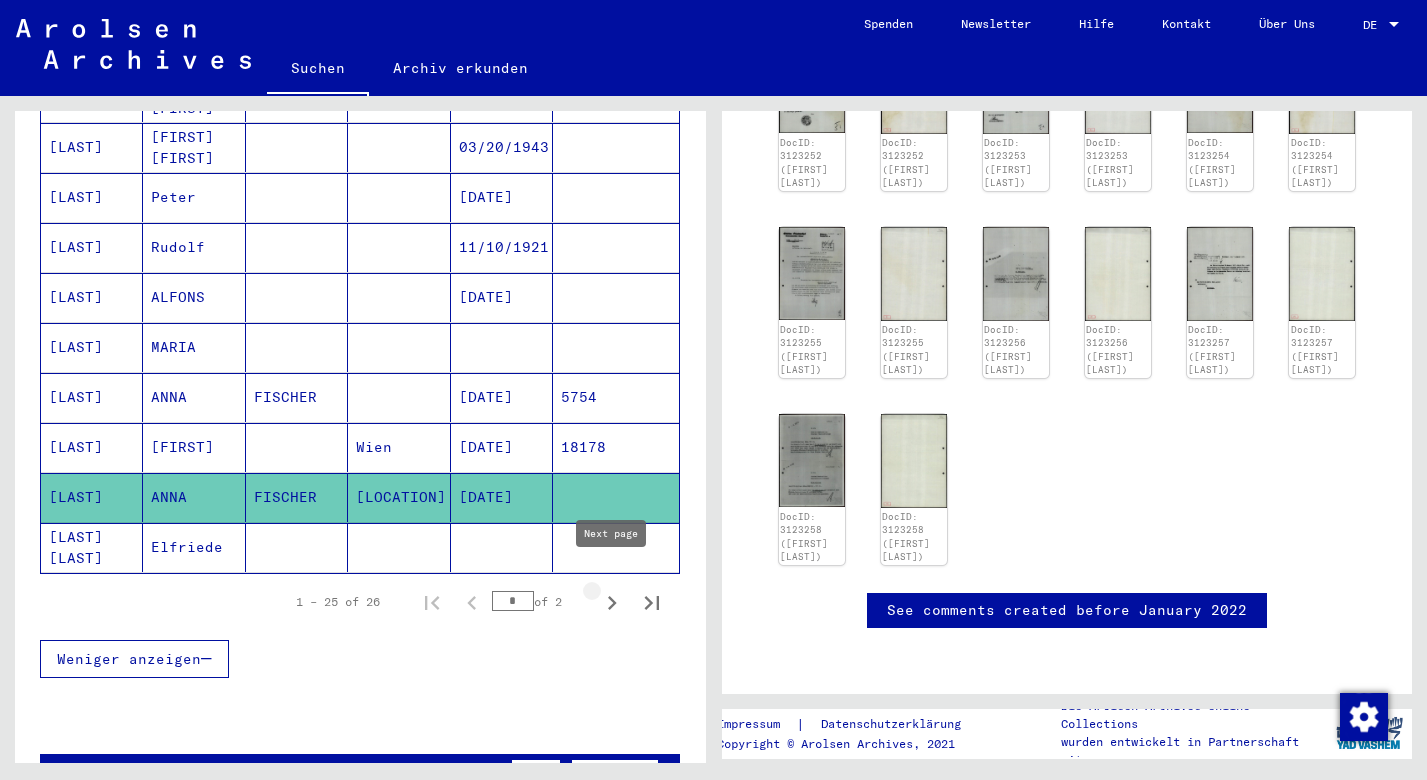 click 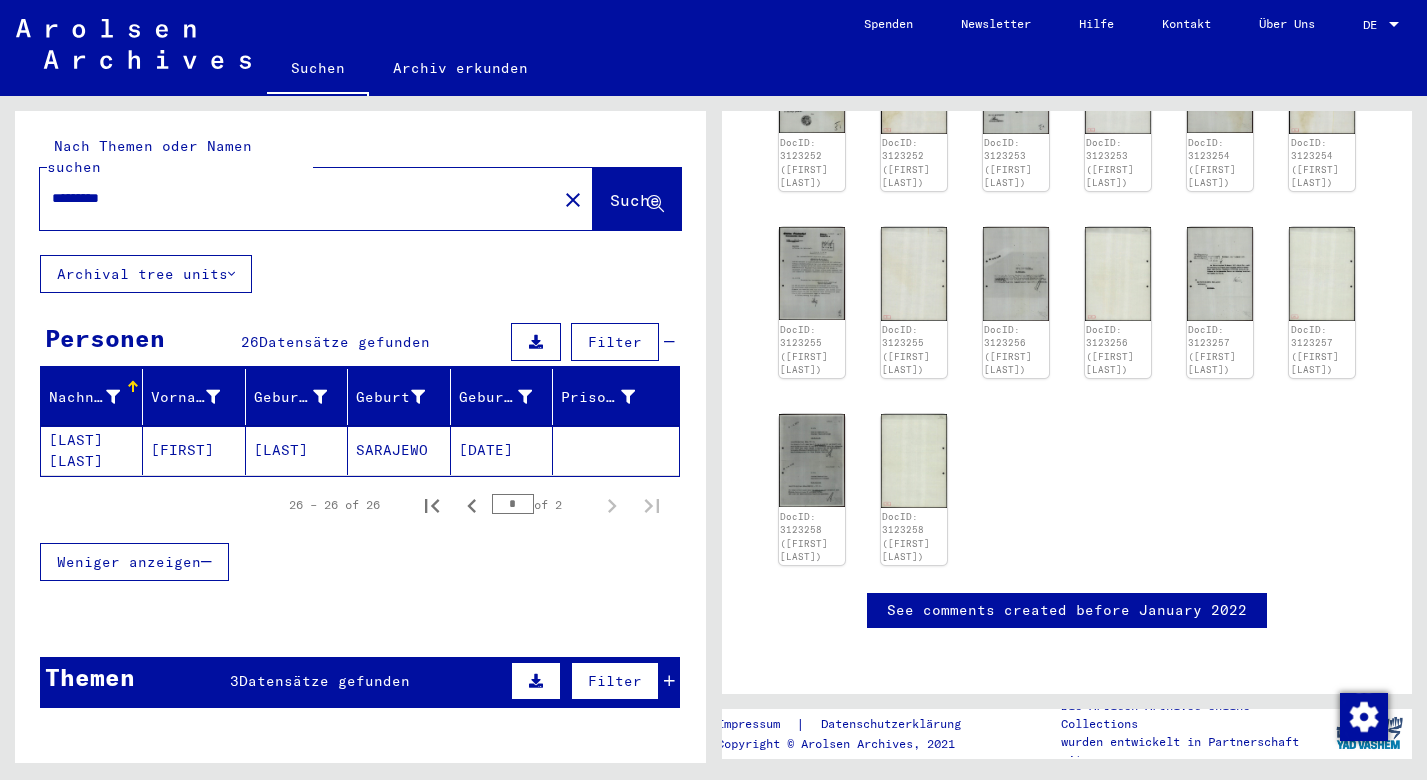 scroll, scrollTop: 0, scrollLeft: 0, axis: both 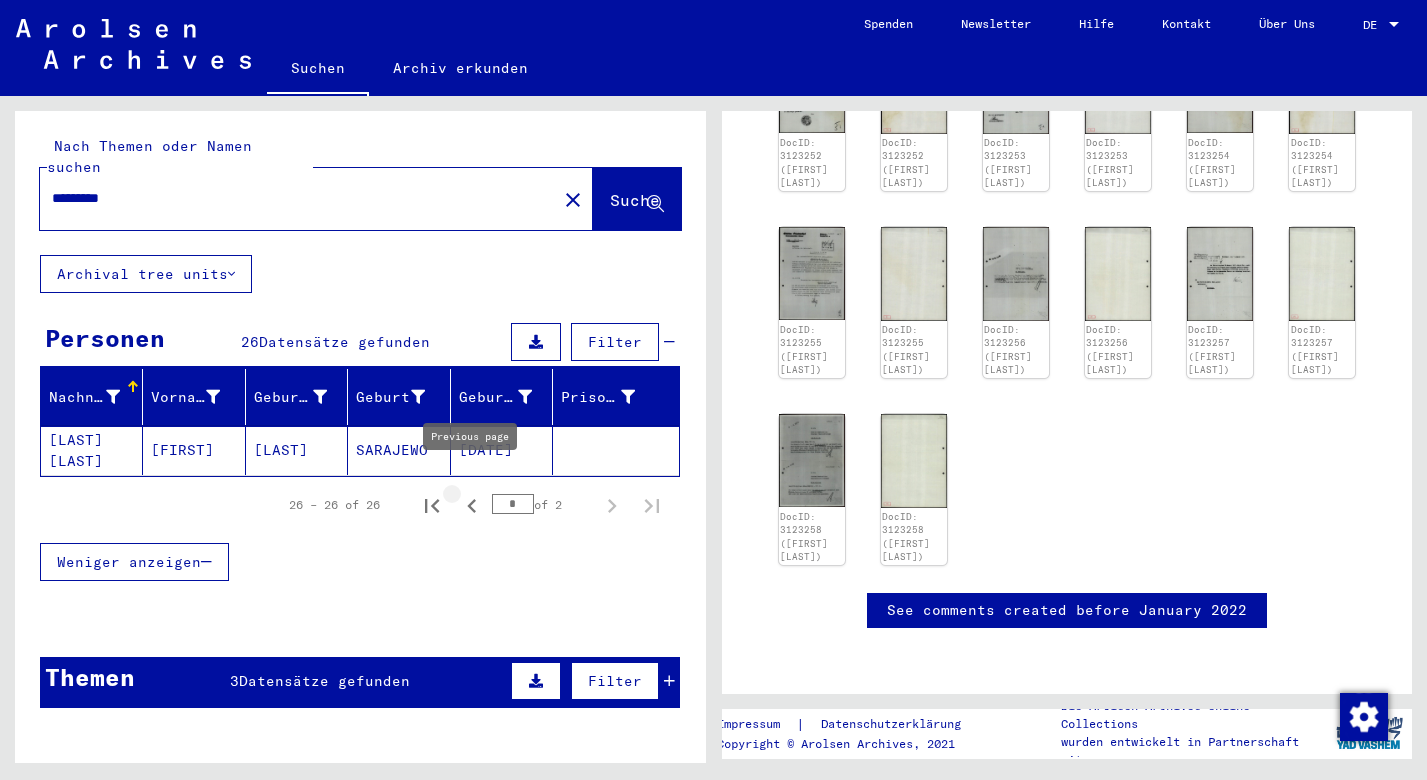 click 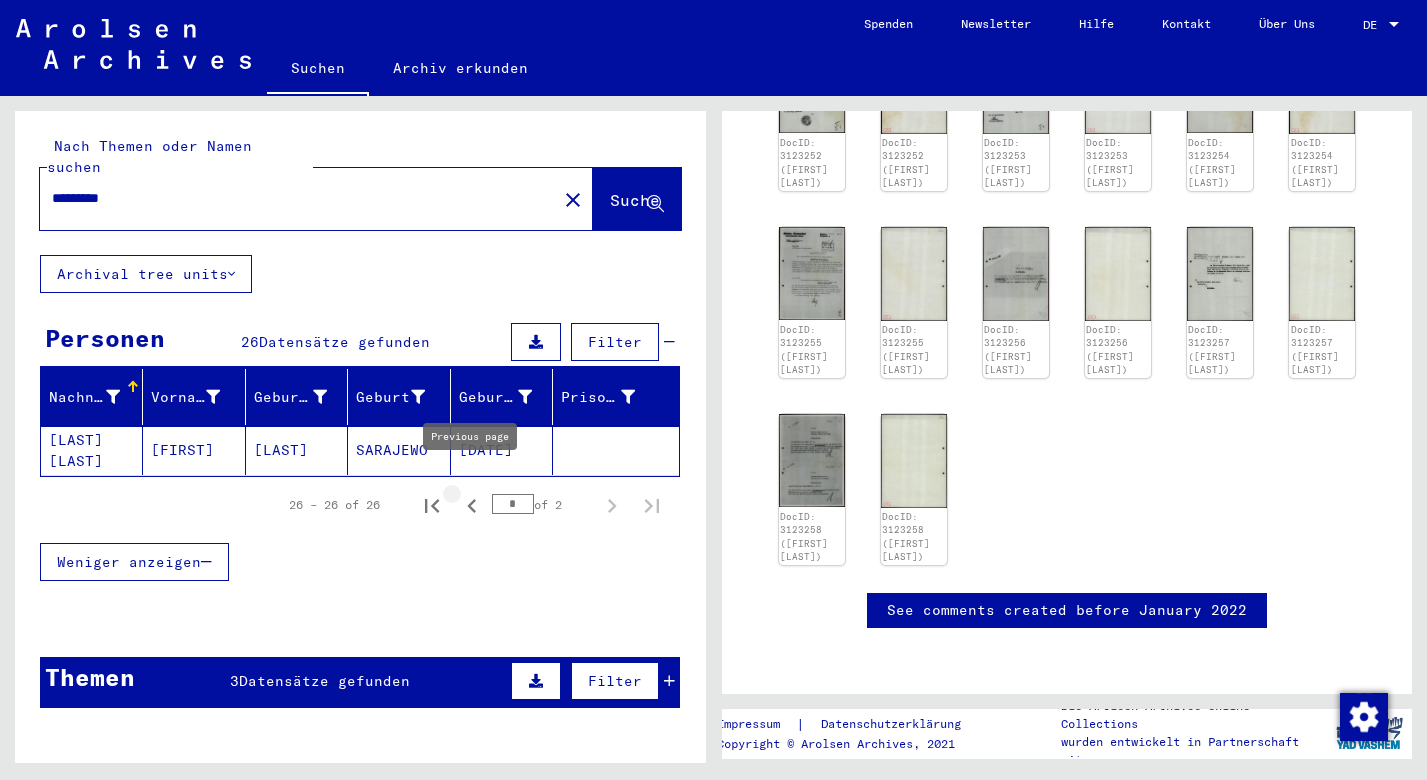 type on "*" 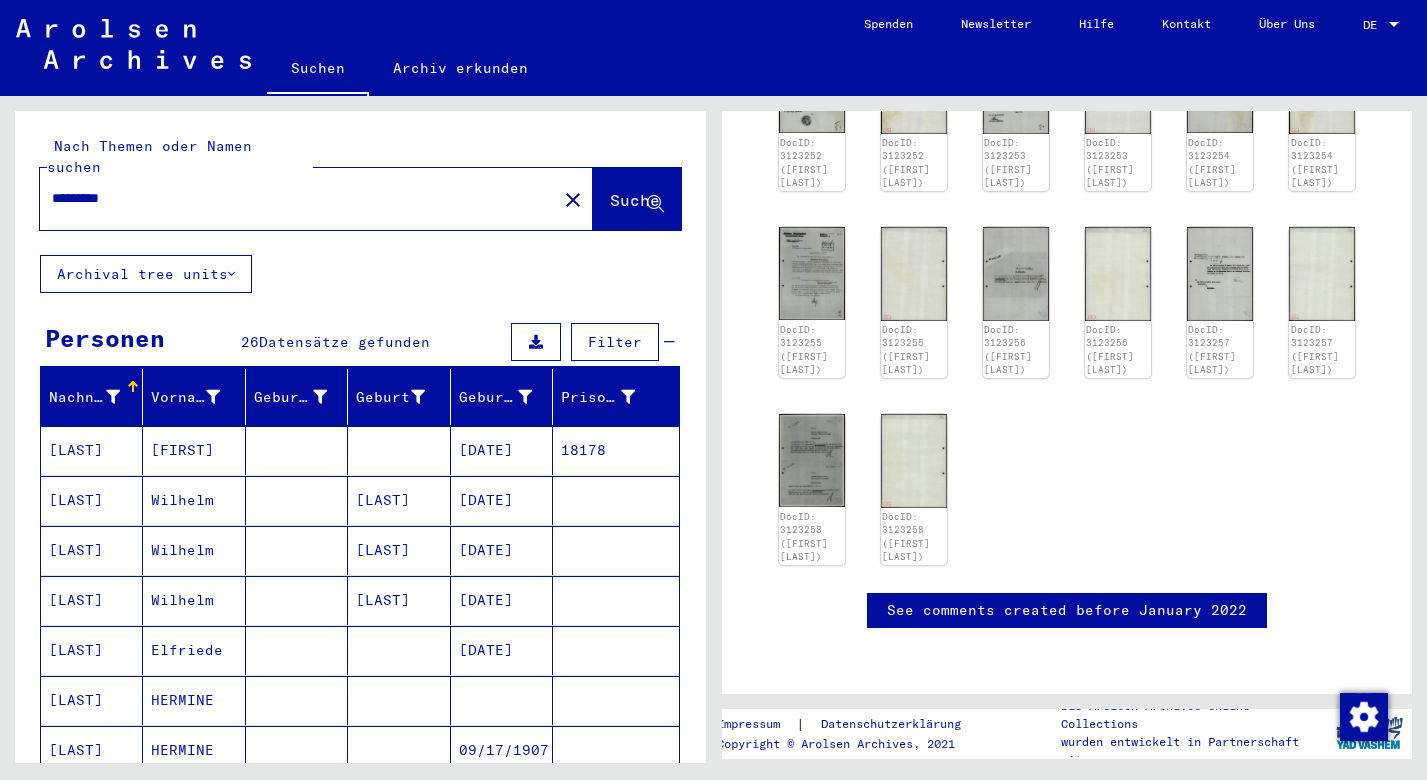 scroll, scrollTop: 0, scrollLeft: 0, axis: both 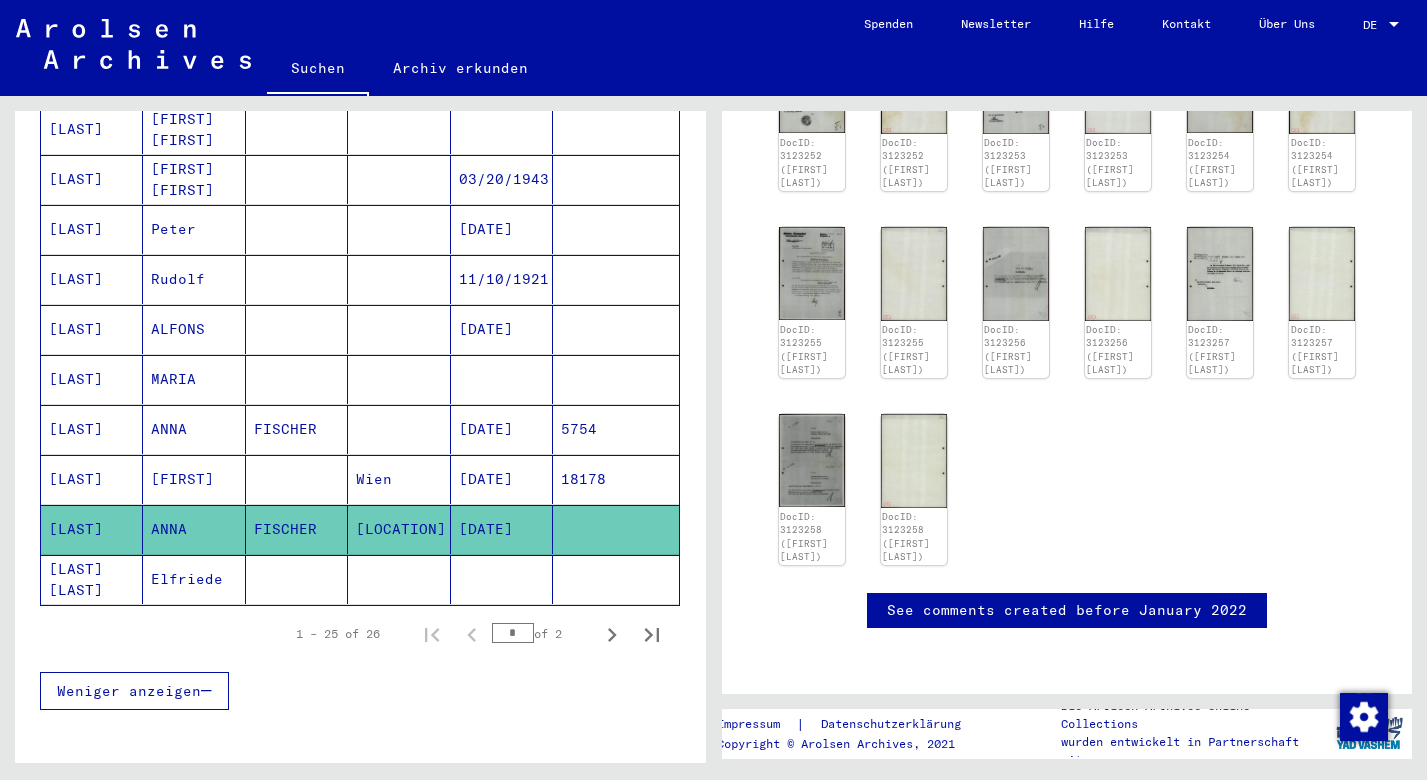 click on "FISCHER" at bounding box center (297, 479) 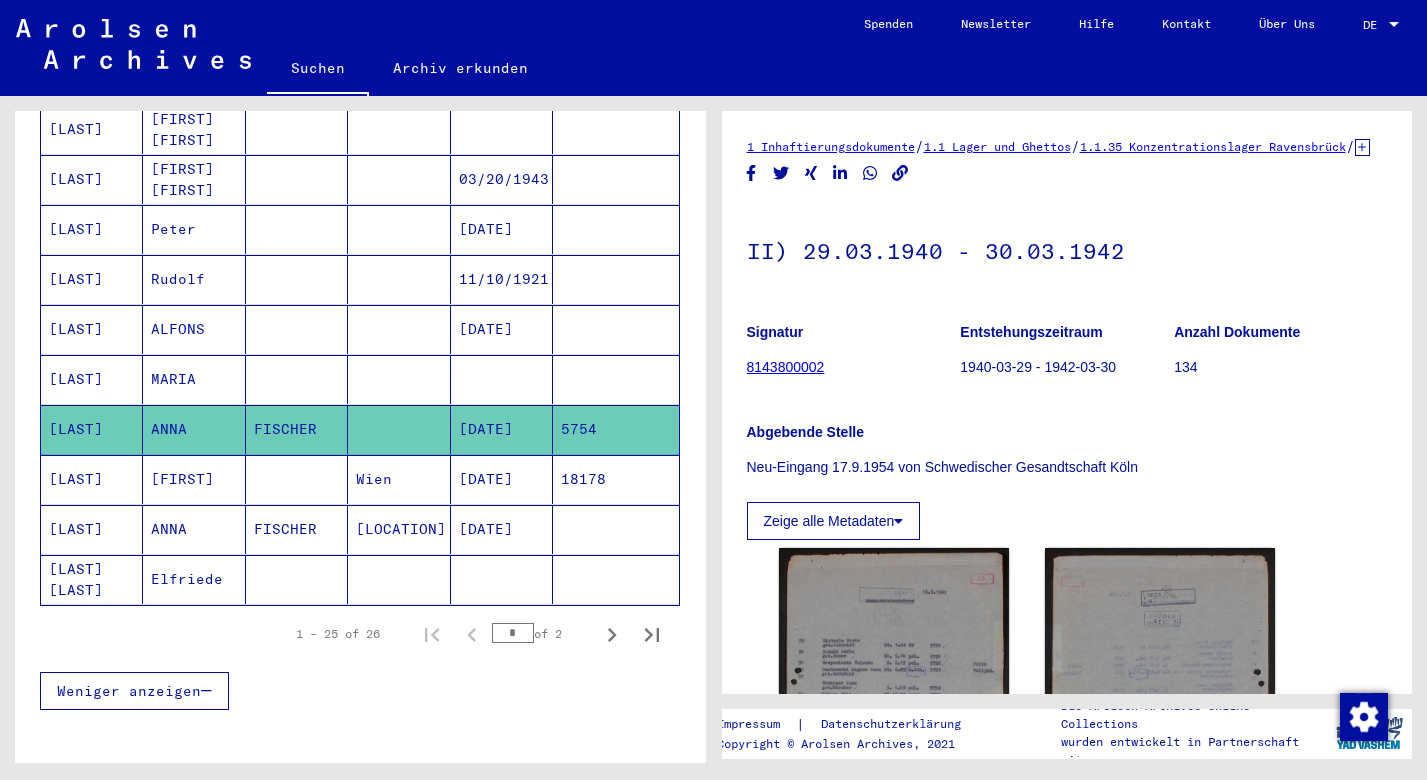 scroll, scrollTop: 0, scrollLeft: 0, axis: both 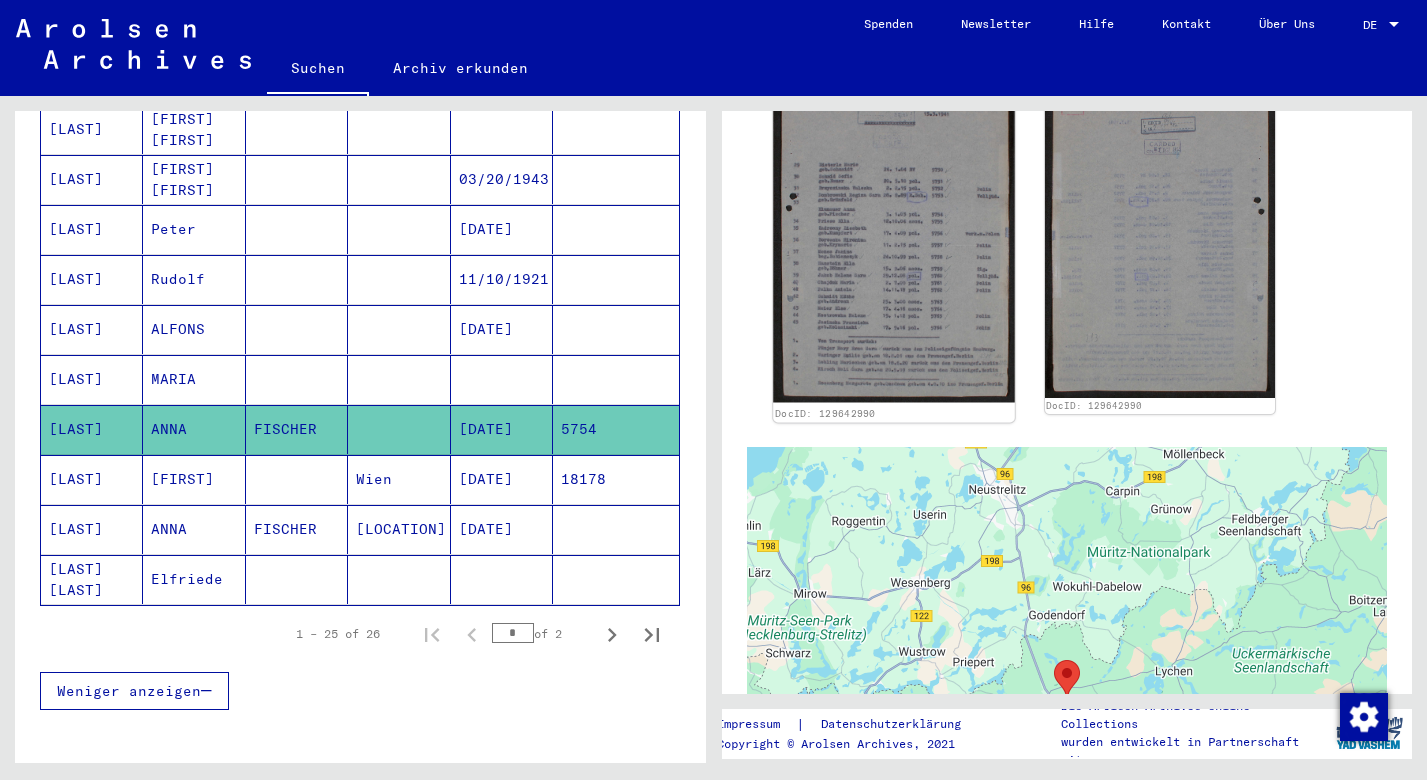 click 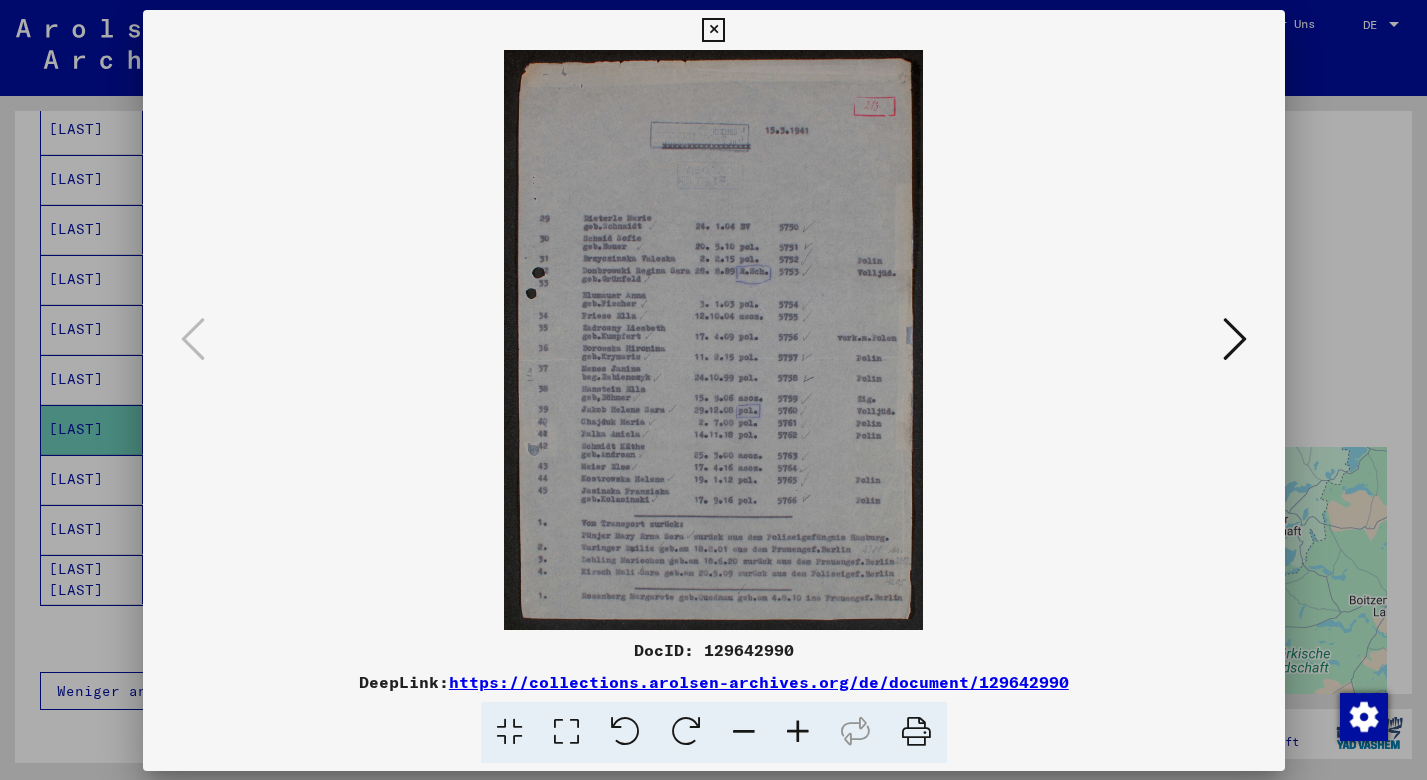 click at bounding box center (714, 340) 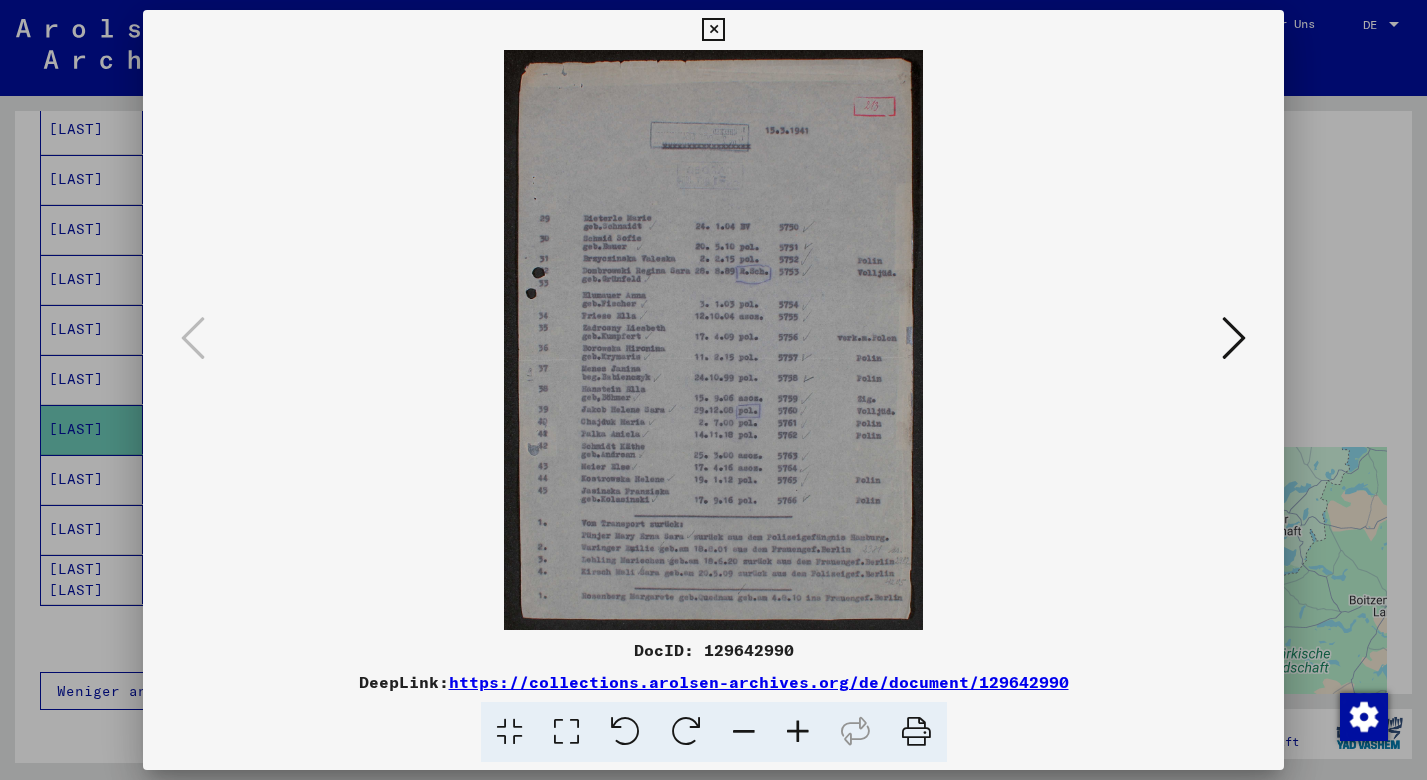 click at bounding box center (1234, 338) 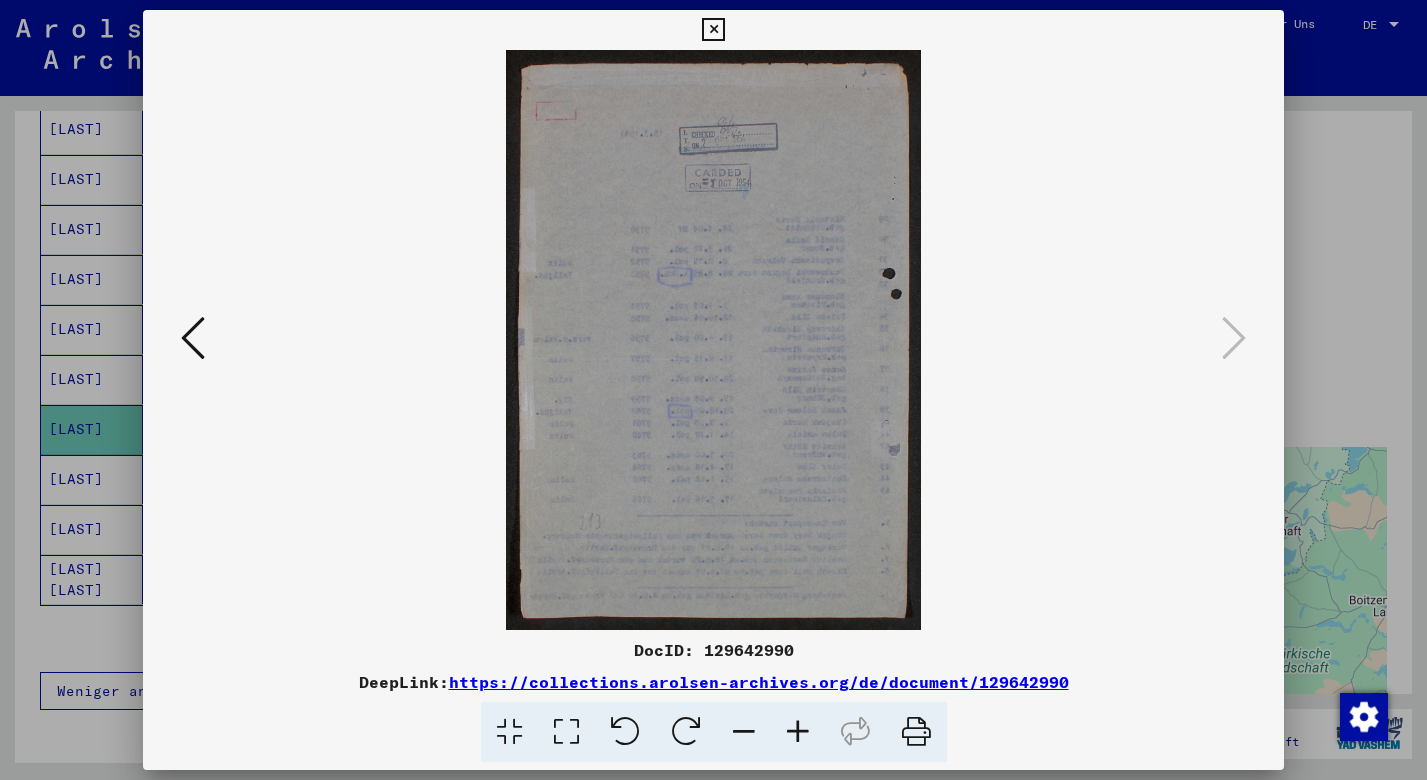 click at bounding box center [713, 30] 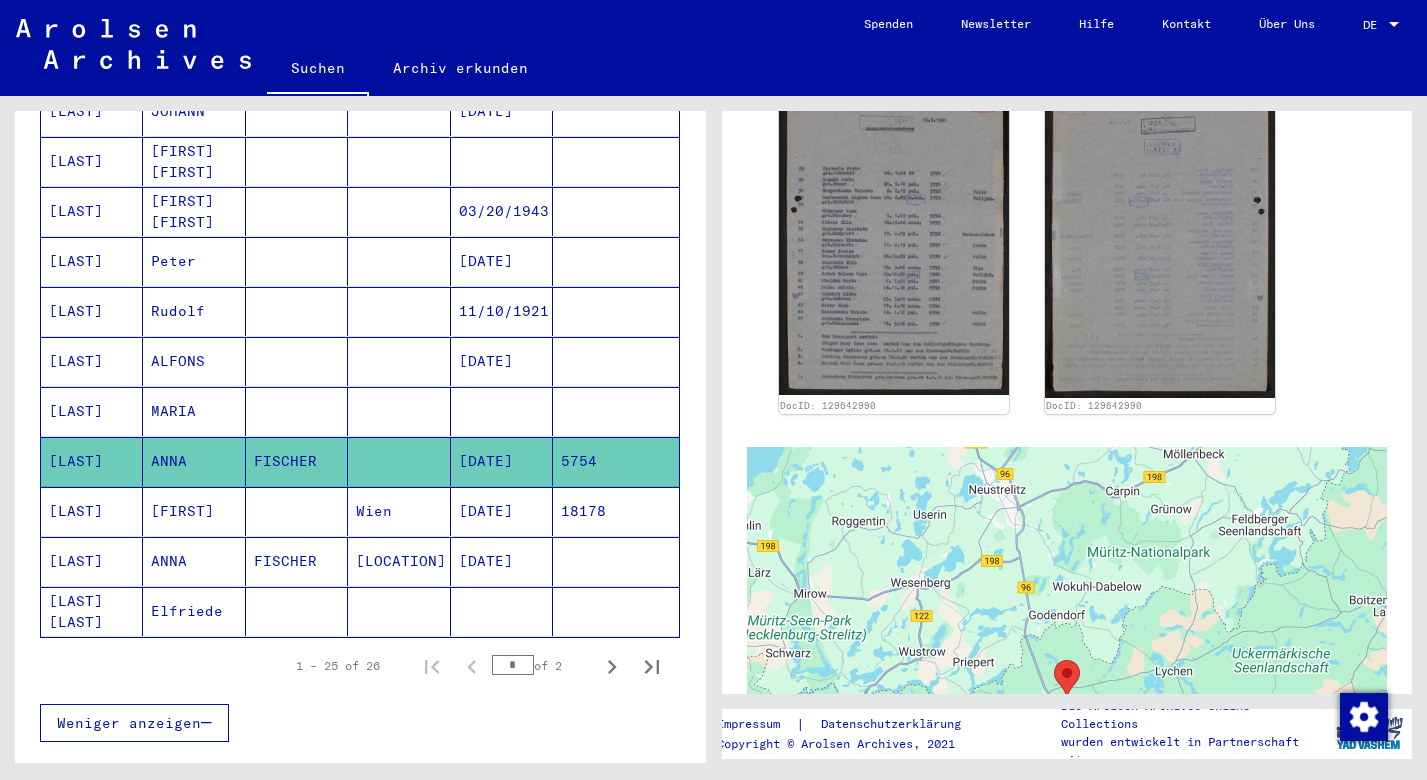 scroll, scrollTop: 1044, scrollLeft: 0, axis: vertical 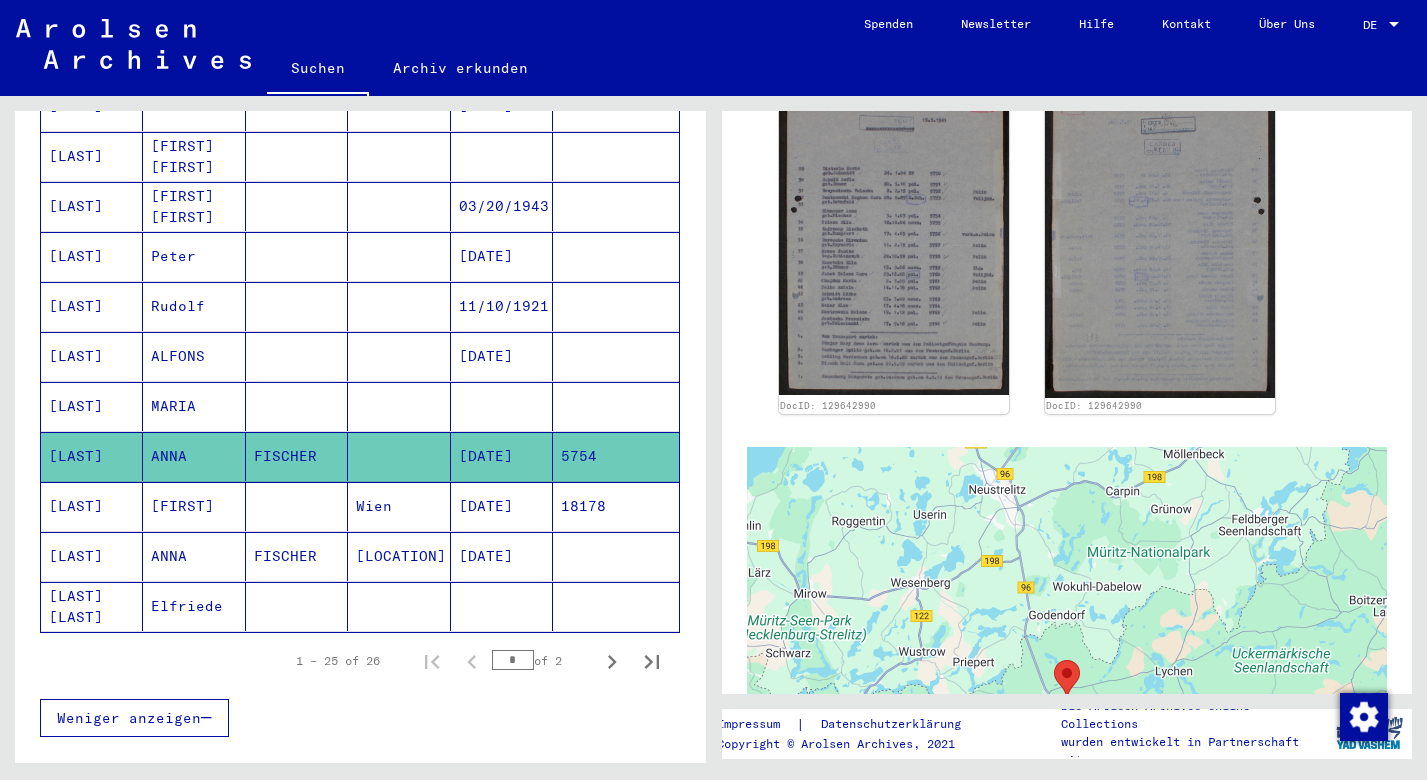 click on "[DATE]" at bounding box center (502, 606) 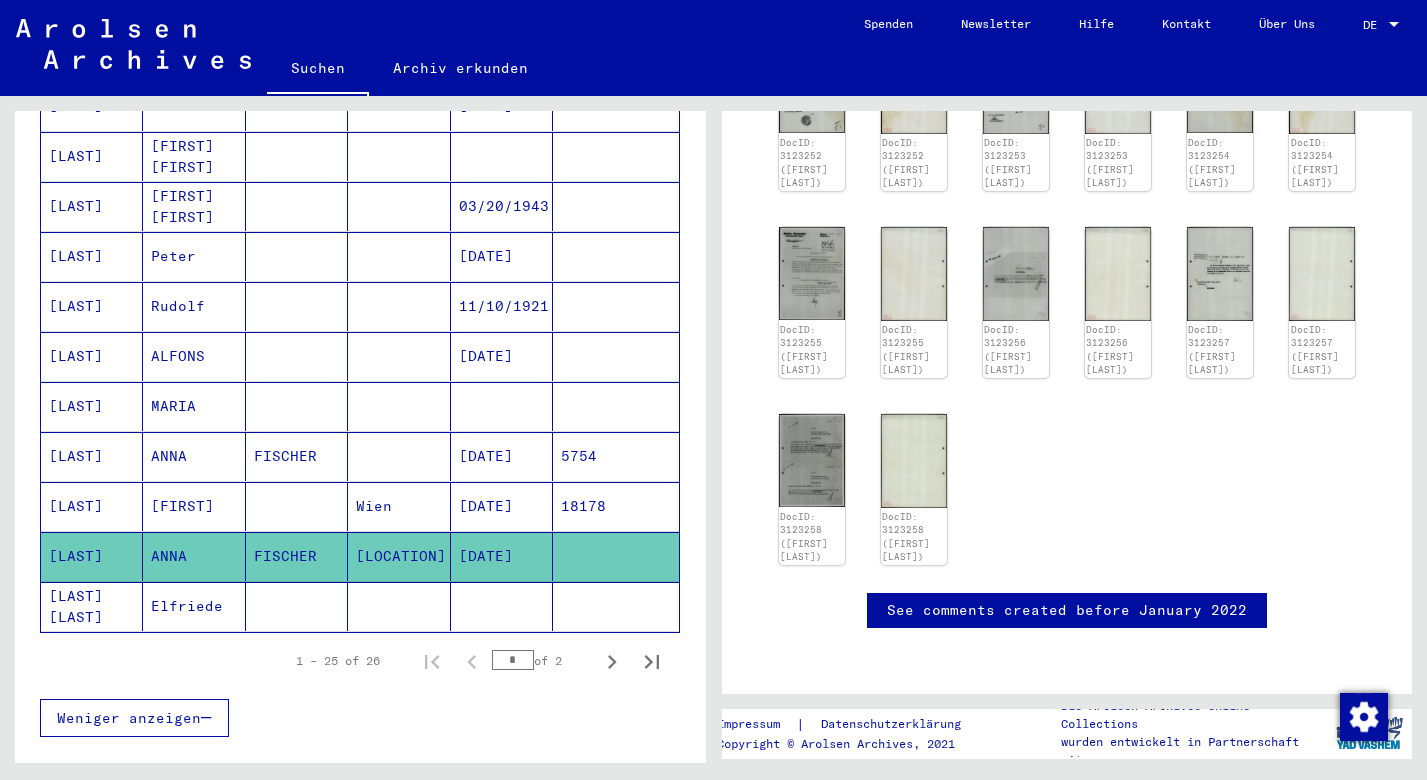 scroll, scrollTop: 1166, scrollLeft: 0, axis: vertical 